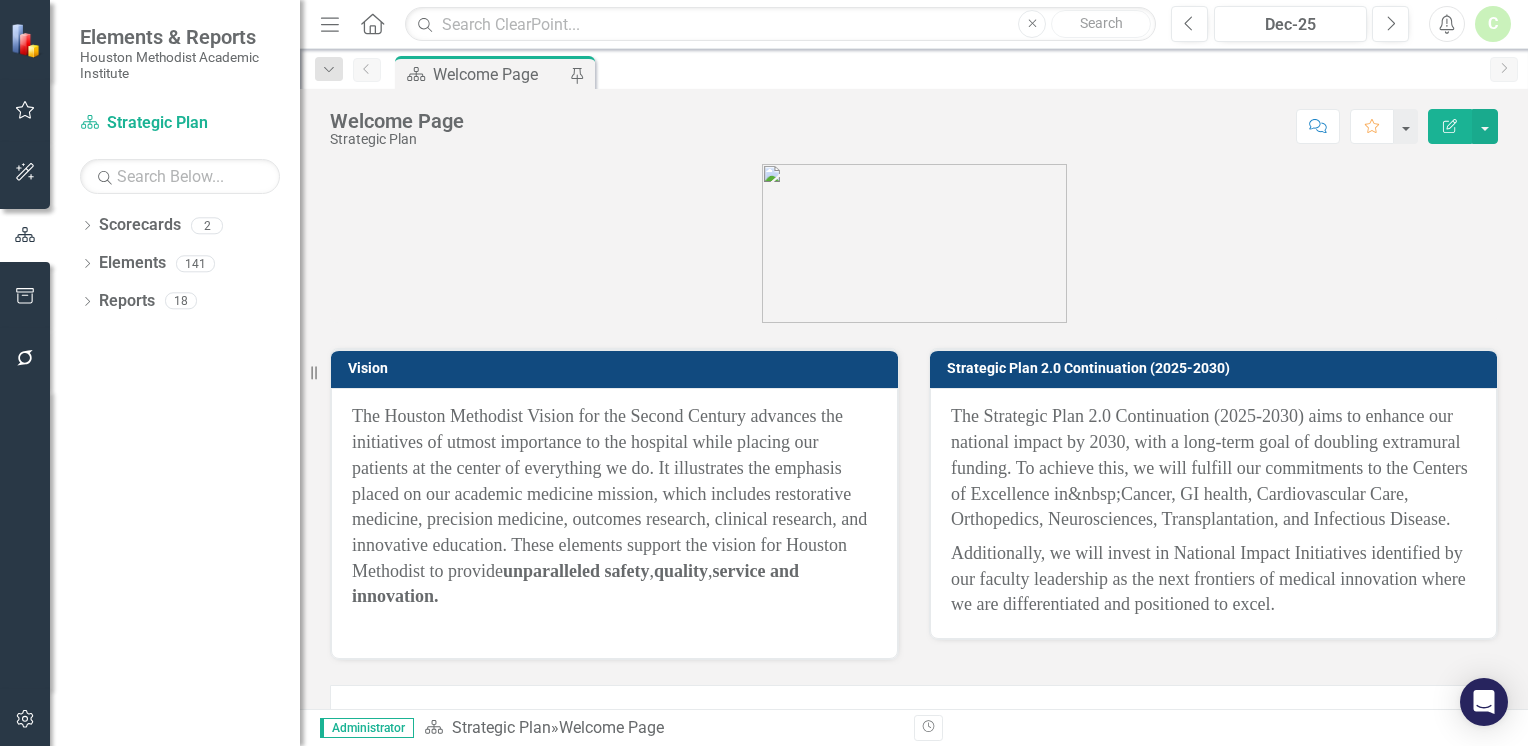scroll, scrollTop: 0, scrollLeft: 0, axis: both 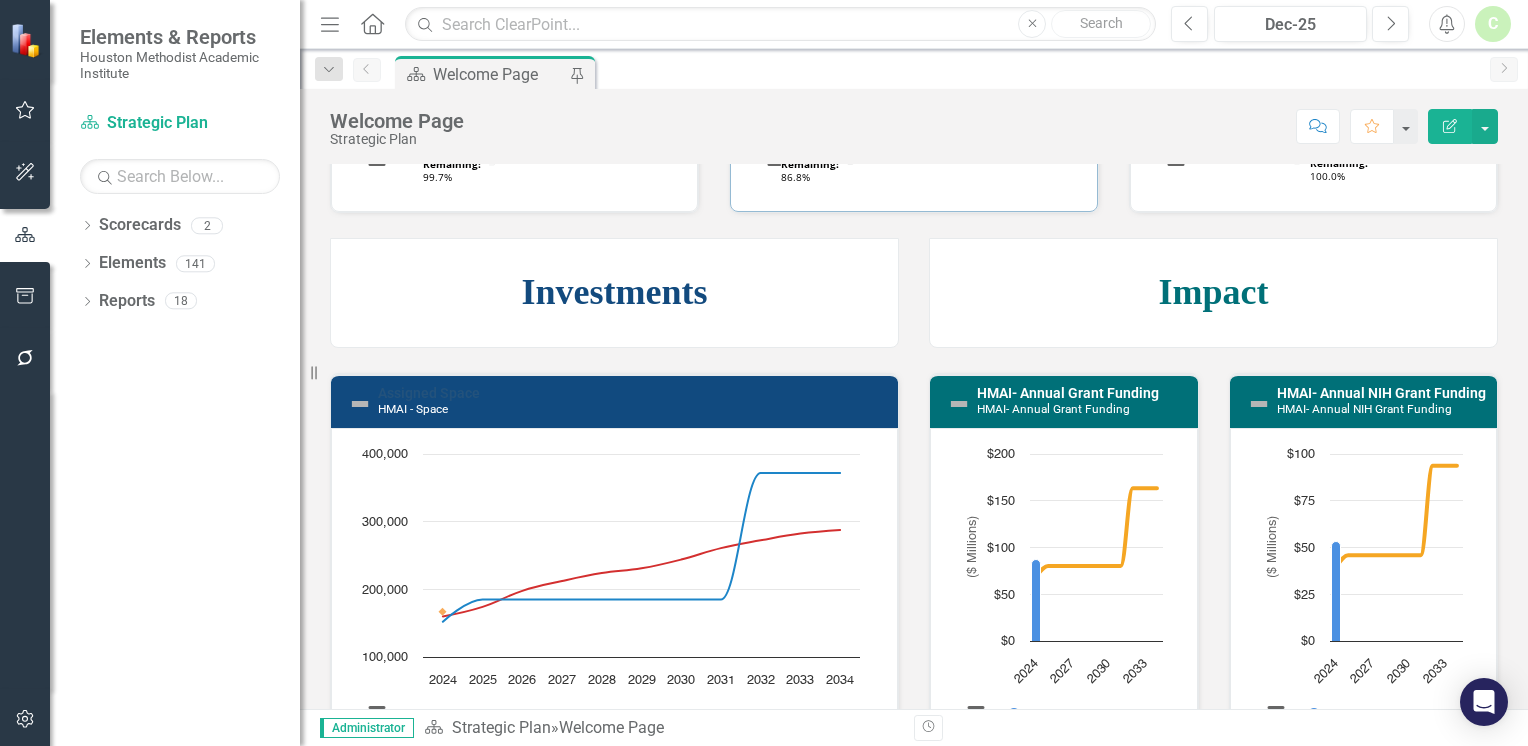 click on "Assigned Space" at bounding box center (429, 393) 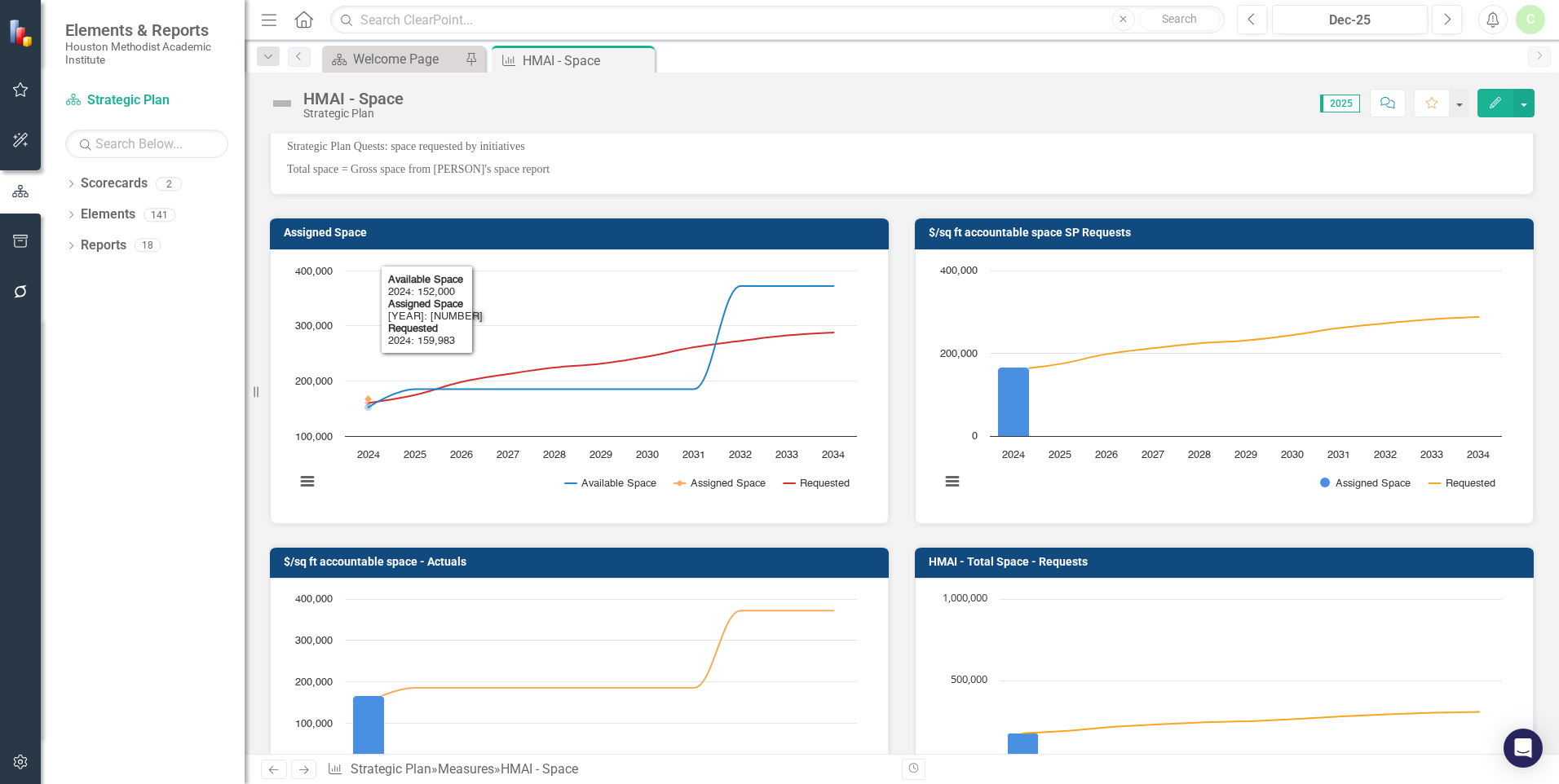 scroll, scrollTop: 489, scrollLeft: 0, axis: vertical 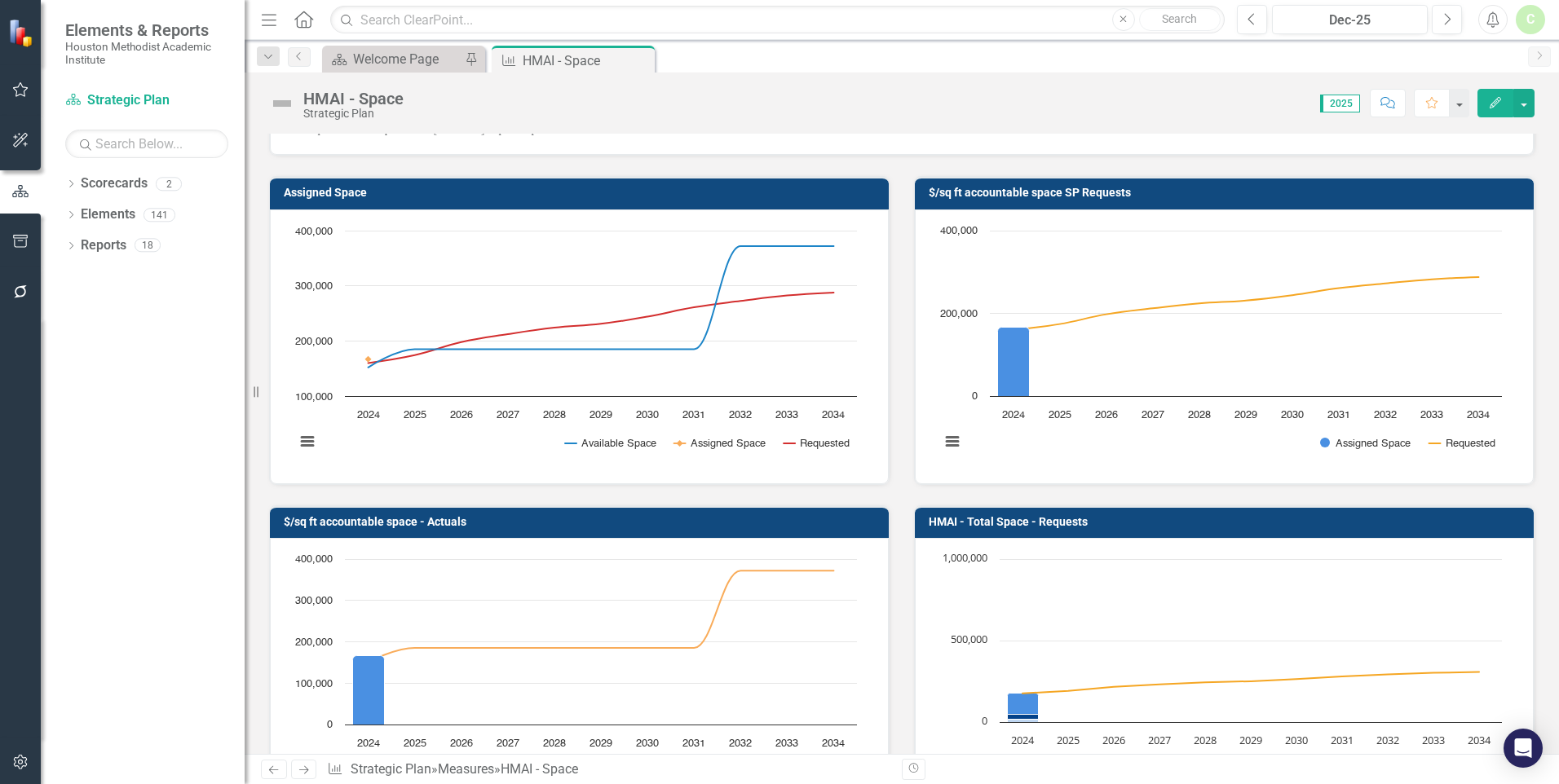 click on "Edit" at bounding box center [1495, 103] 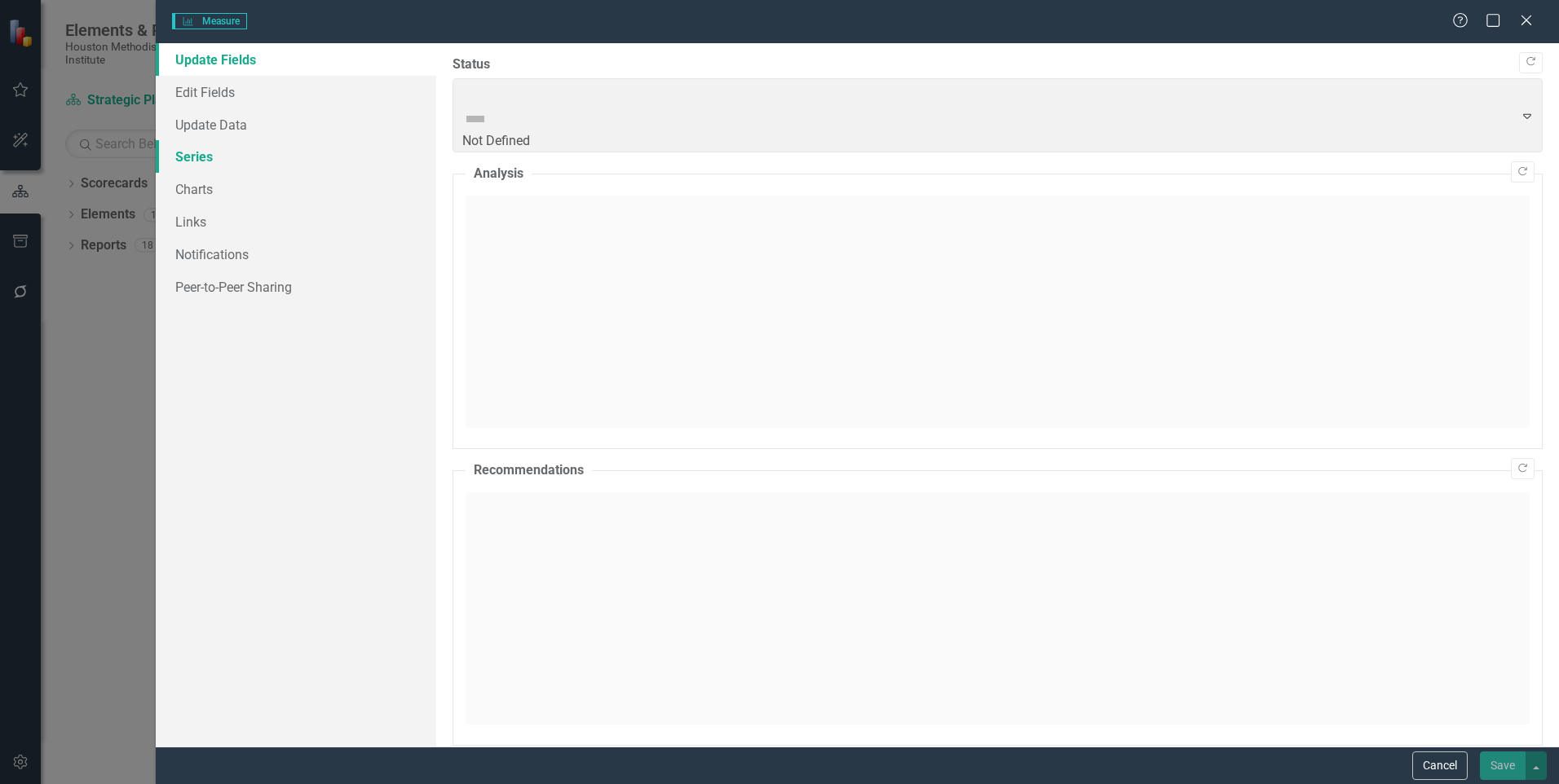 click on "Series" at bounding box center (296, 156) 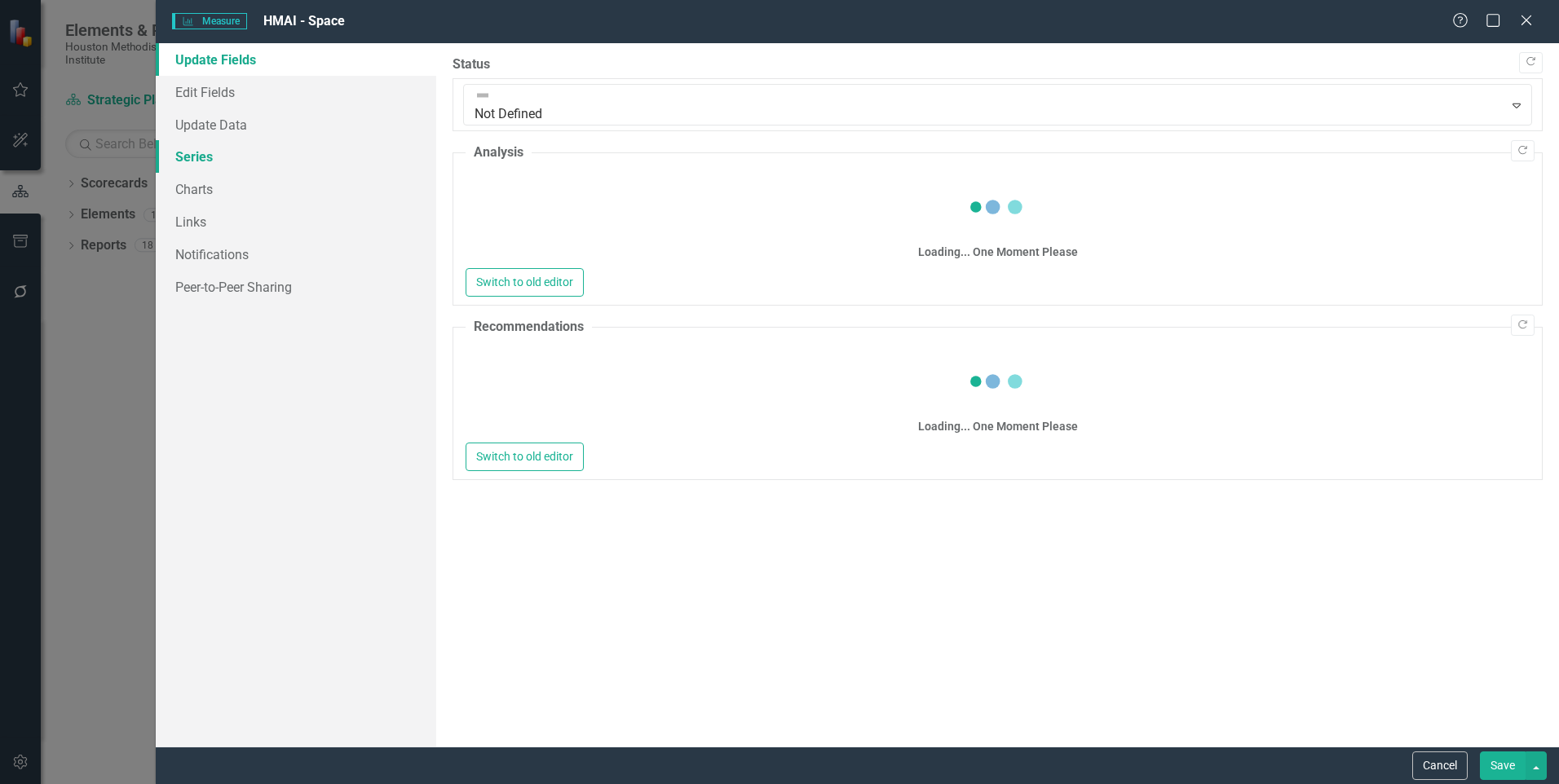 click on "Series" at bounding box center [296, 156] 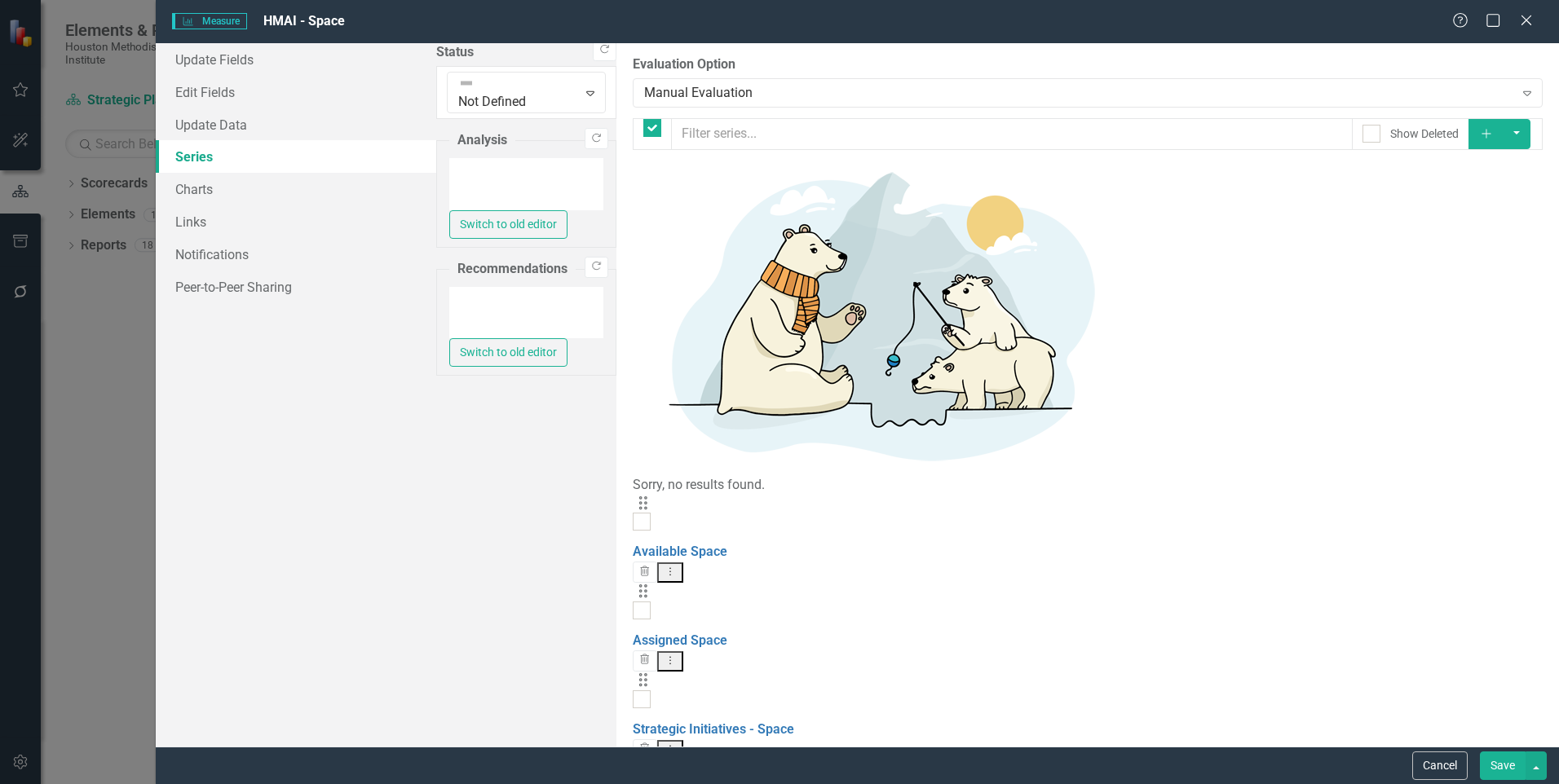 checkbox on "false" 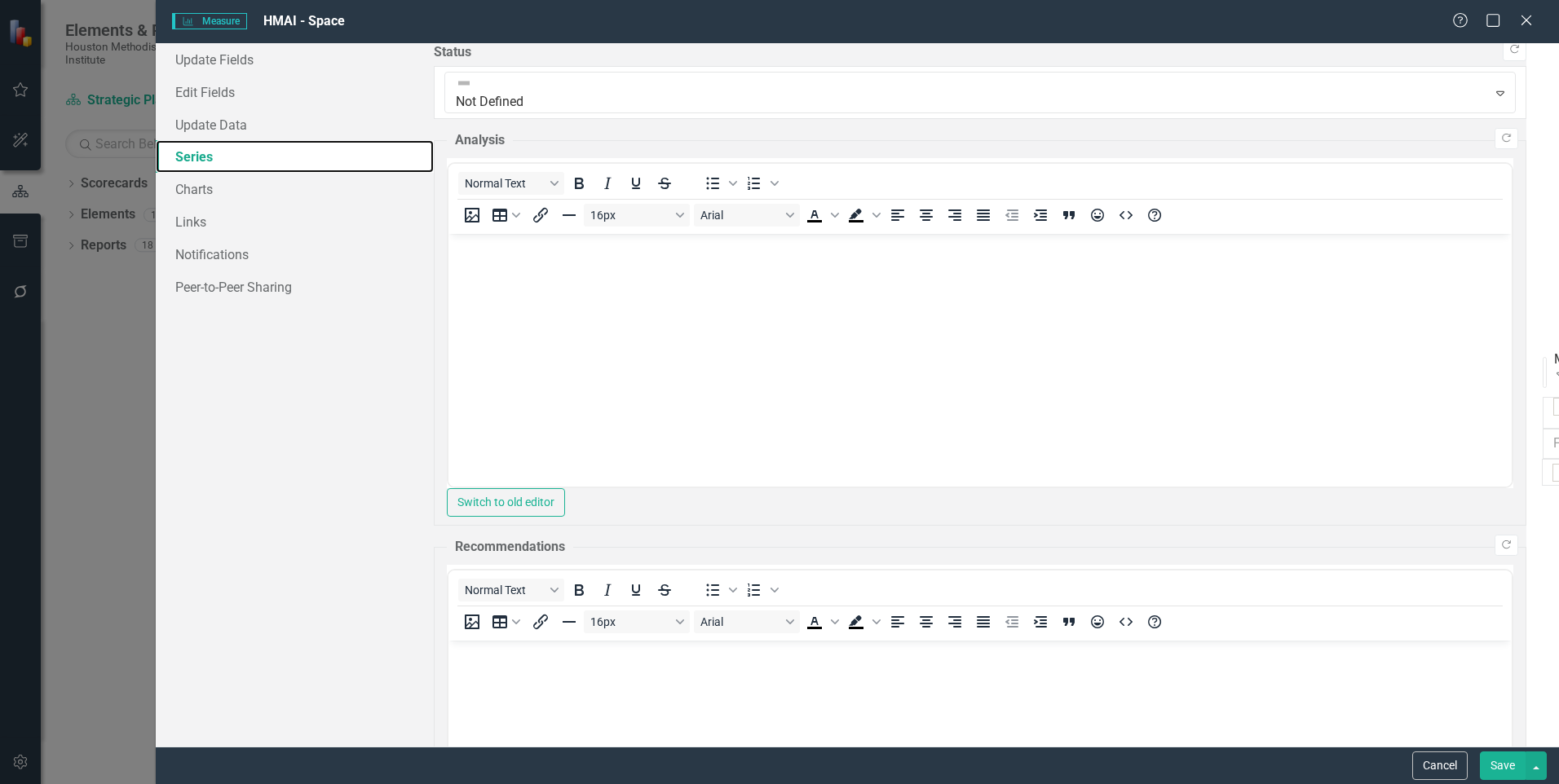 scroll, scrollTop: 0, scrollLeft: 0, axis: both 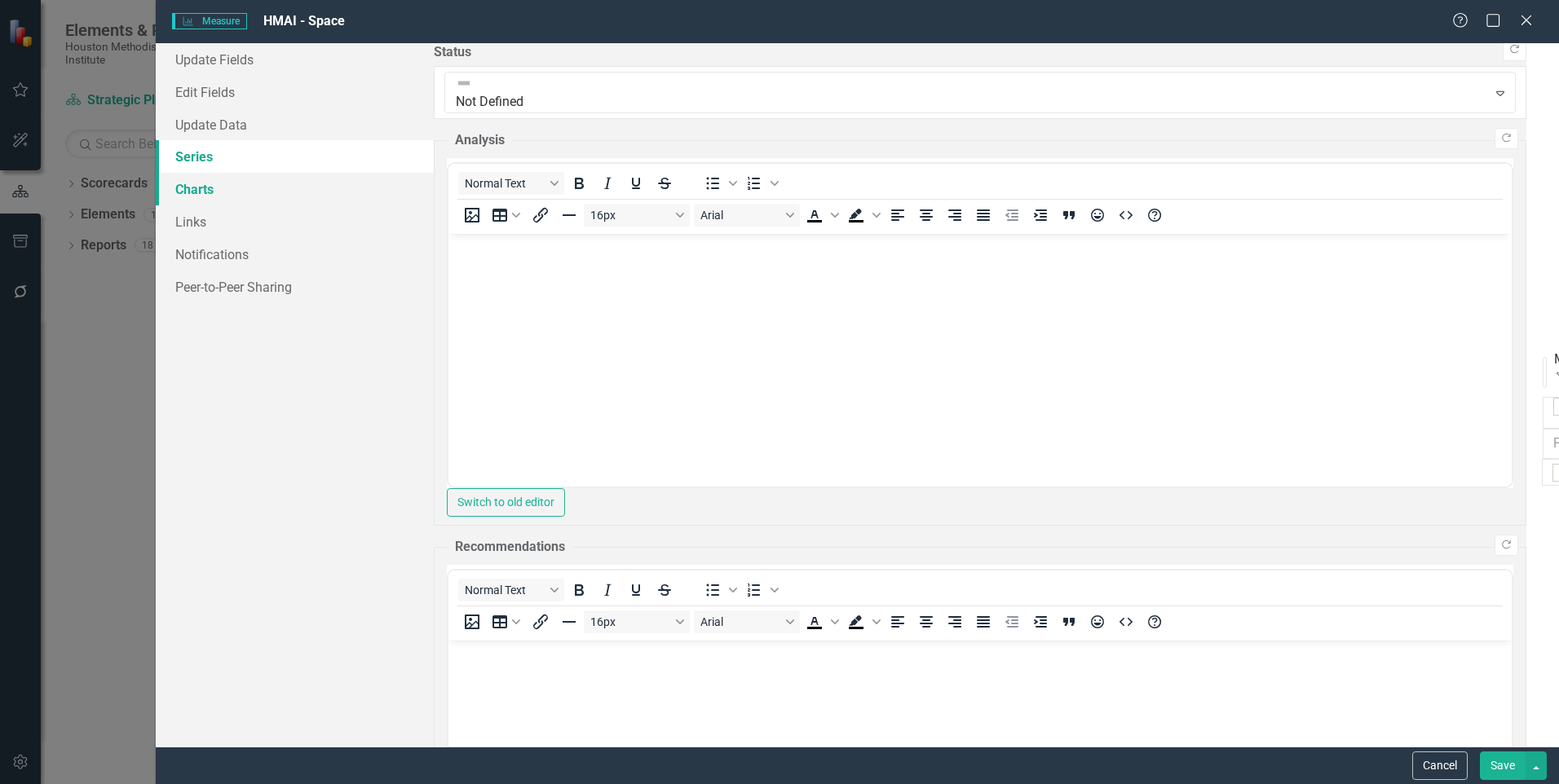 click on "Charts" at bounding box center (294, 189) 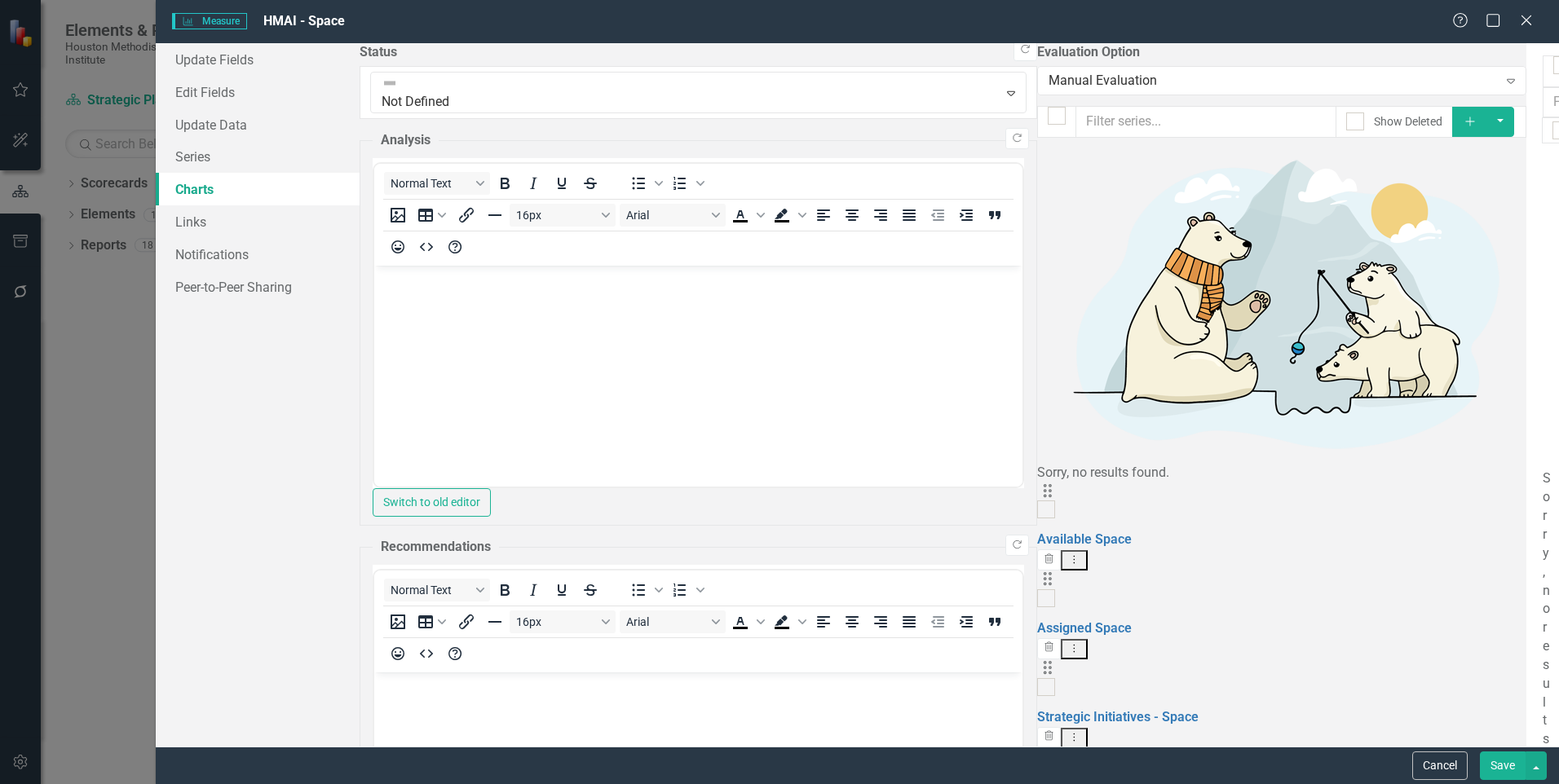 click on "Assigned Space" at bounding box center [1554, 2426] 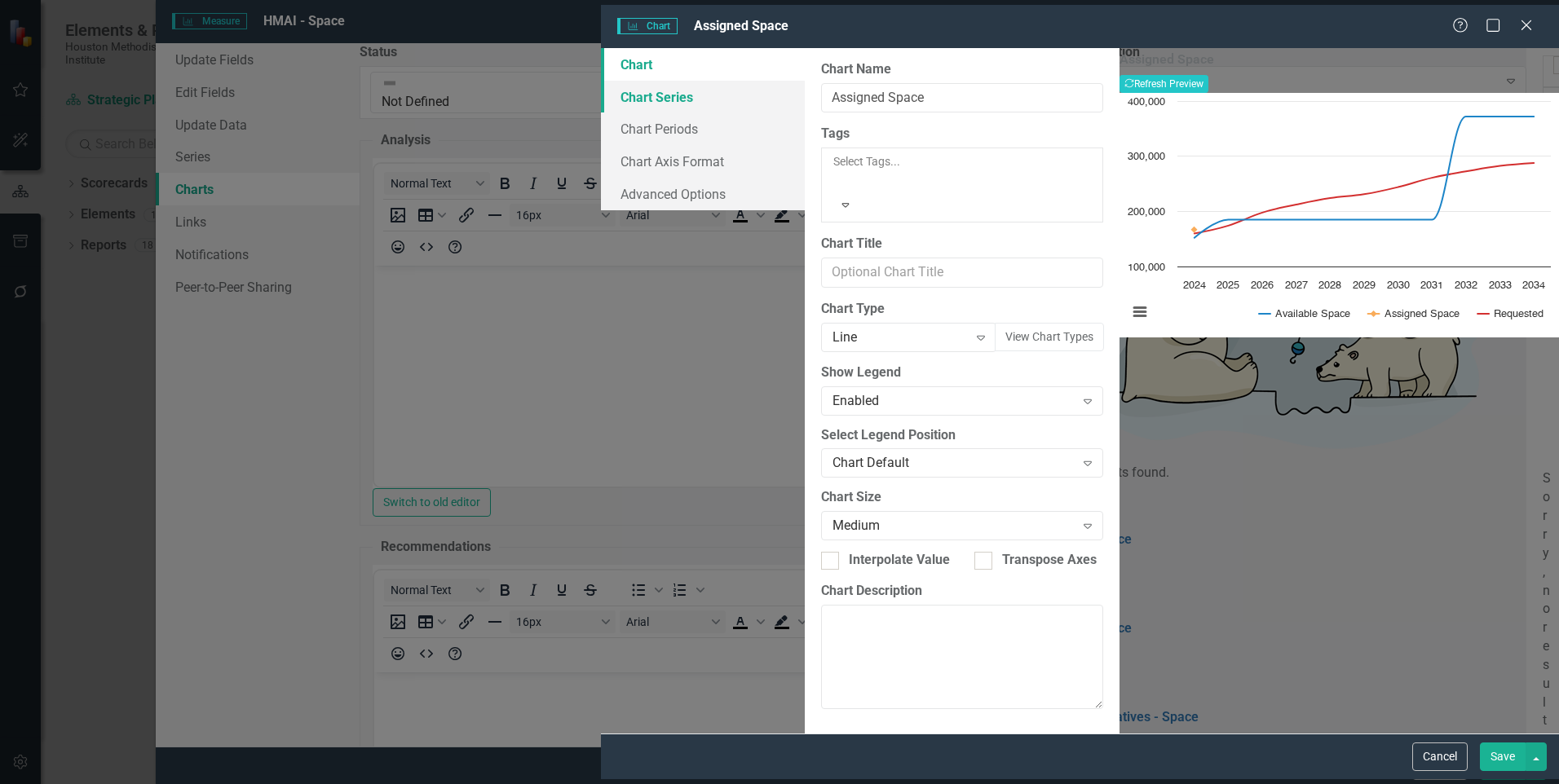 click on "Chart Series" at bounding box center [703, 97] 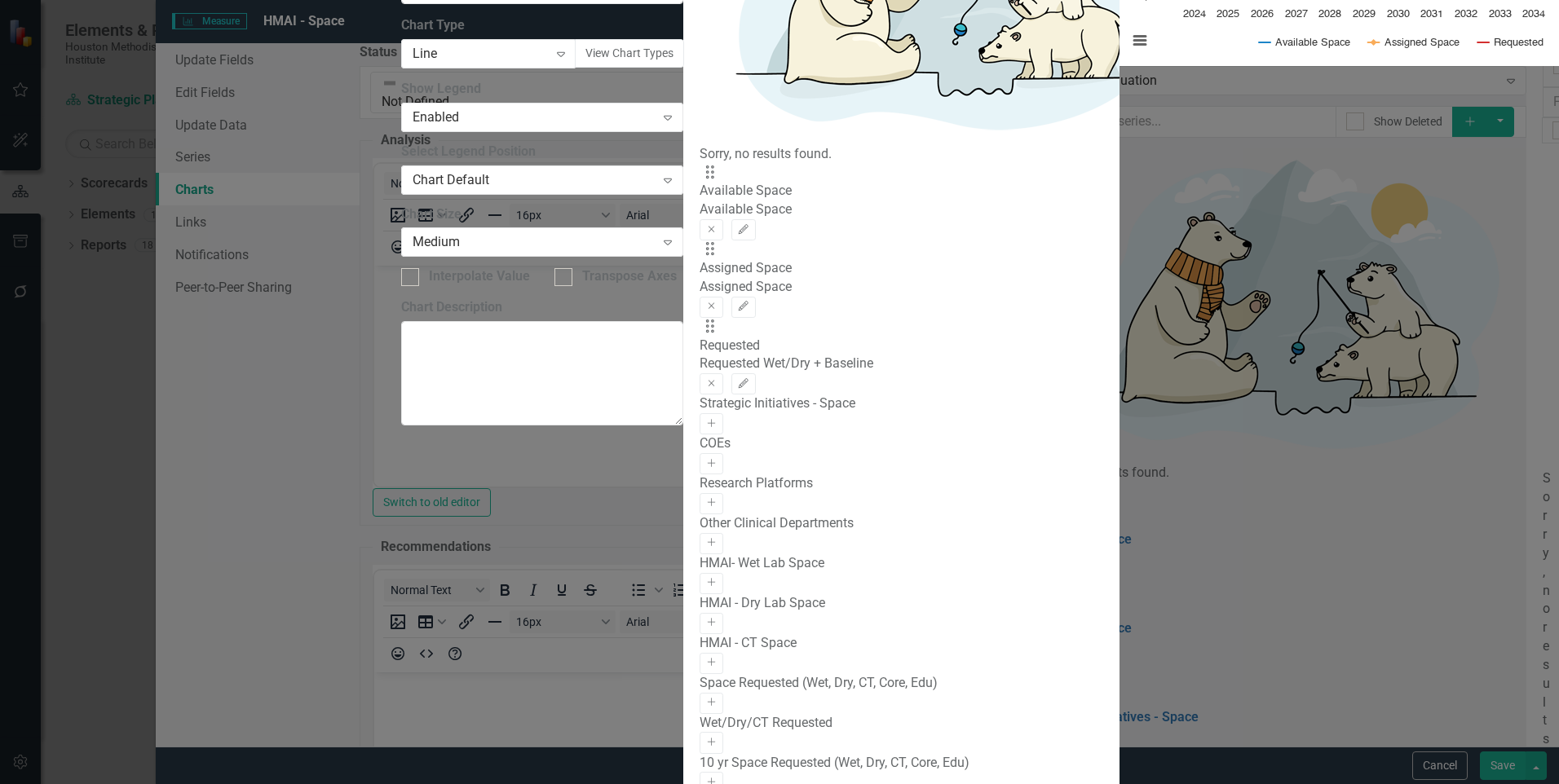 click on "Cancel" at bounding box center (1440, 1028) 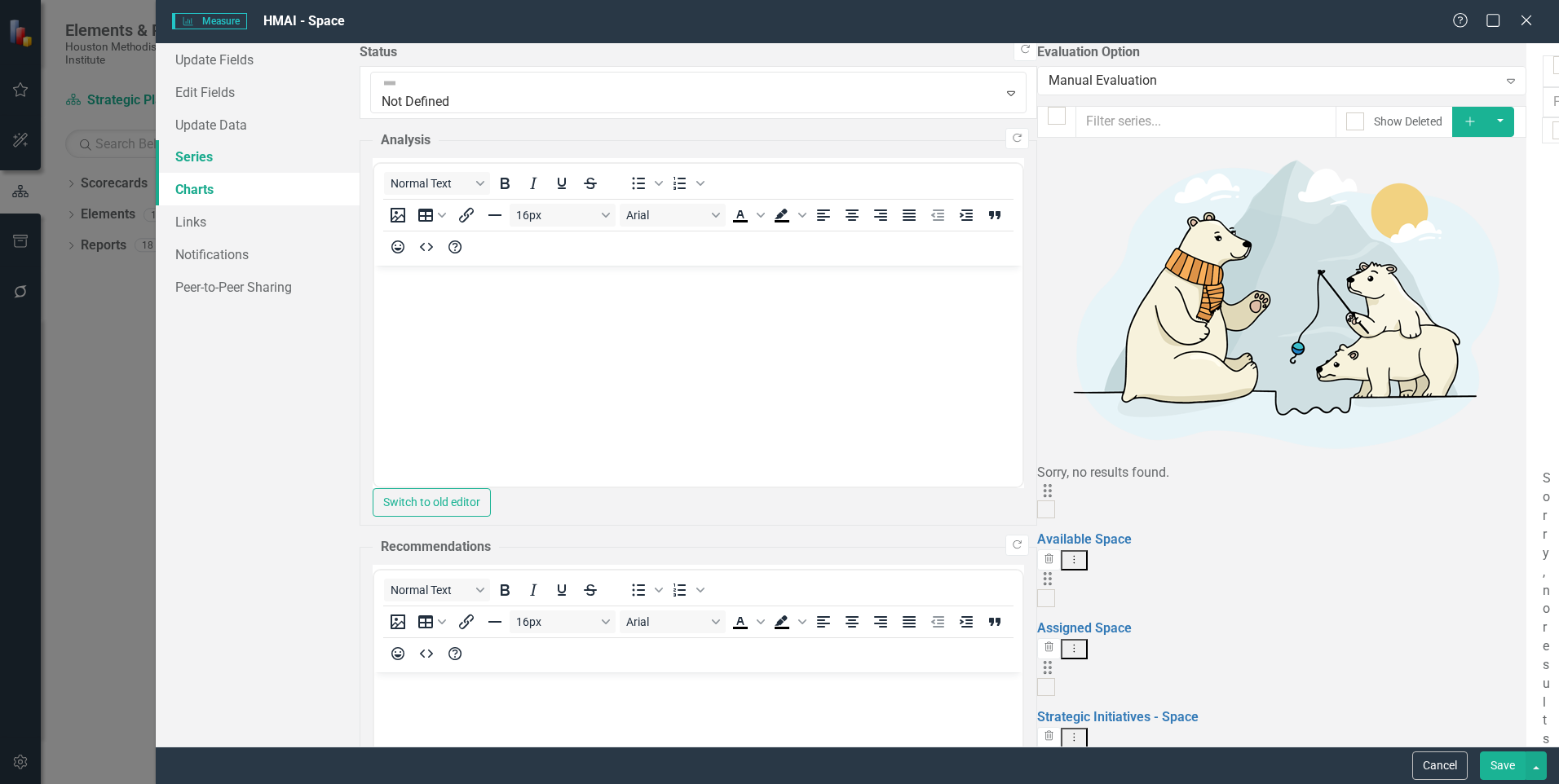 click on "Series" at bounding box center (258, 156) 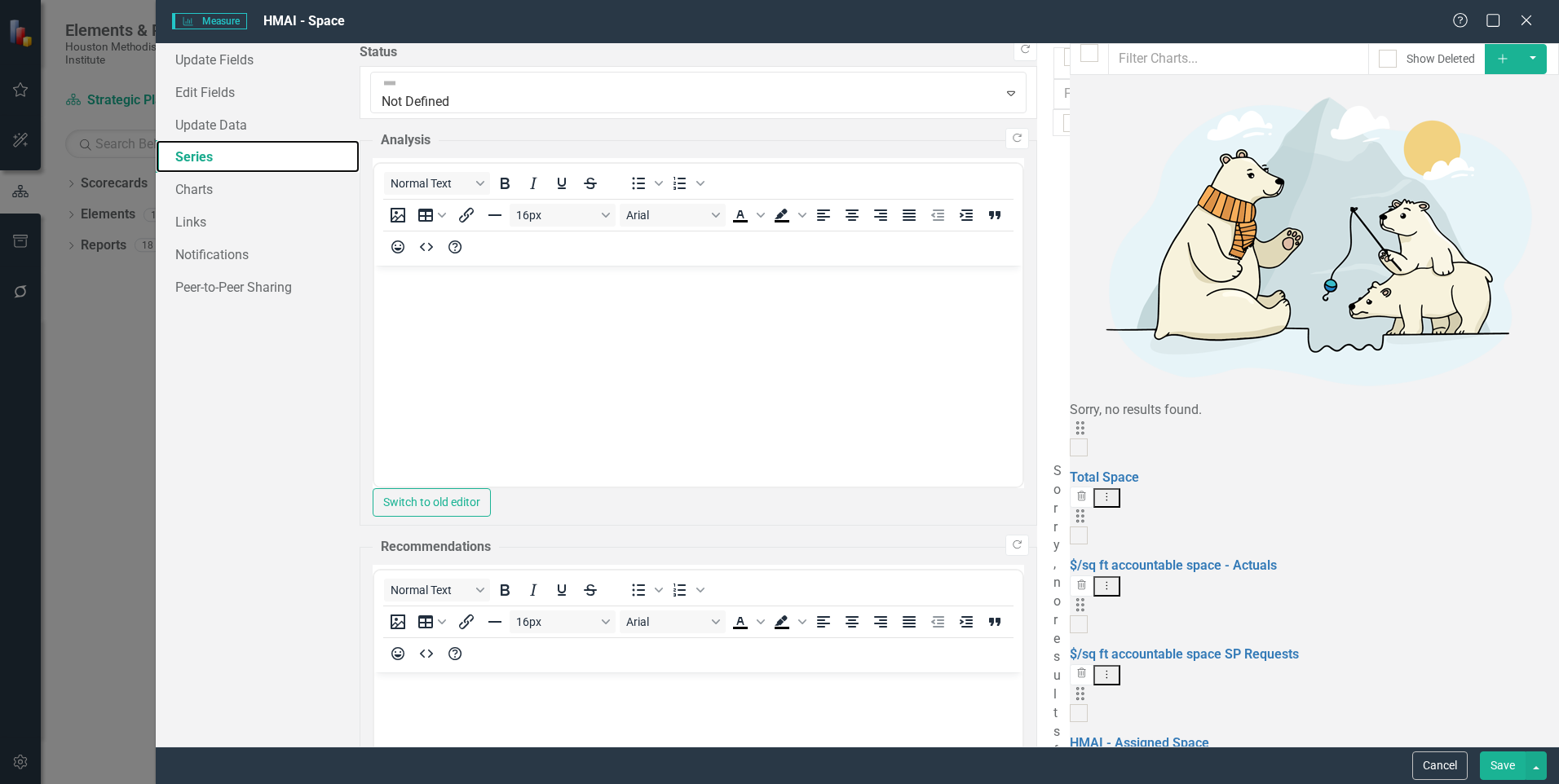 scroll, scrollTop: 350, scrollLeft: 0, axis: vertical 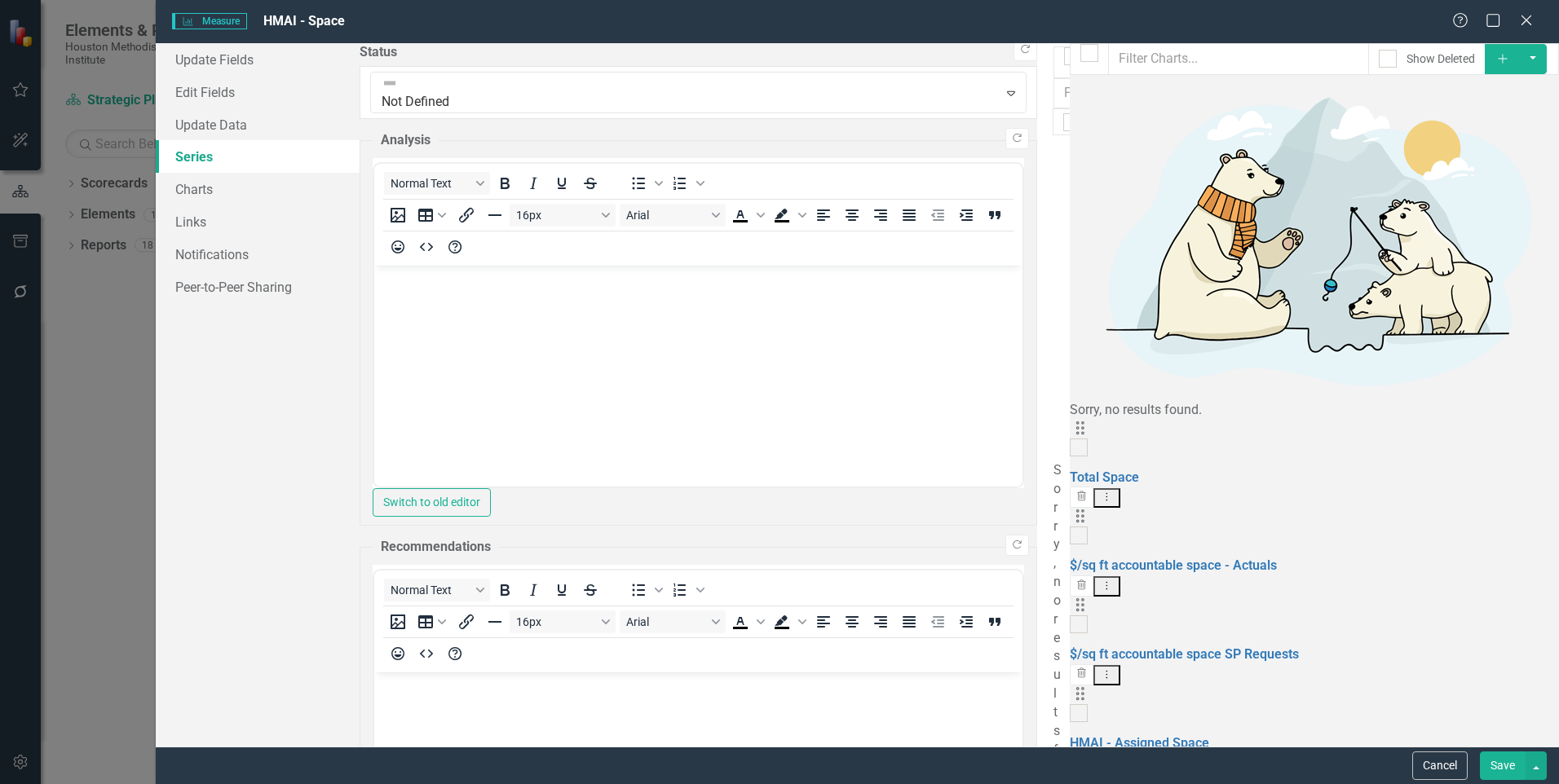 click on "Requested Wet/Dry + Baseline" at bounding box center (1066, 5012) 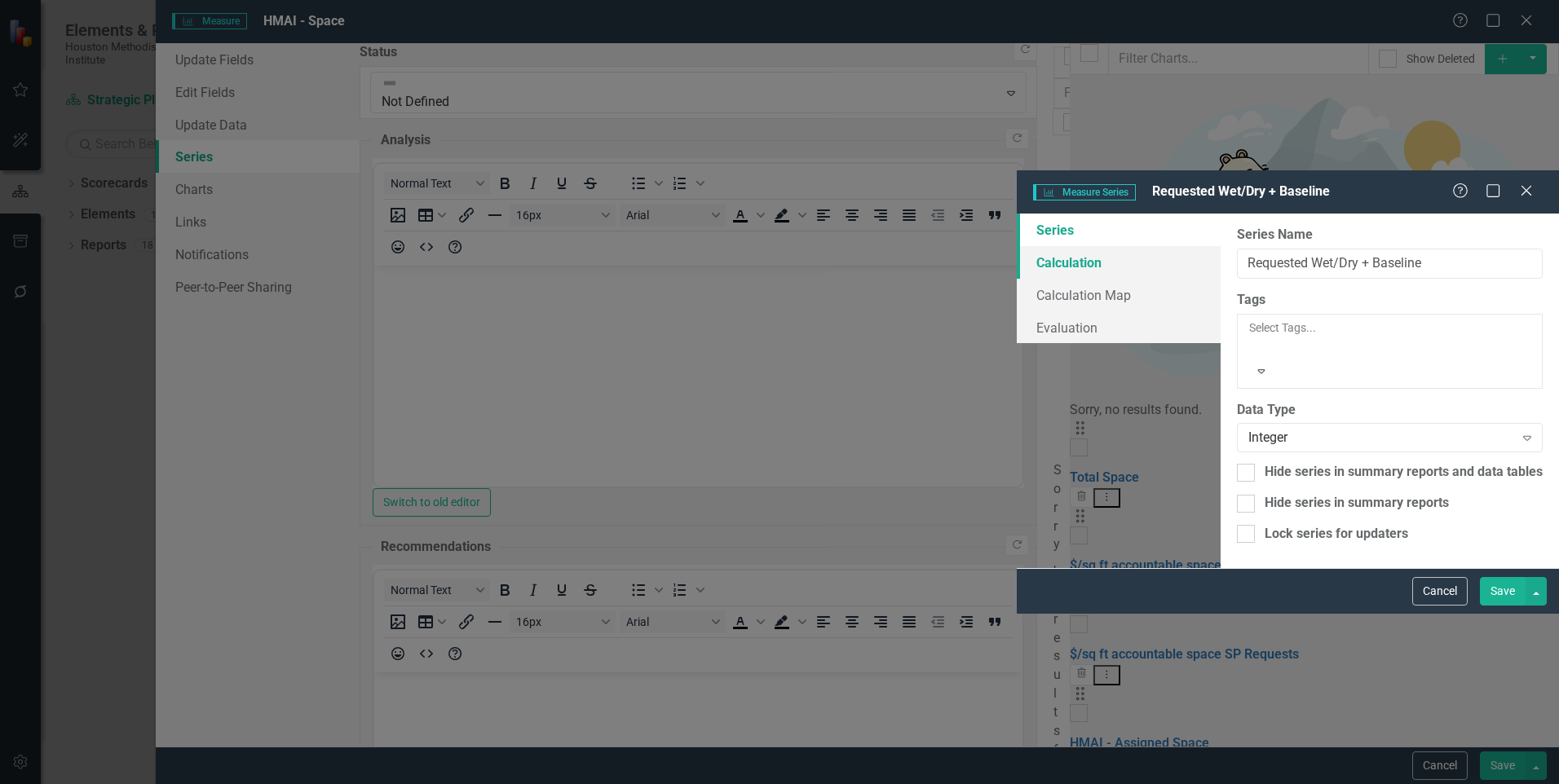 click on "Calculation" at bounding box center [1119, 262] 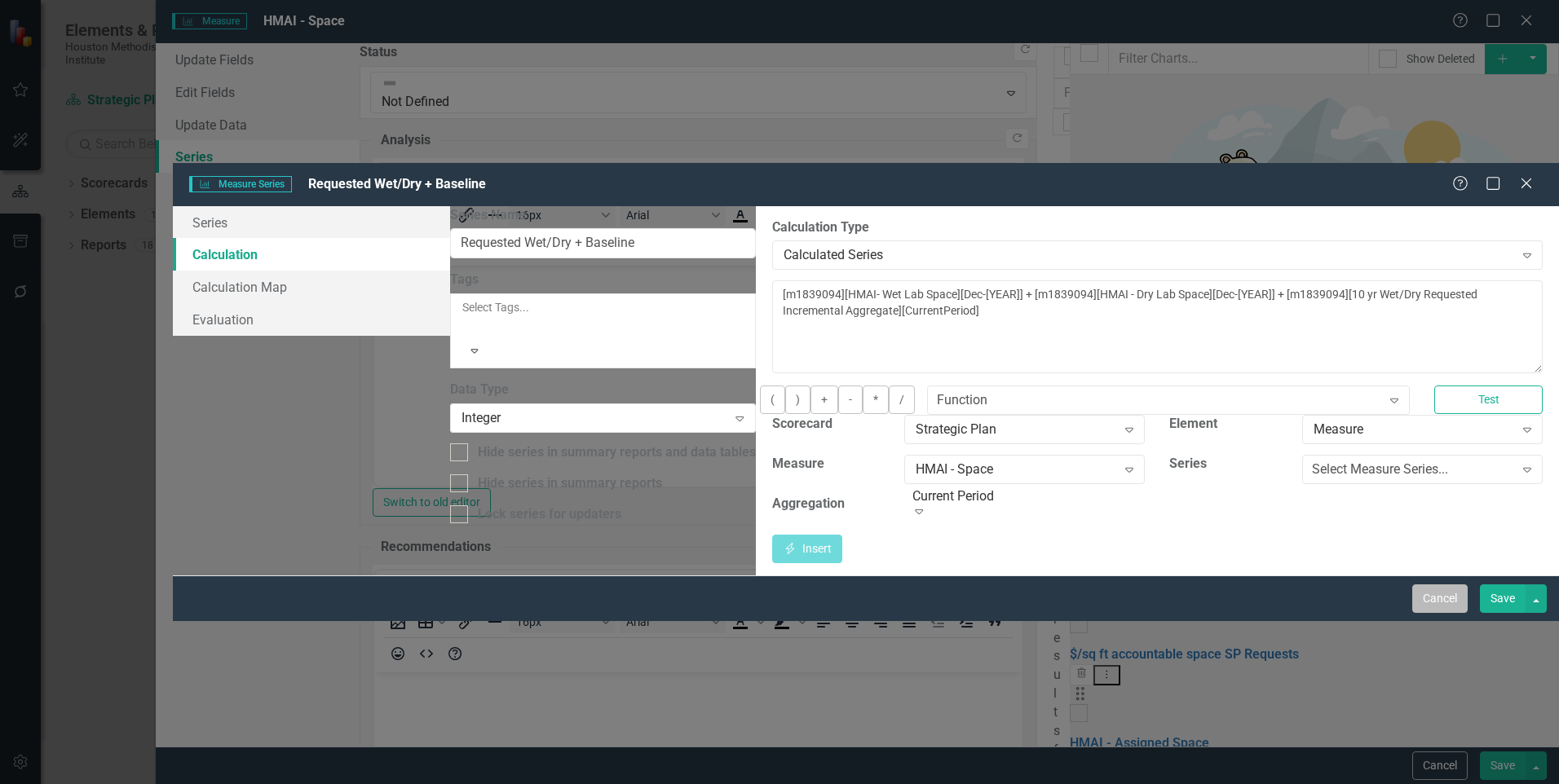 click on "Cancel" at bounding box center [1440, 598] 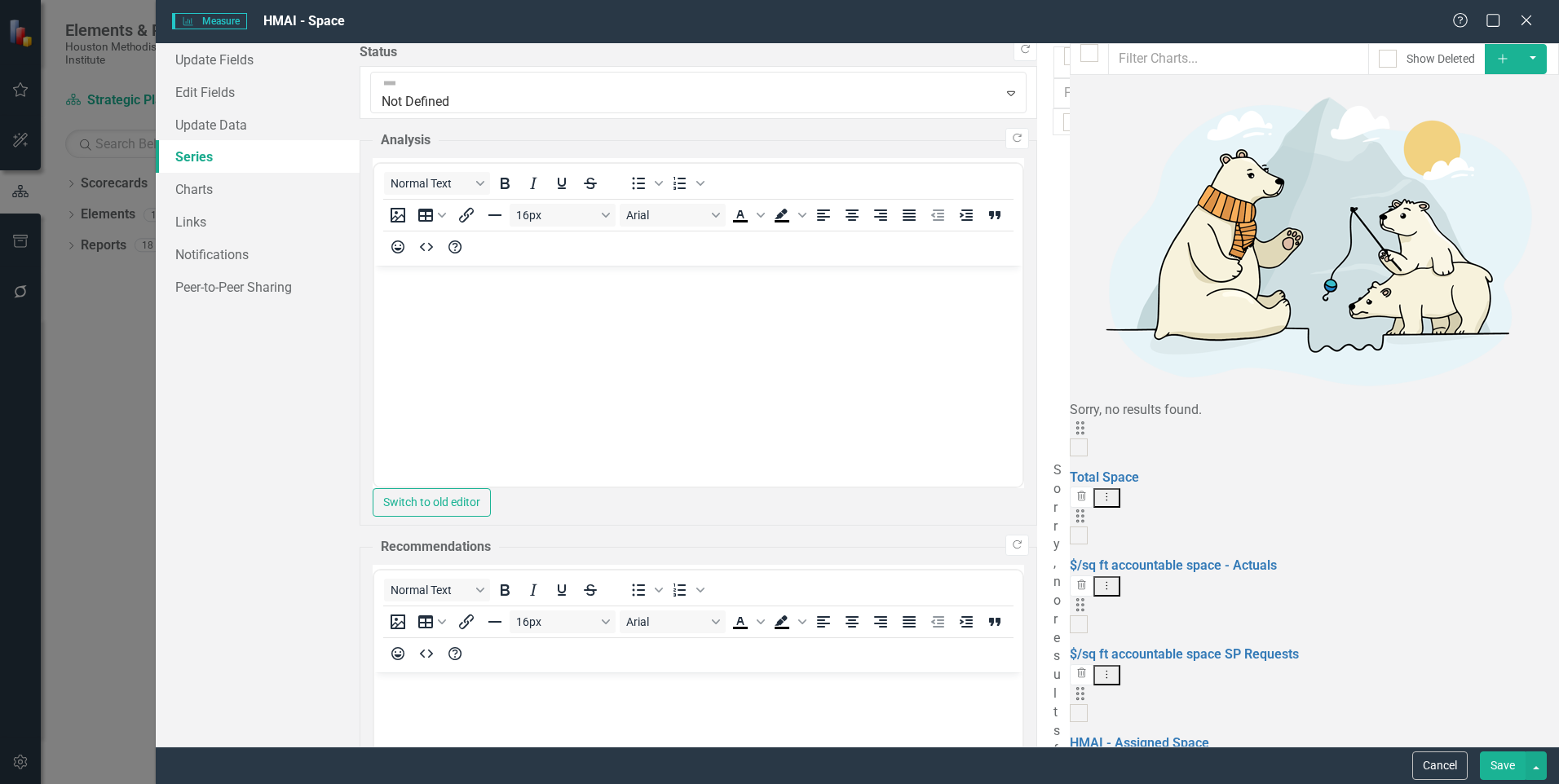 click on "HMAI- Wet Lab Space" at bounding box center (1065, 2166) 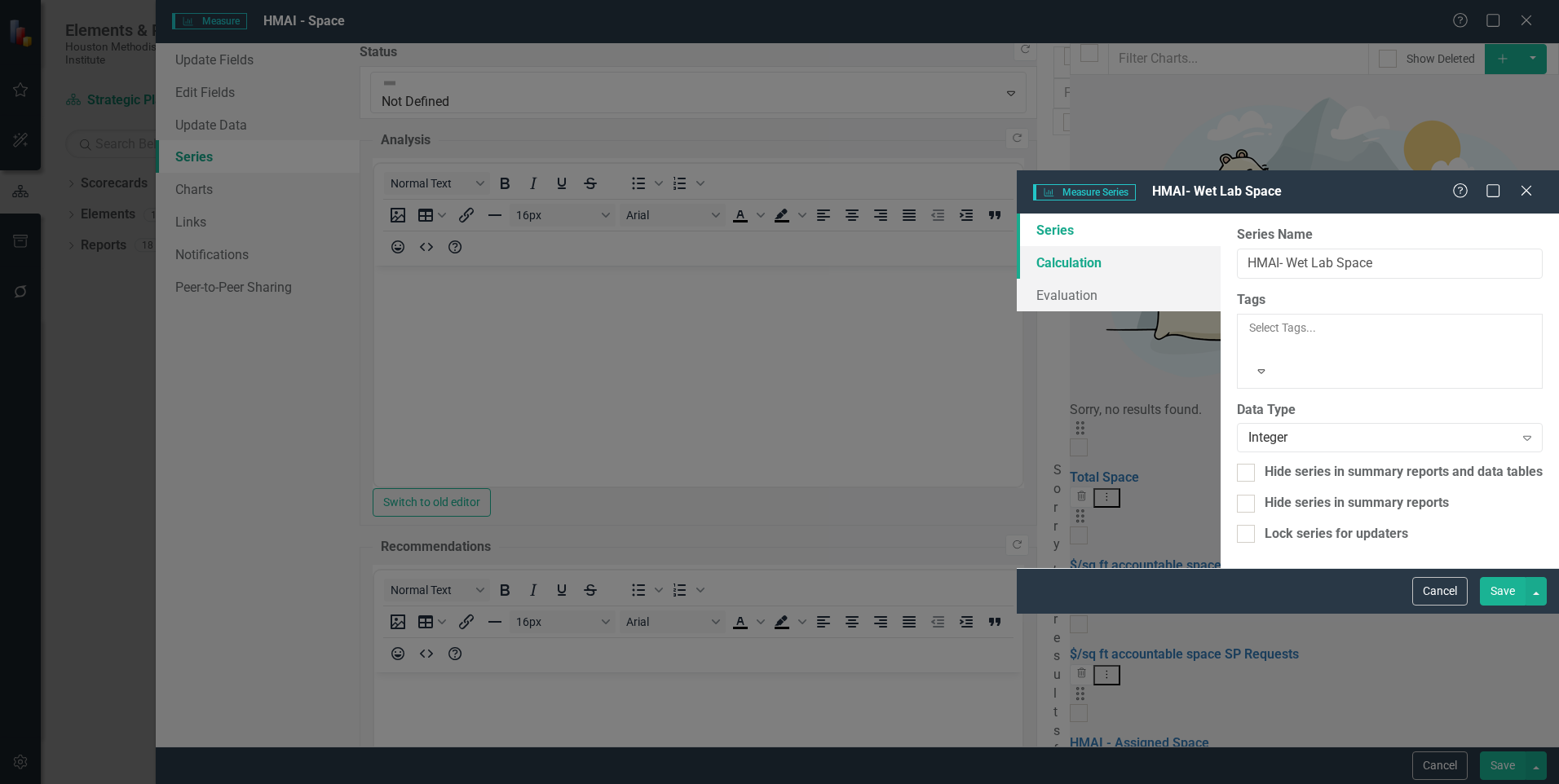 click on "Calculation" at bounding box center (1119, 262) 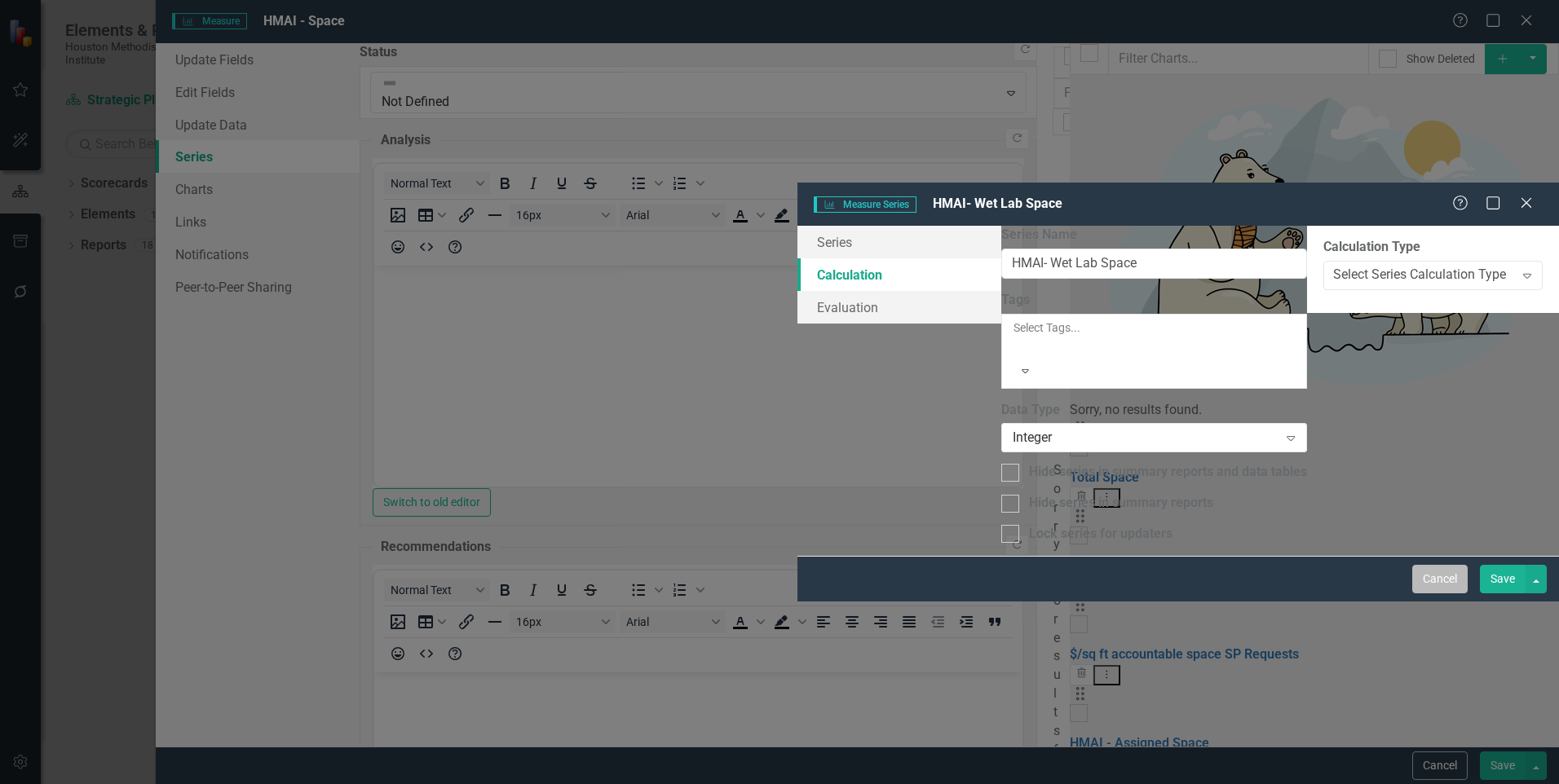 click on "Cancel" at bounding box center [1440, 579] 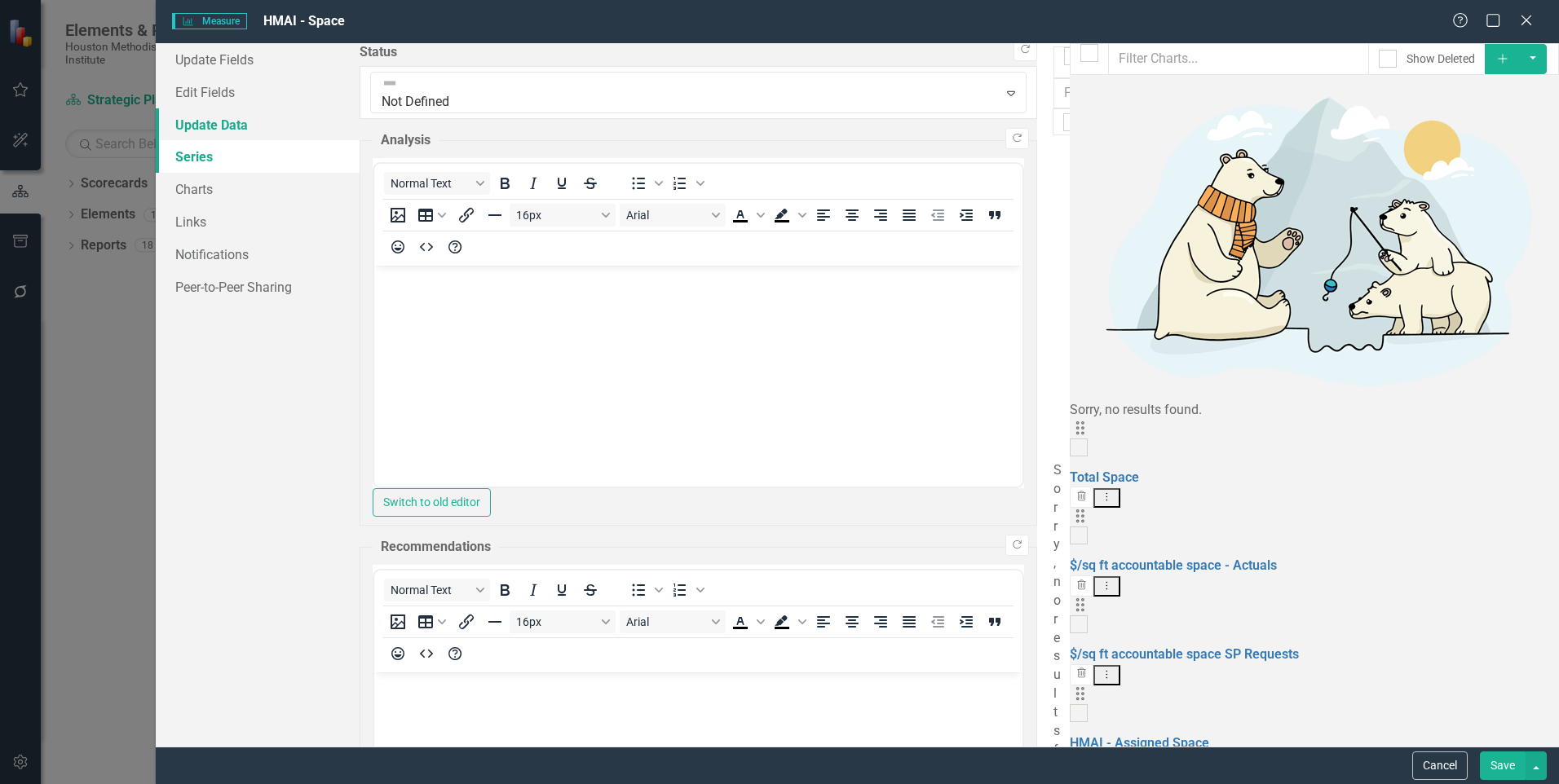 click on "Update  Data" at bounding box center [258, 125] 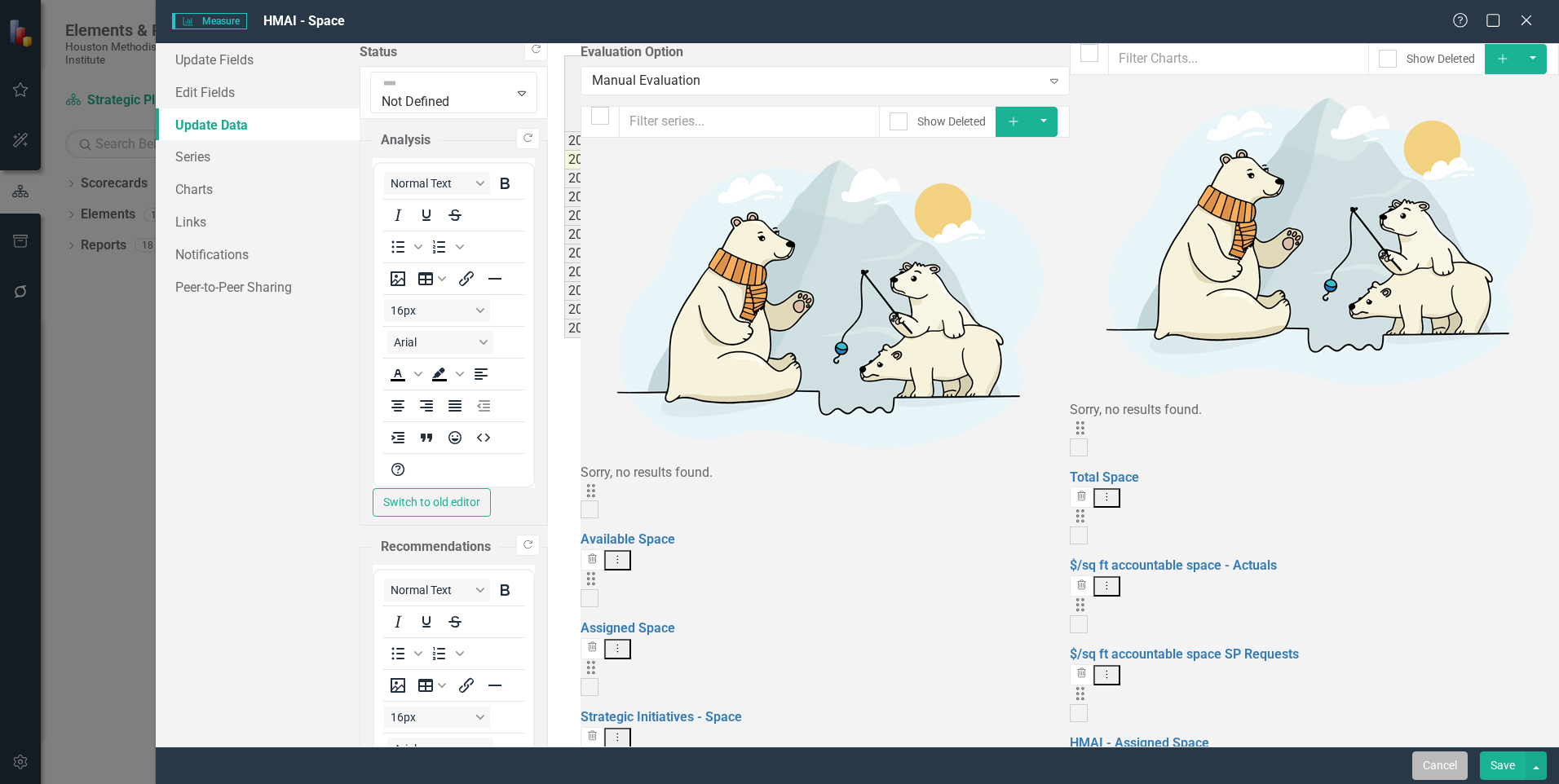 click on "Cancel" at bounding box center (1440, 765) 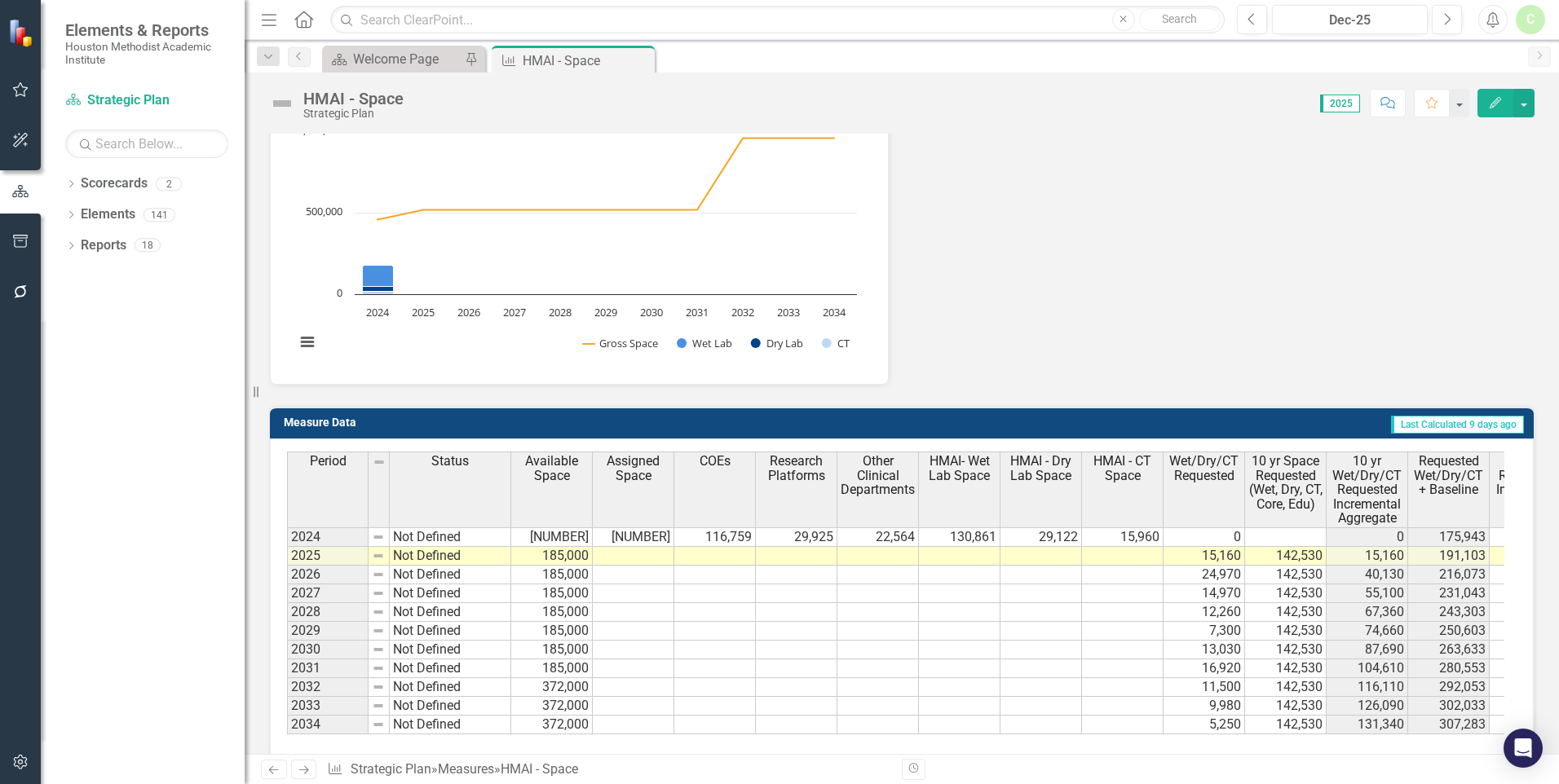 scroll, scrollTop: 1304, scrollLeft: 0, axis: vertical 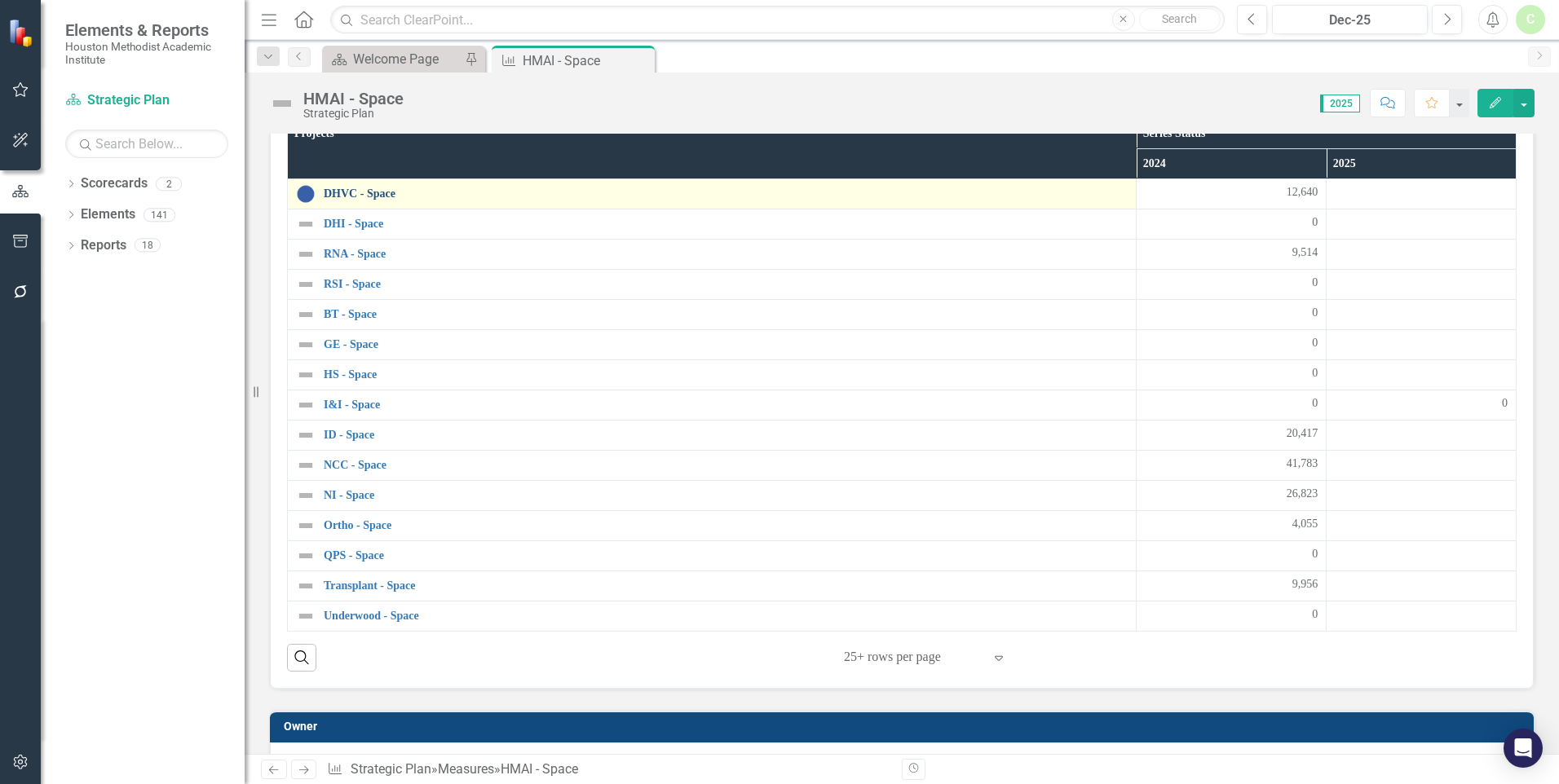 click on "DHVC - Space" at bounding box center [726, 193] 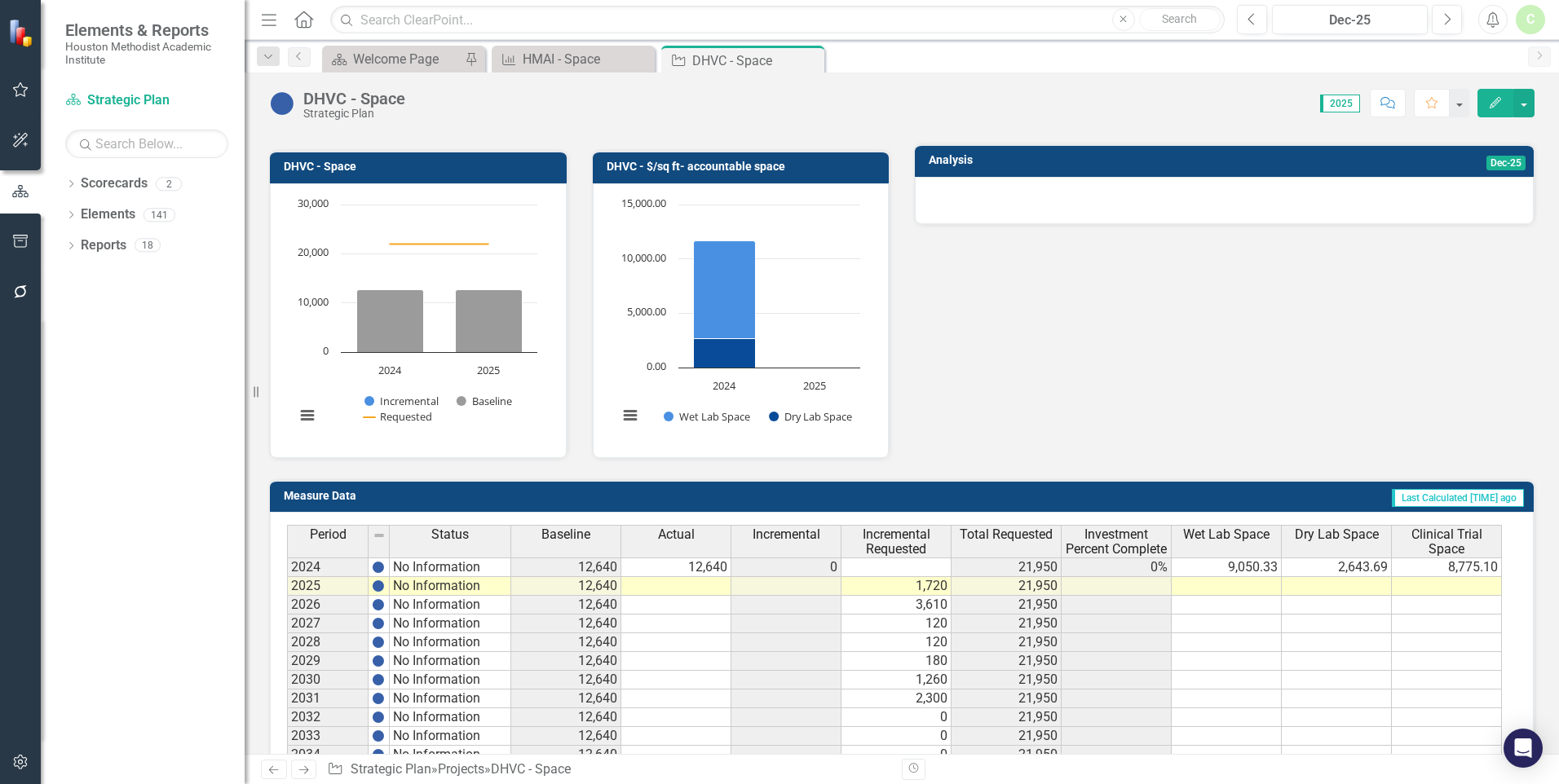scroll, scrollTop: 163, scrollLeft: 0, axis: vertical 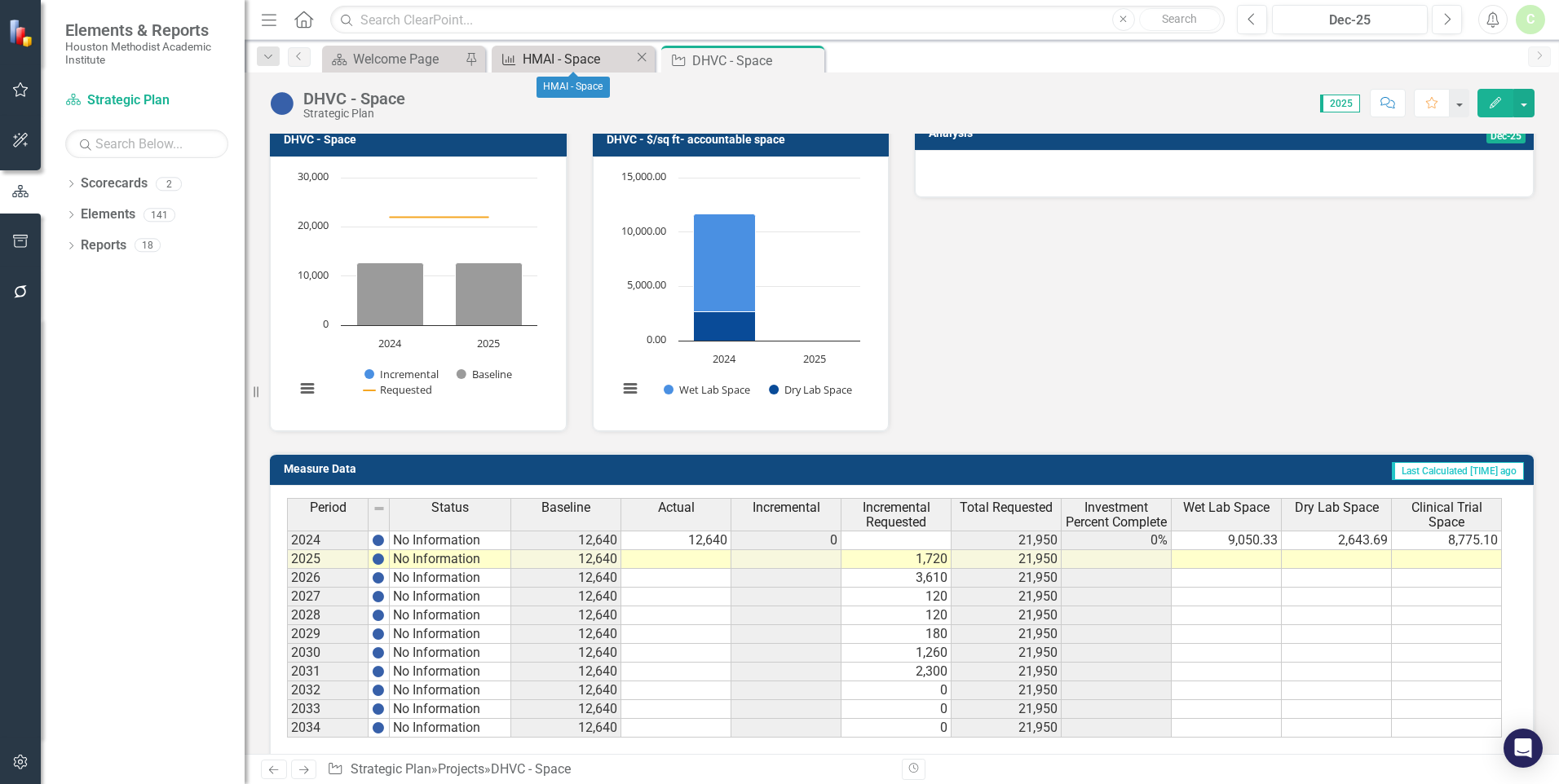 click on "HMAI - Space" at bounding box center [578, 59] 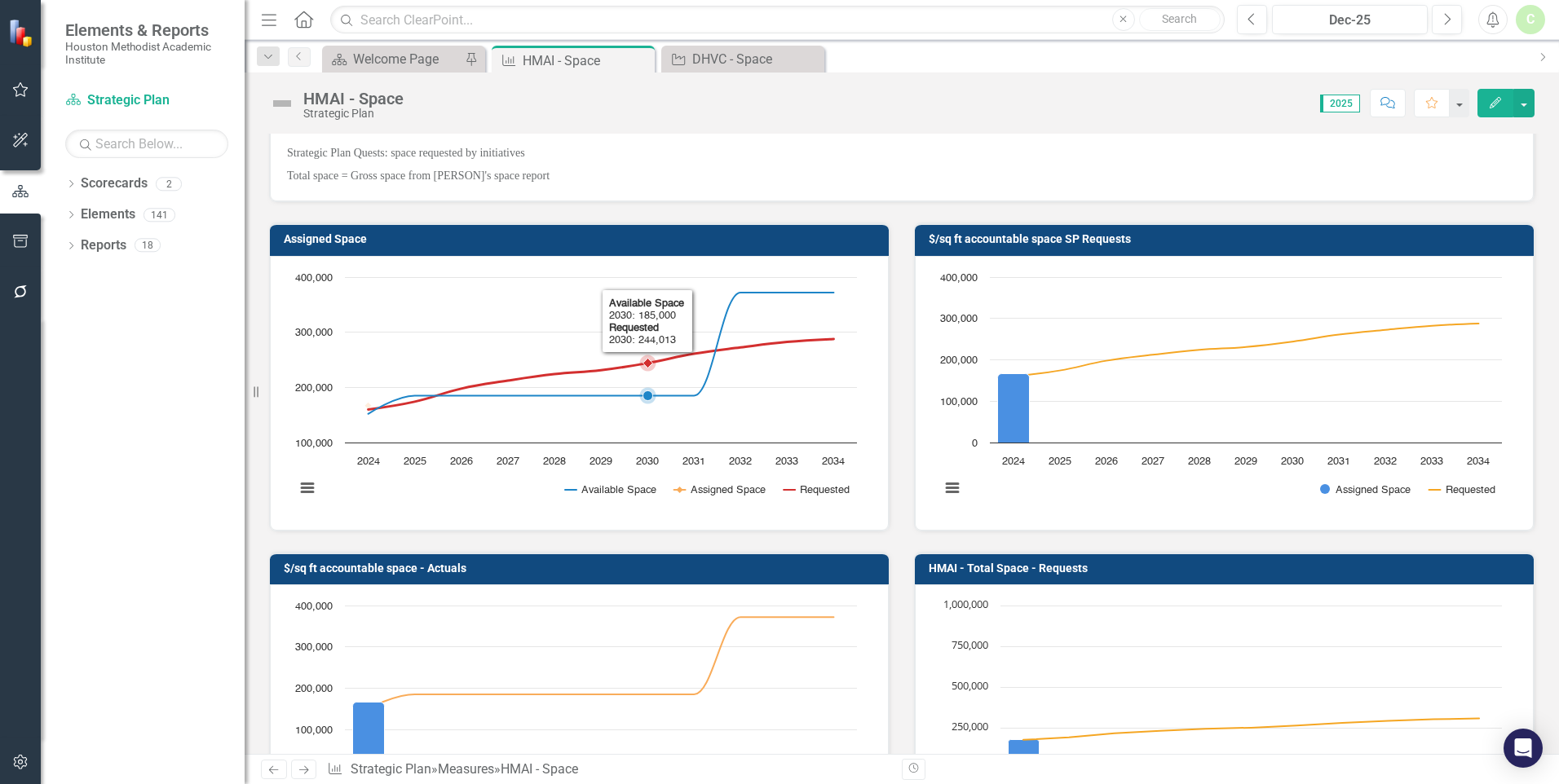scroll, scrollTop: 489, scrollLeft: 0, axis: vertical 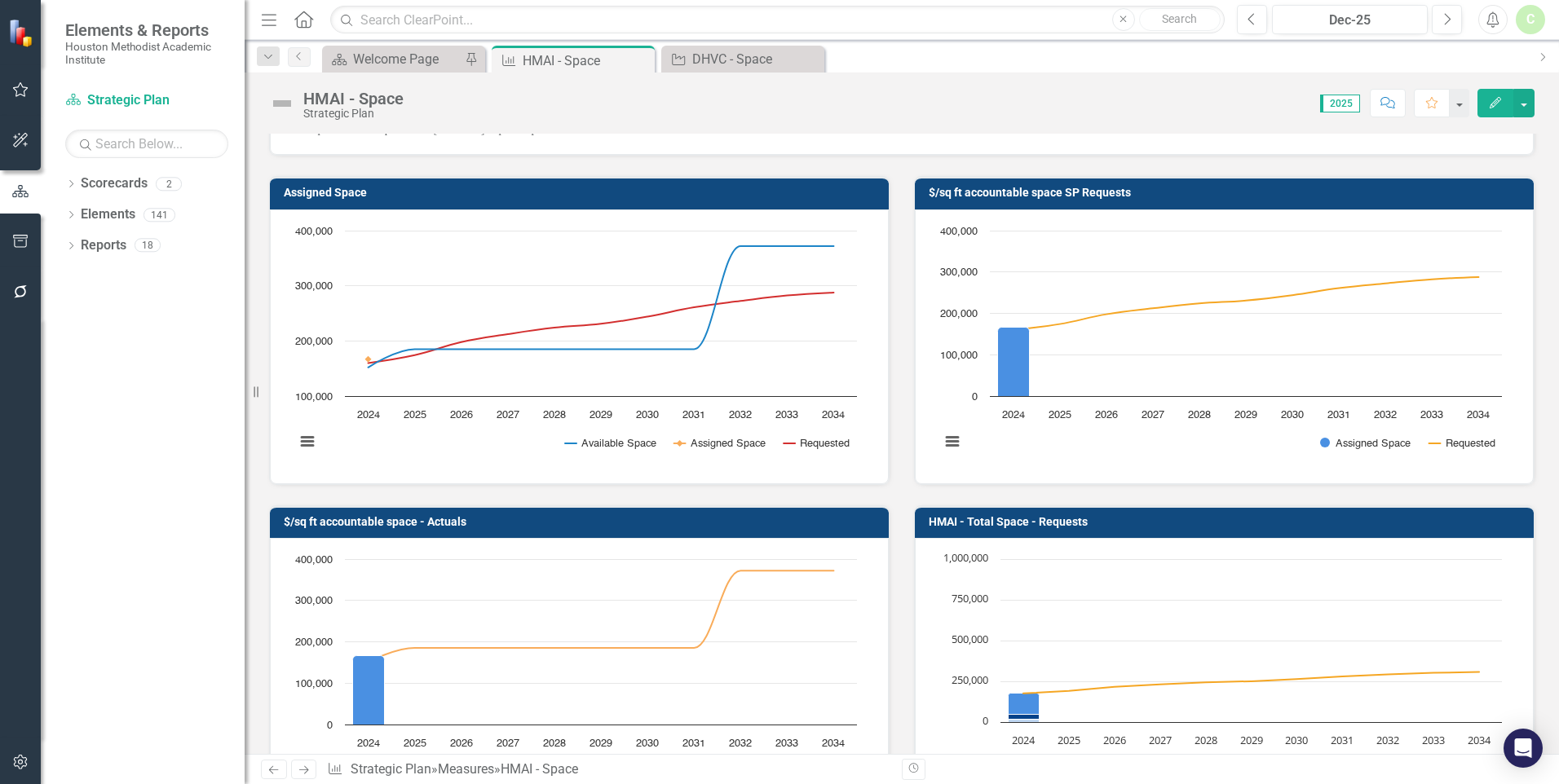 click on "Edit" at bounding box center (1495, 103) 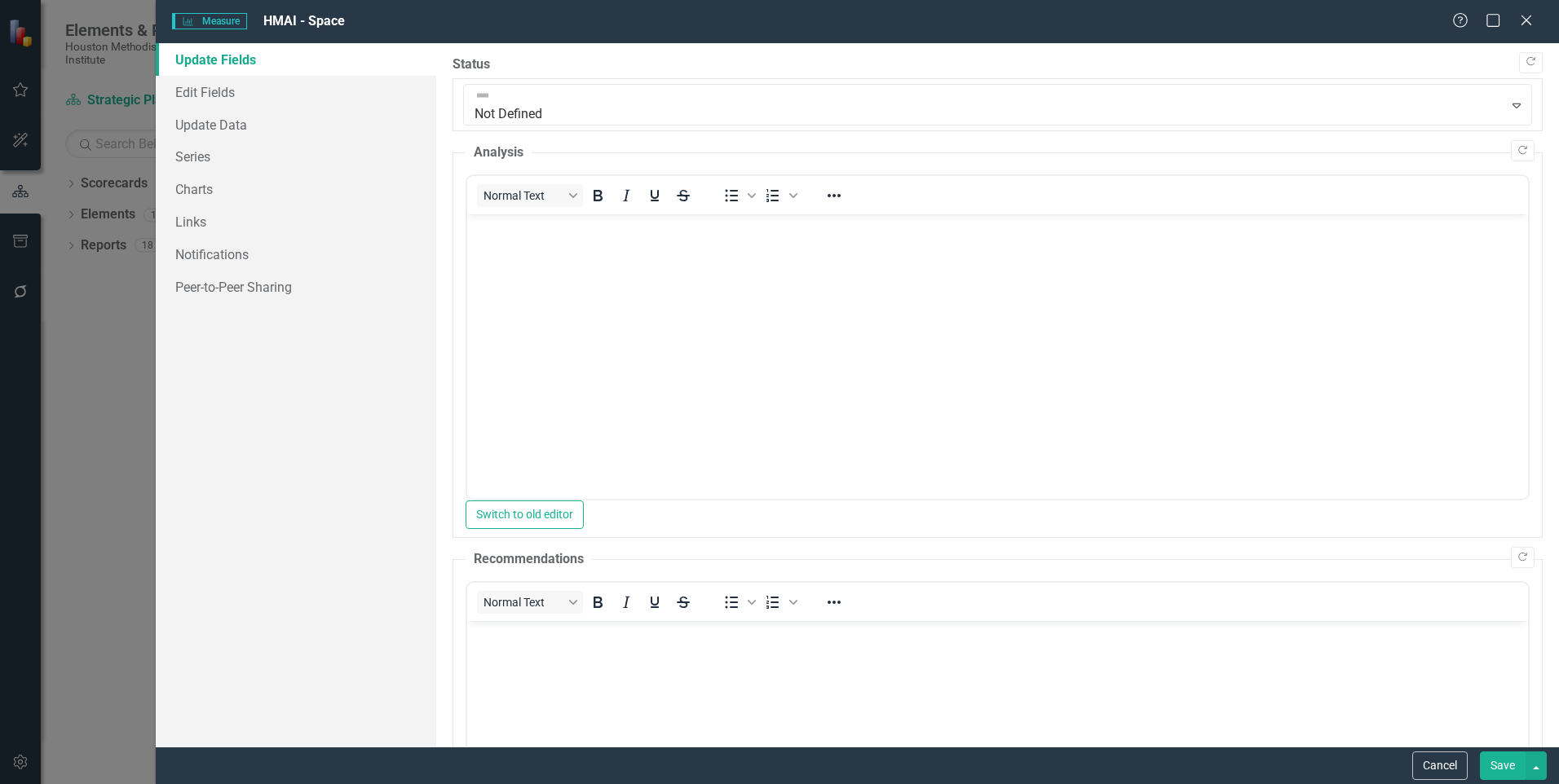 scroll, scrollTop: 0, scrollLeft: 0, axis: both 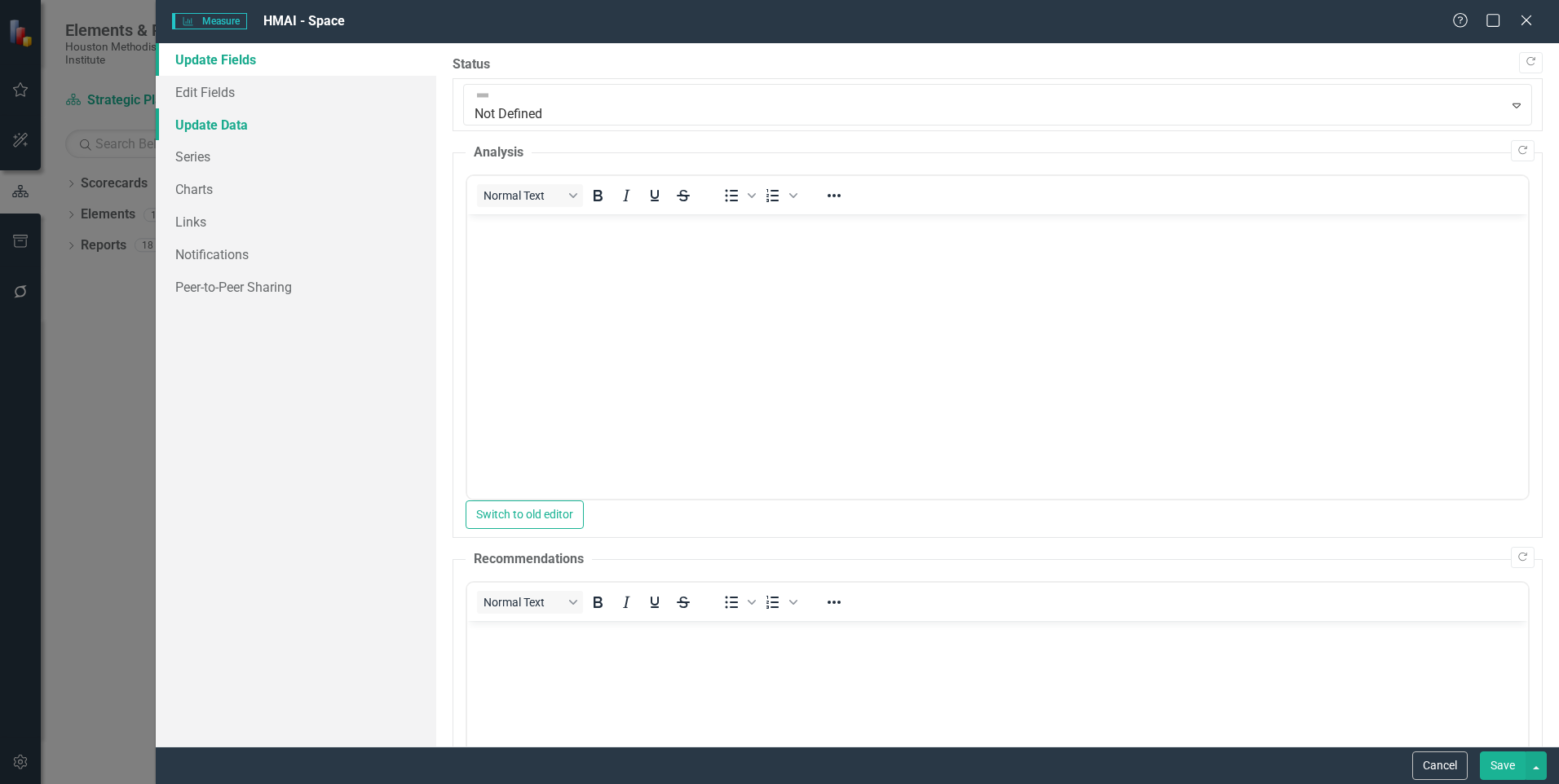 click on "Update  Data" at bounding box center [296, 125] 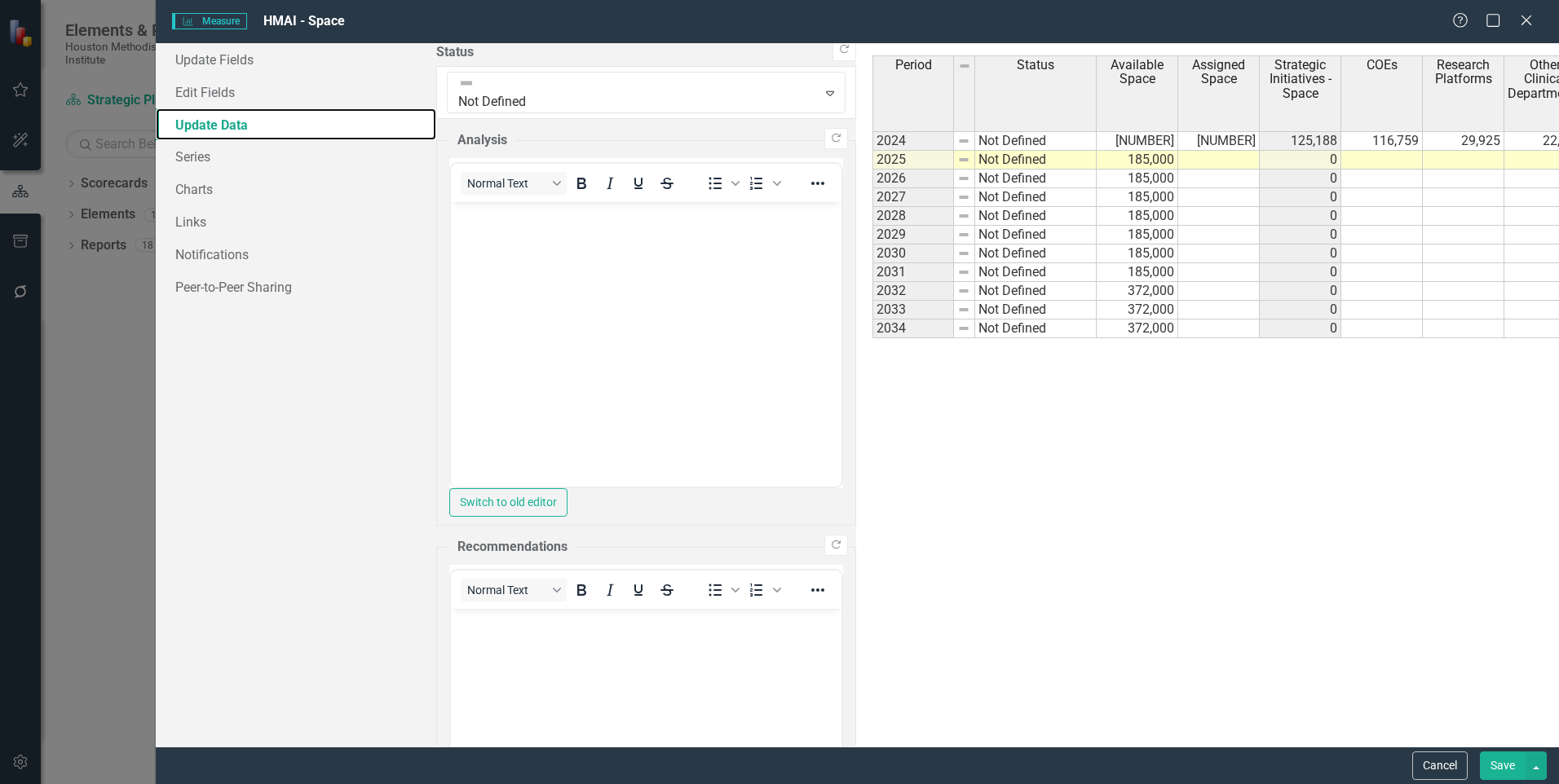 scroll, scrollTop: 0, scrollLeft: 139, axis: horizontal 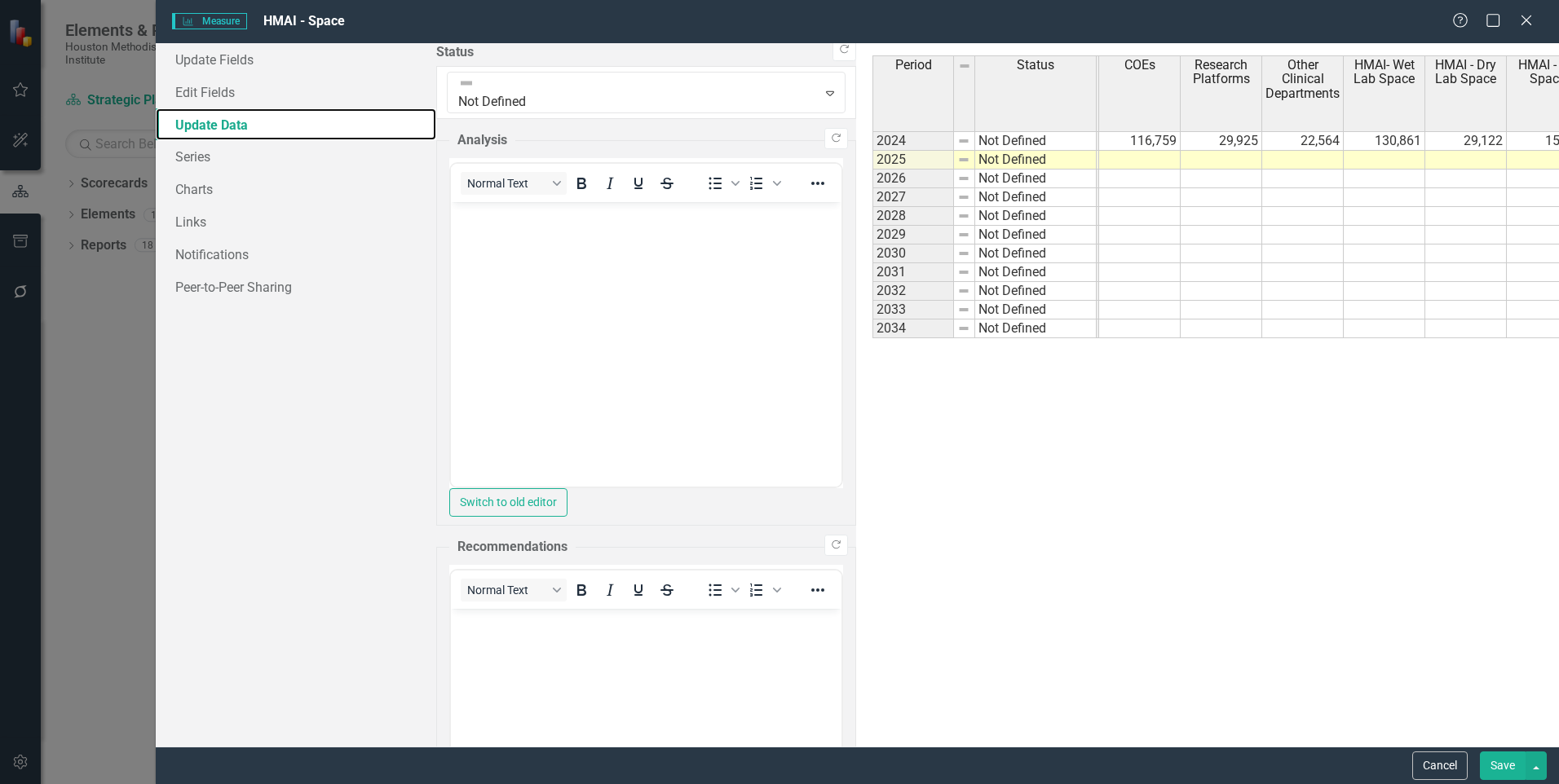 drag, startPoint x: 1075, startPoint y: 719, endPoint x: 1112, endPoint y: 711, distance: 37.854986 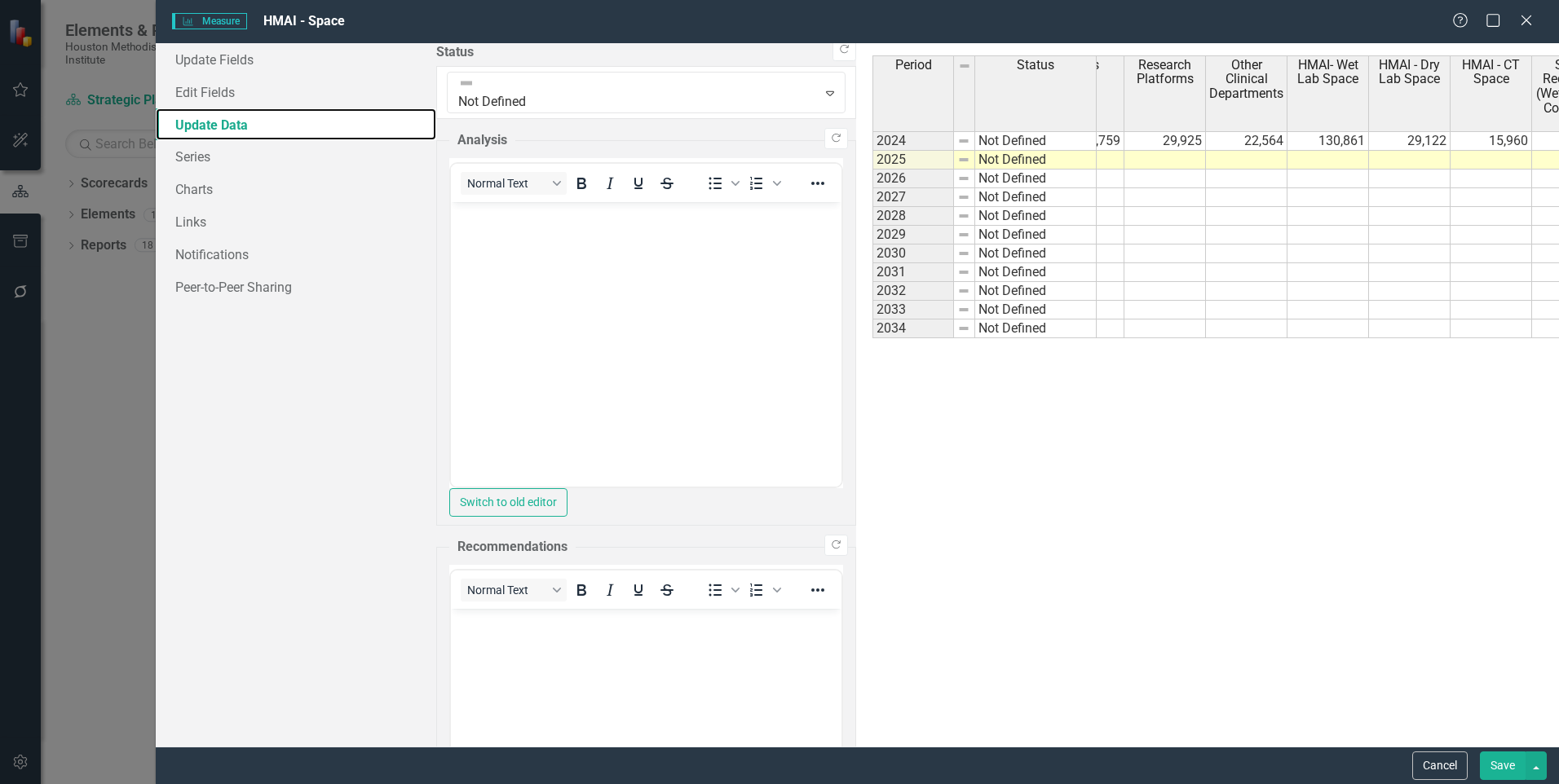 scroll, scrollTop: 0, scrollLeft: 329, axis: horizontal 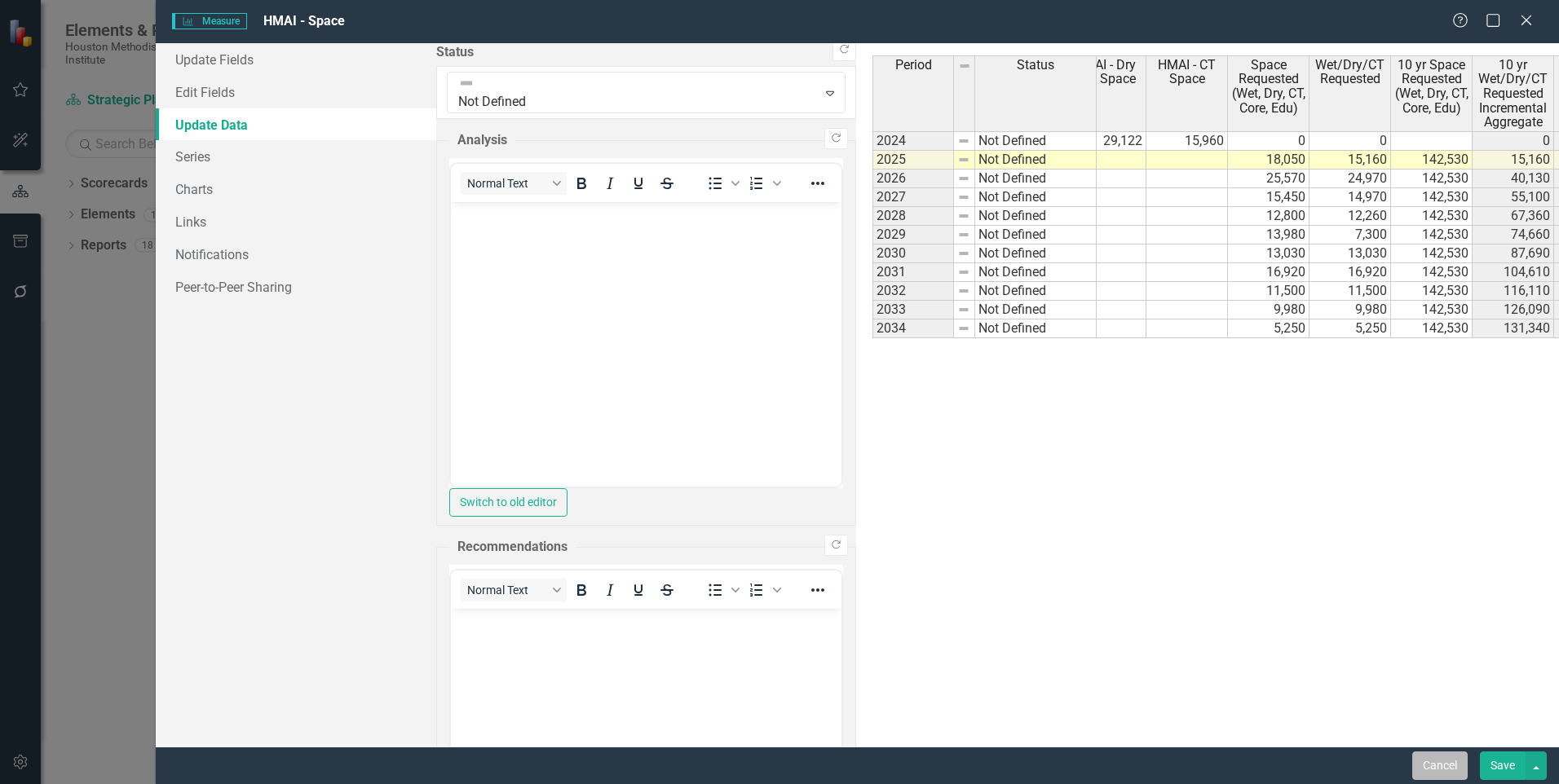 click on "Cancel" at bounding box center [1440, 765] 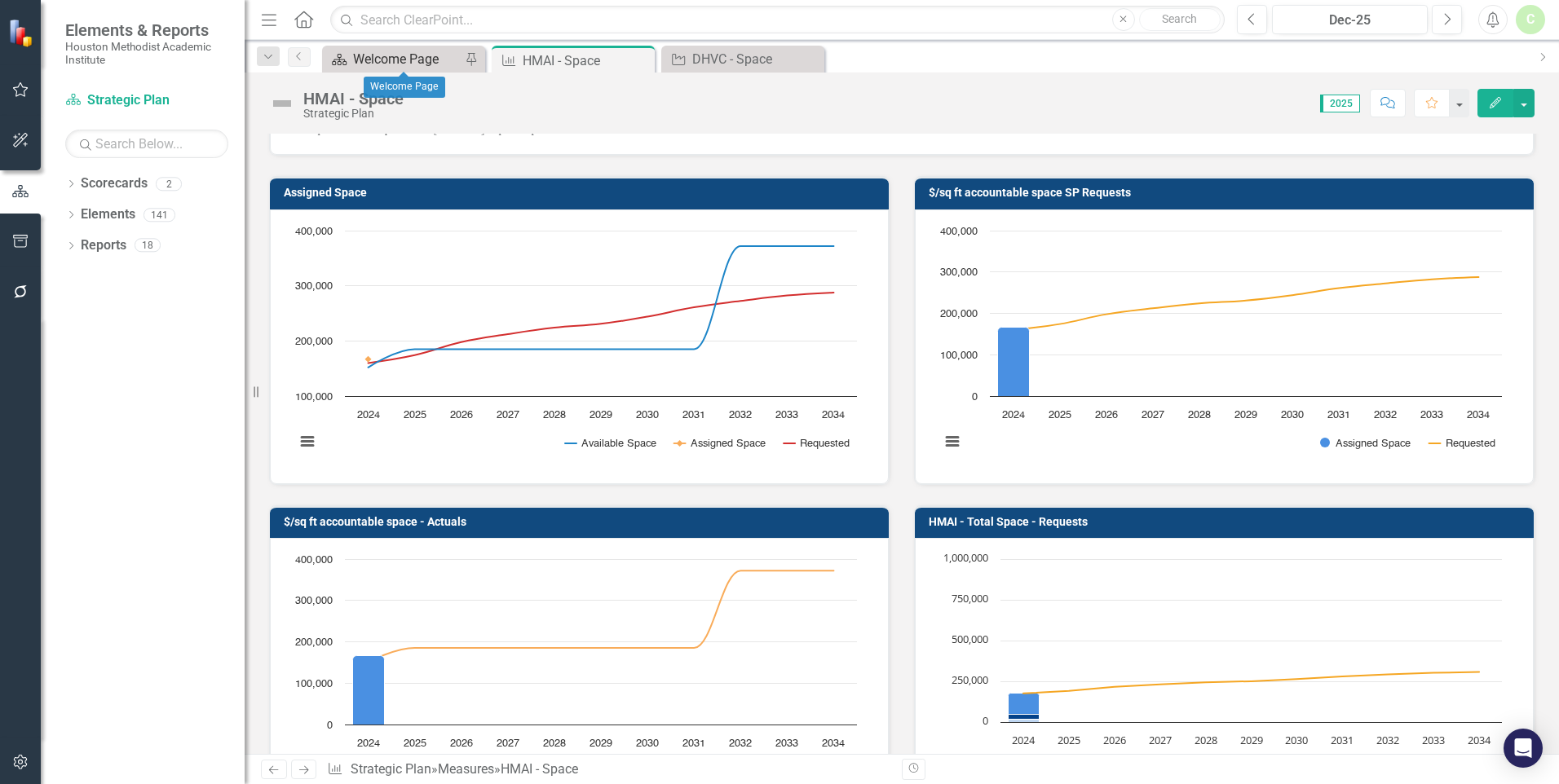 click on "Welcome Page" at bounding box center (407, 59) 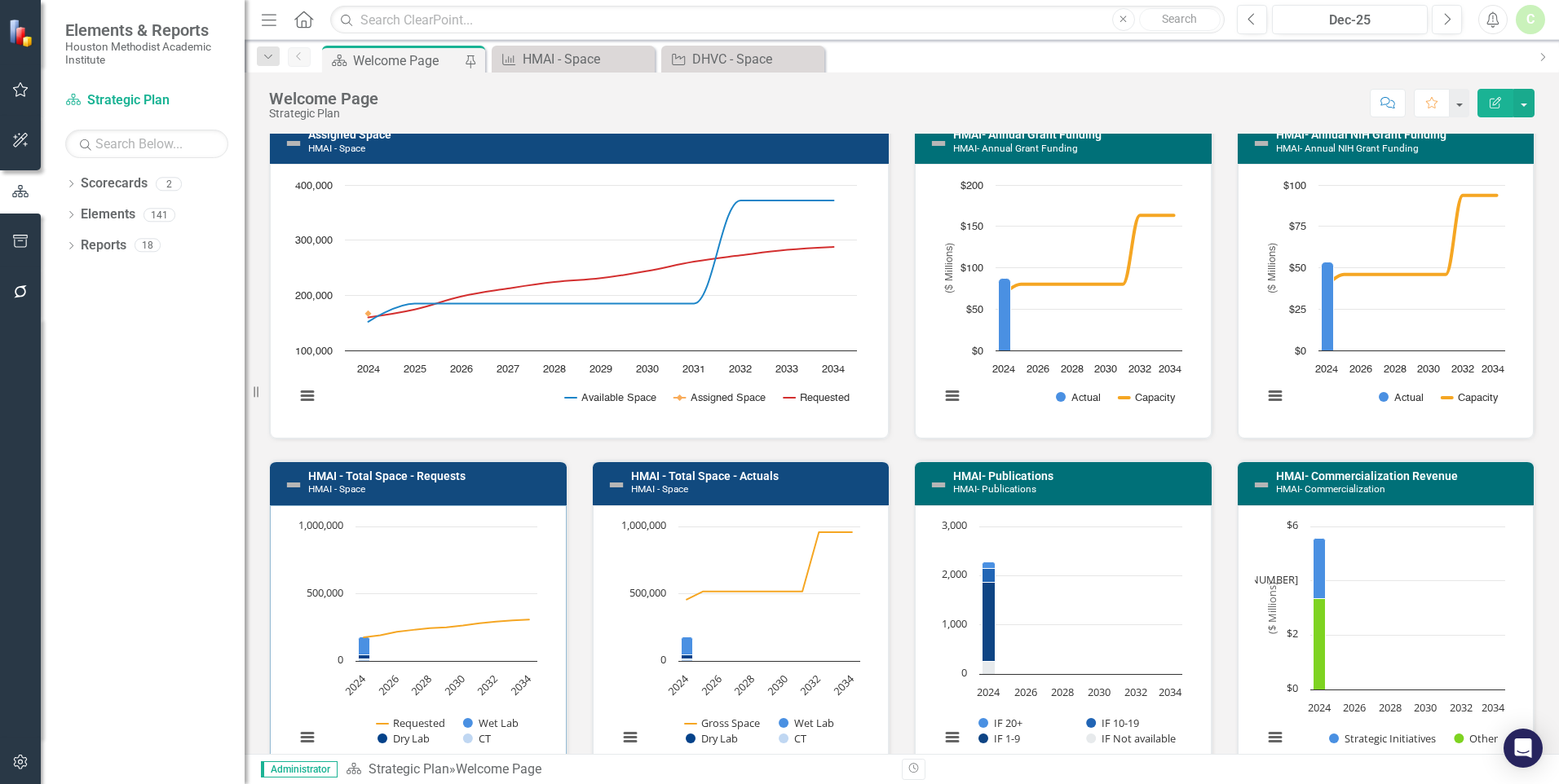 scroll, scrollTop: 978, scrollLeft: 0, axis: vertical 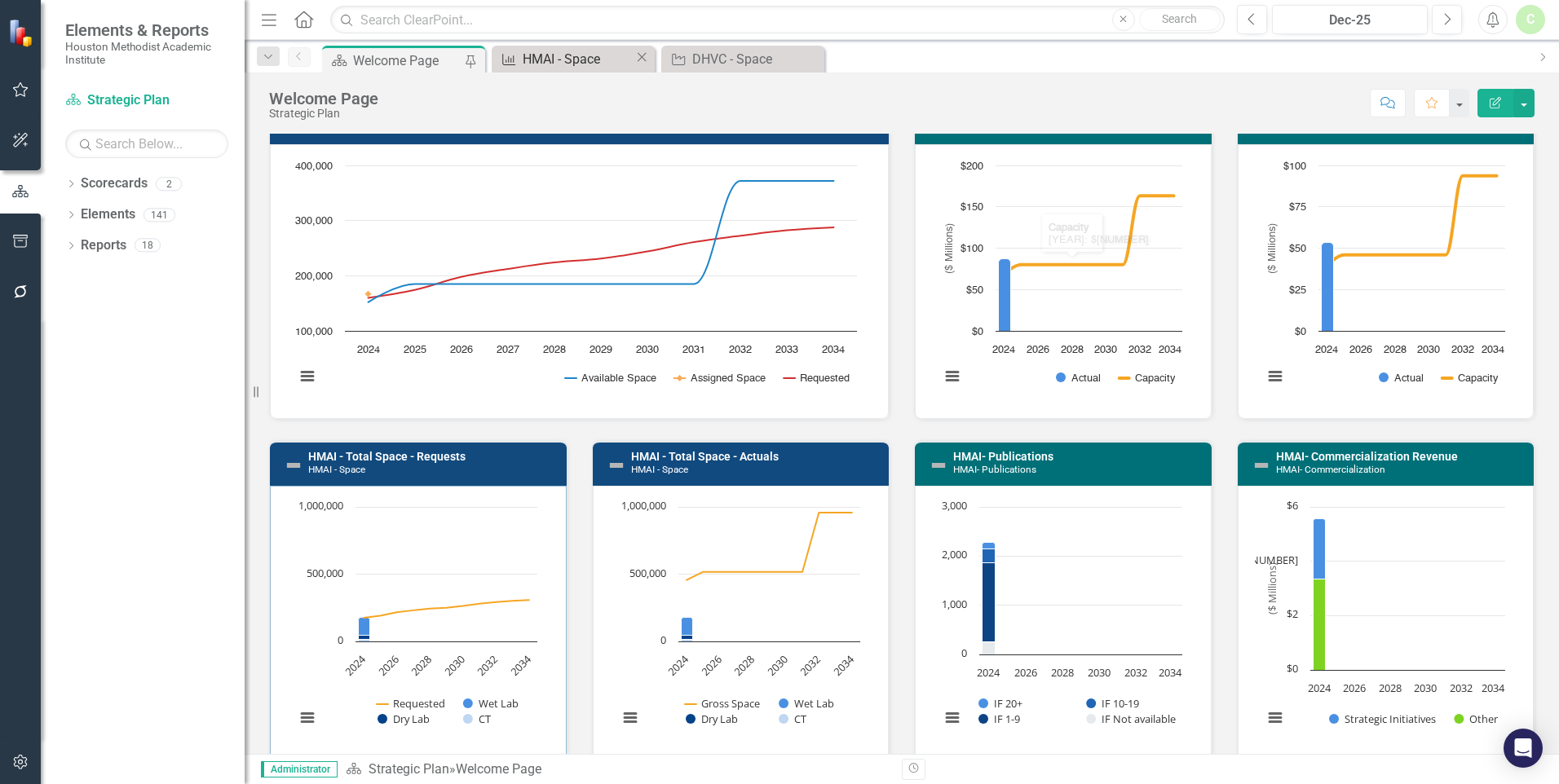 click on "HMAI - Space" at bounding box center [578, 59] 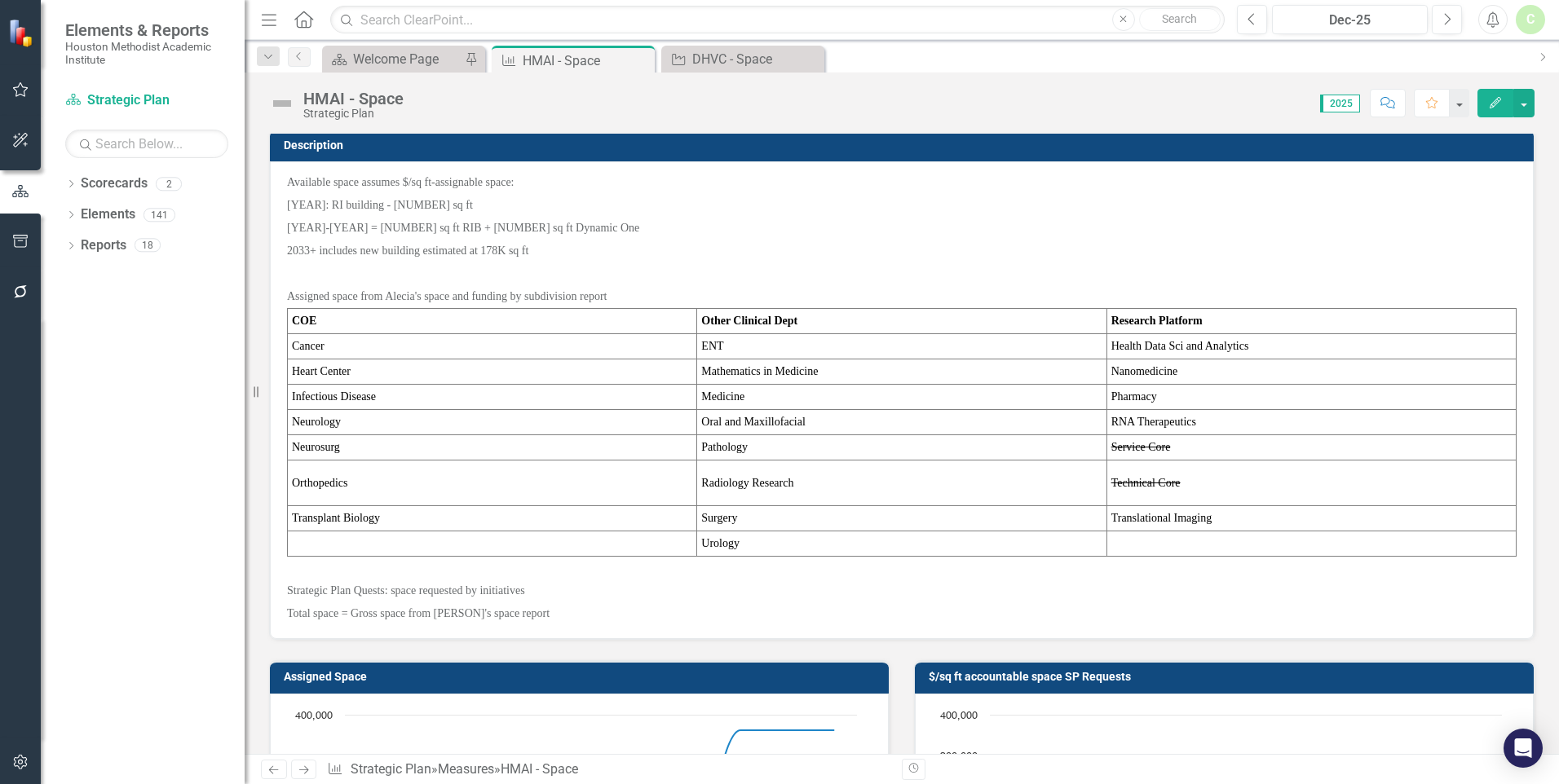 scroll, scrollTop: 0, scrollLeft: 0, axis: both 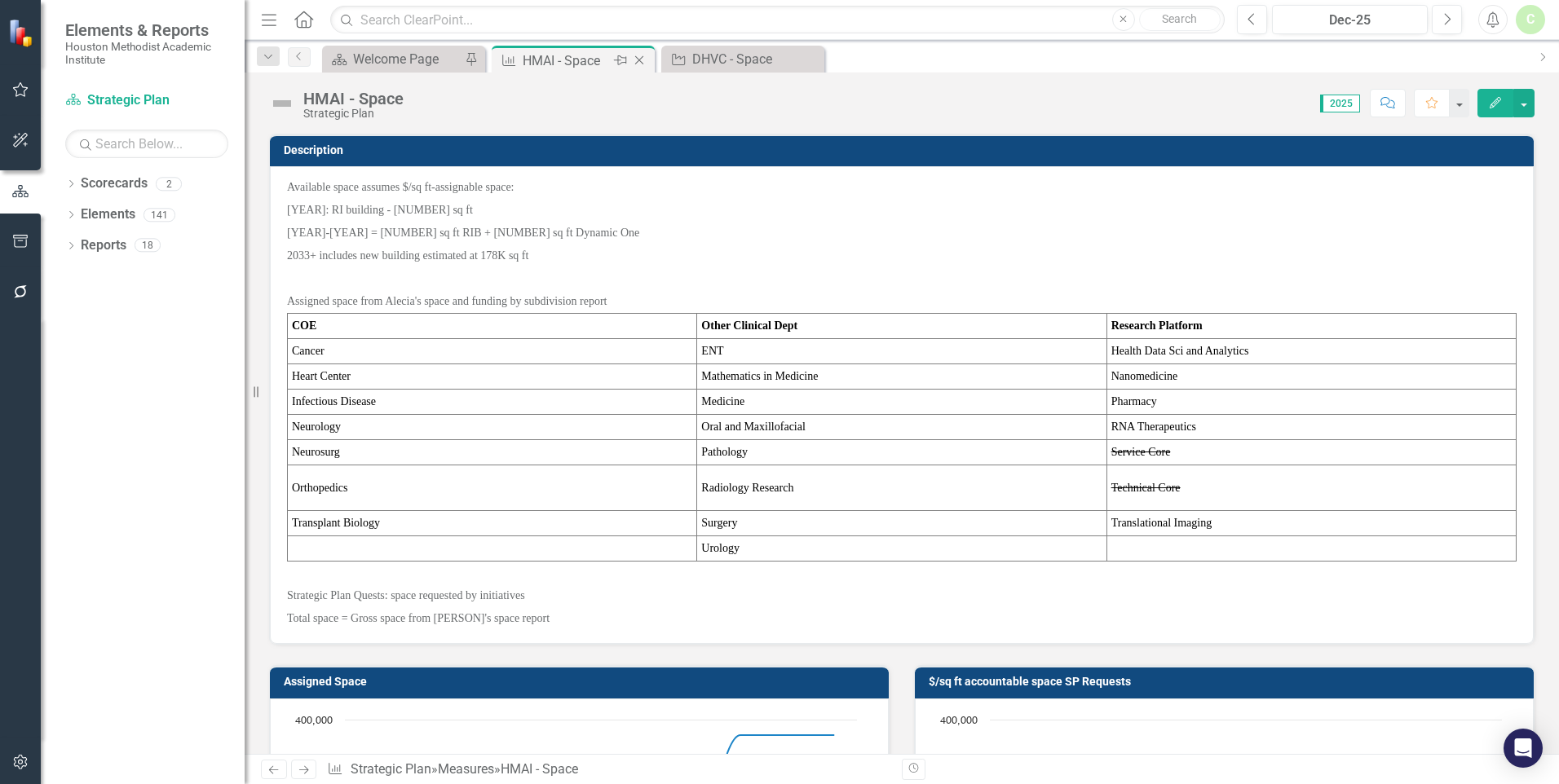 click on "Close" 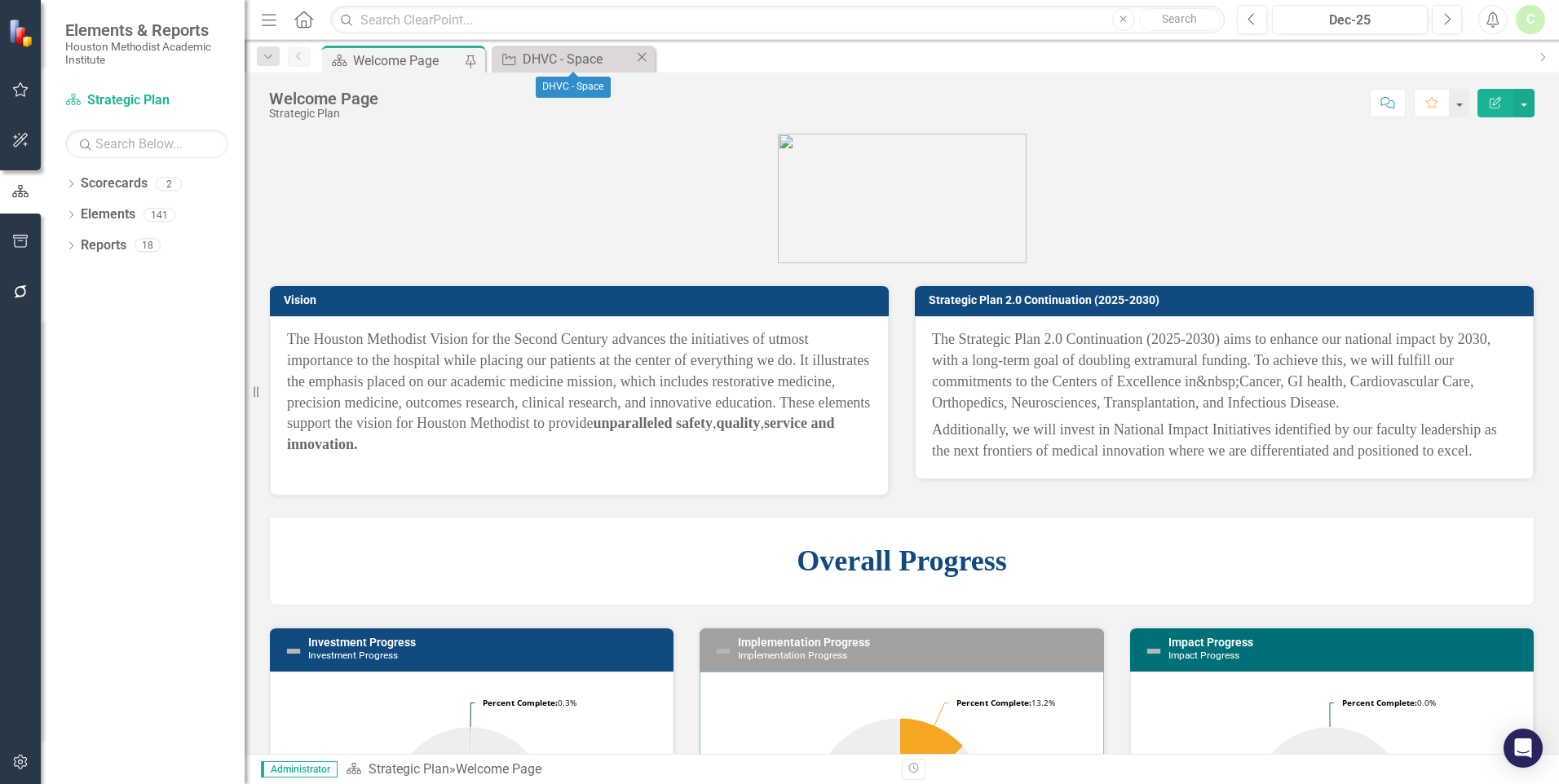 click on "Close" 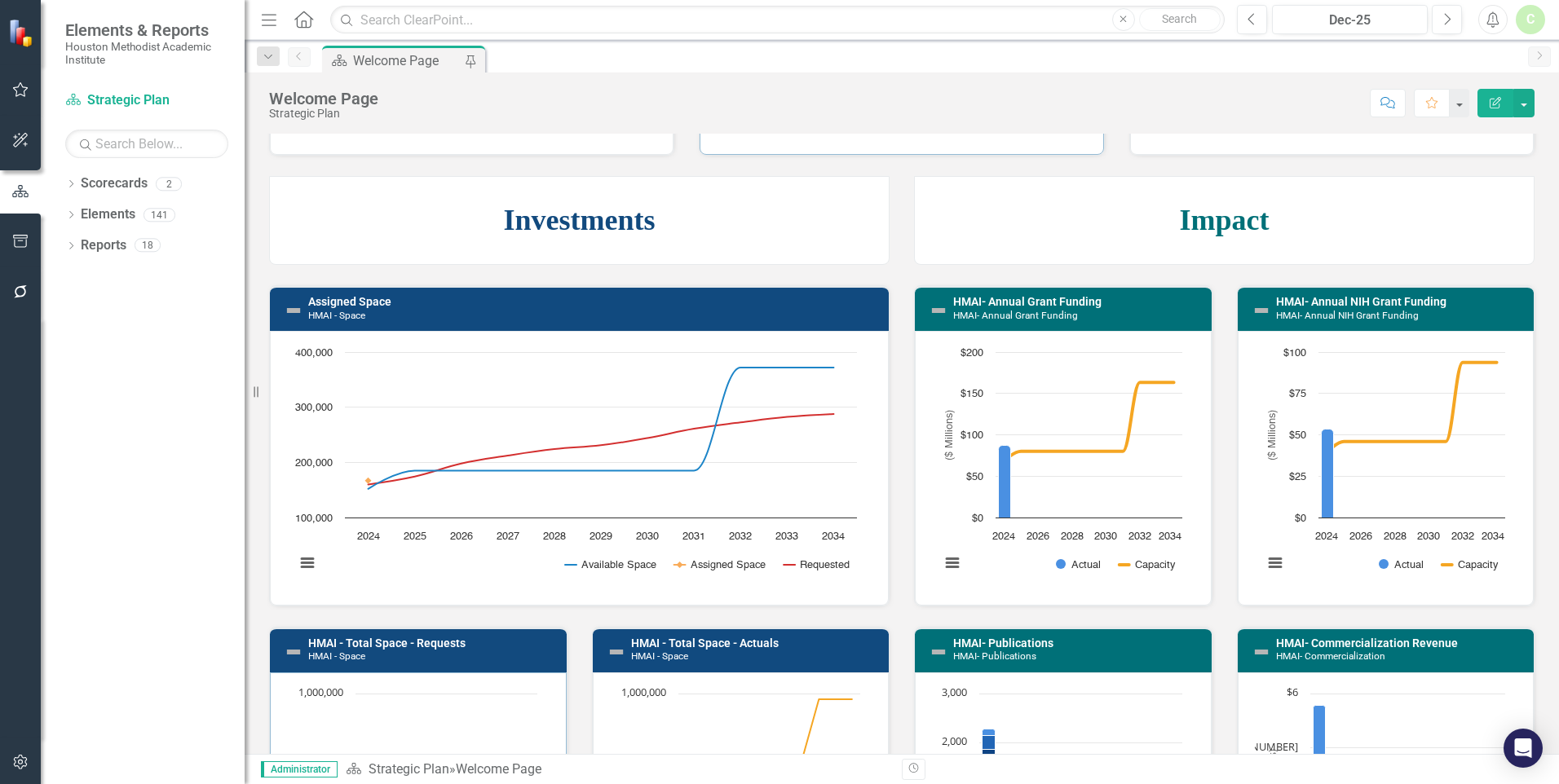 scroll, scrollTop: 896, scrollLeft: 0, axis: vertical 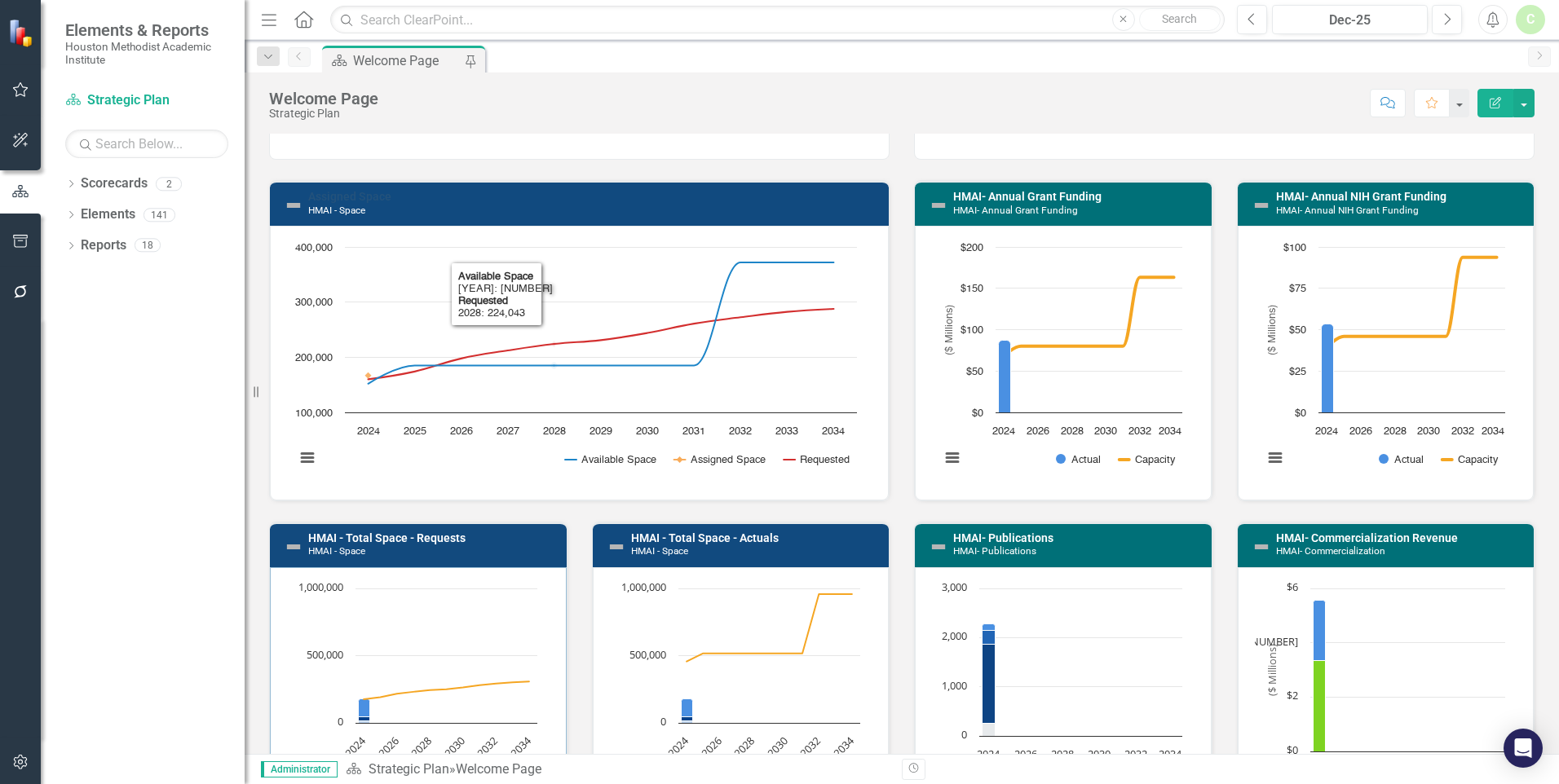 click on "Assigned Space" at bounding box center [350, 196] 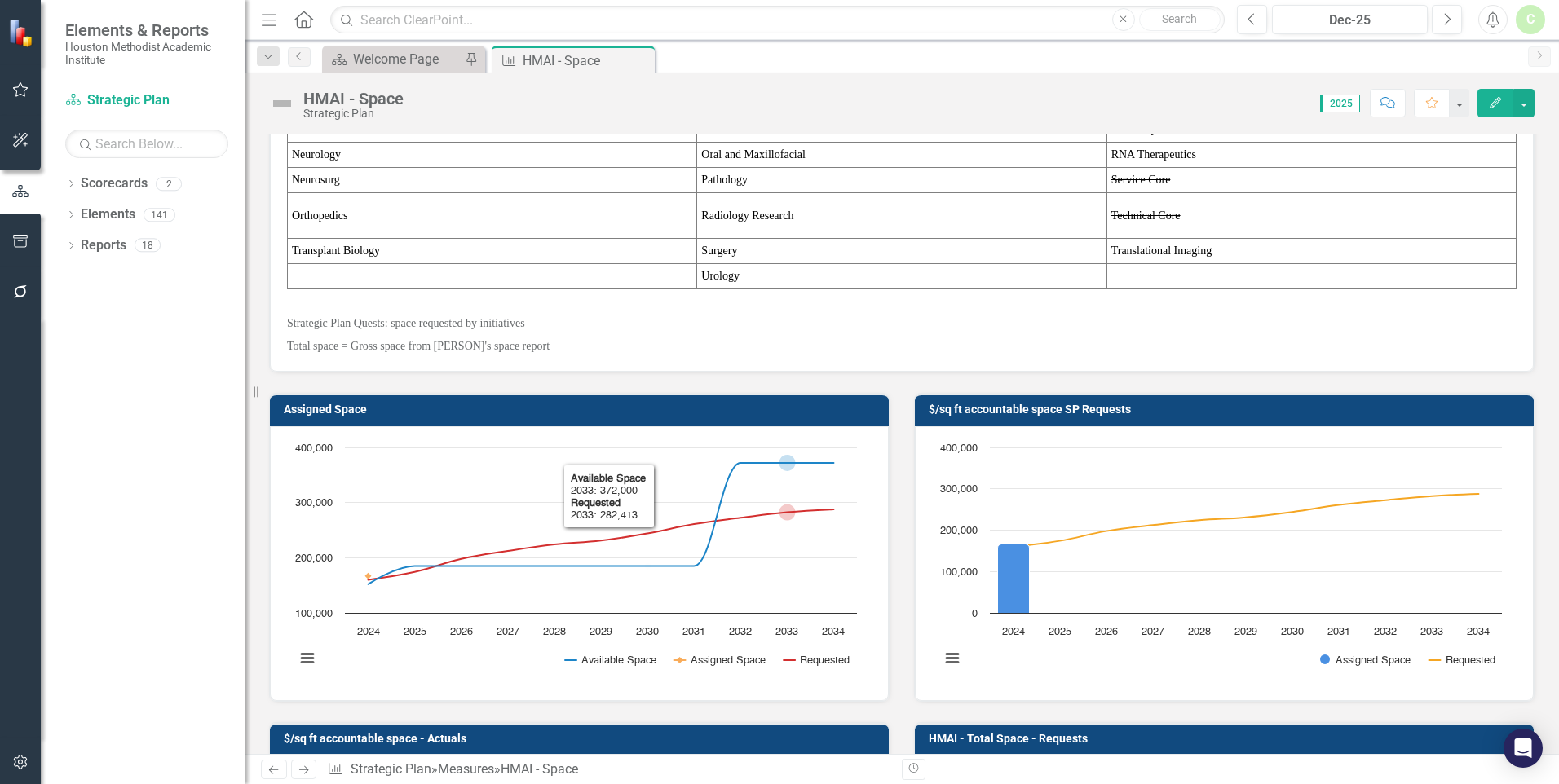 scroll, scrollTop: 244, scrollLeft: 0, axis: vertical 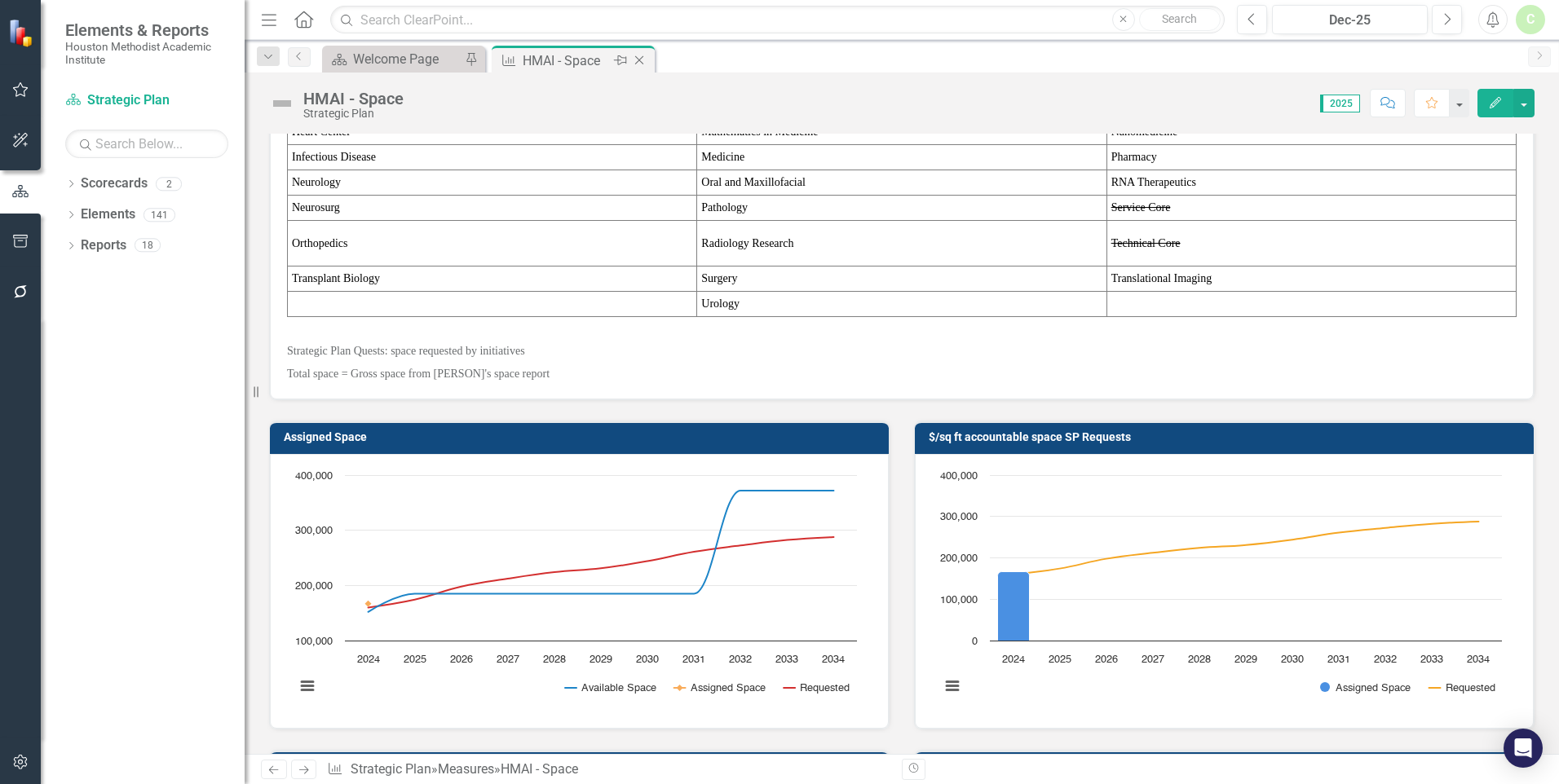 click on "Close" 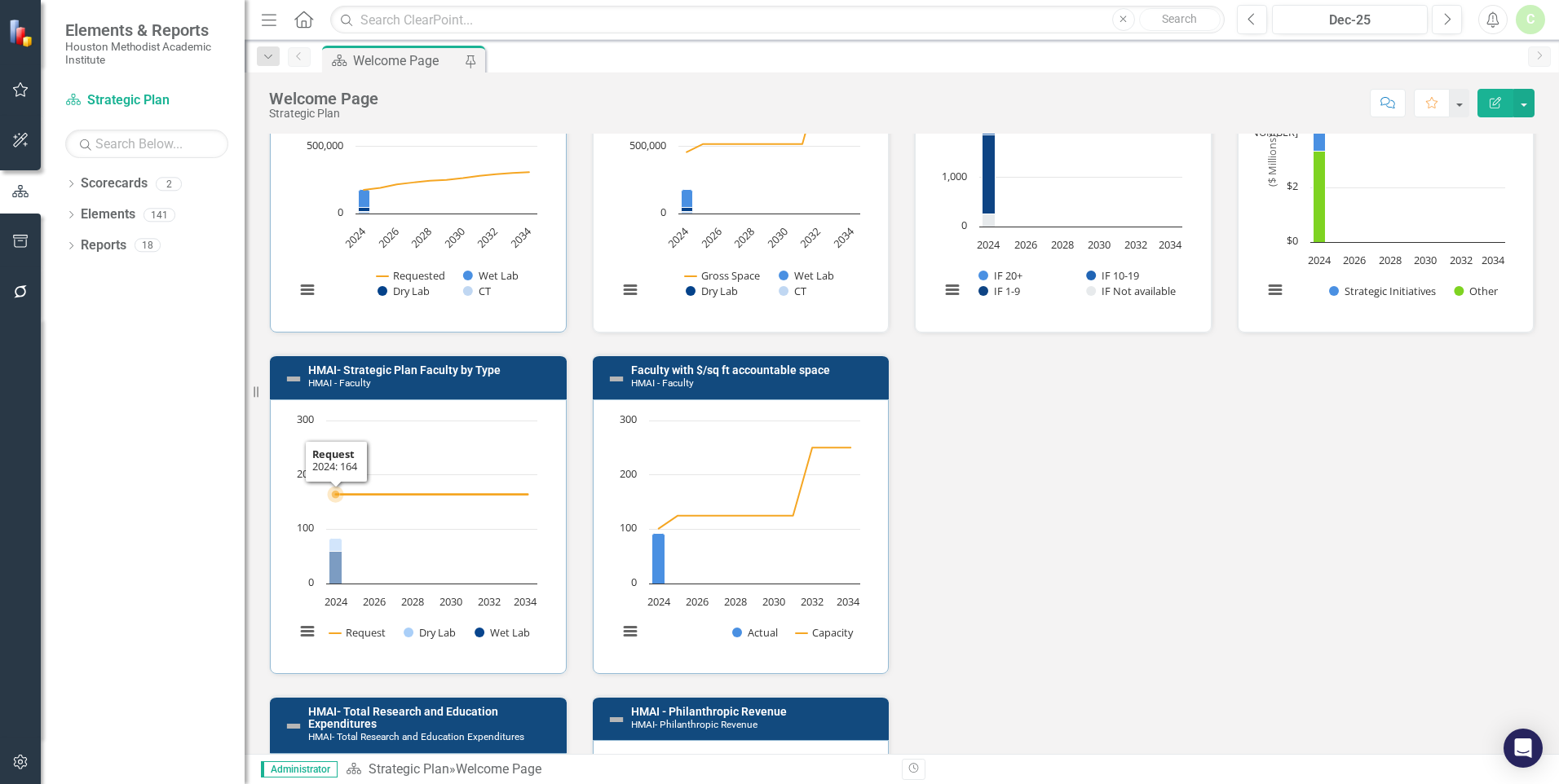 scroll, scrollTop: 1467, scrollLeft: 0, axis: vertical 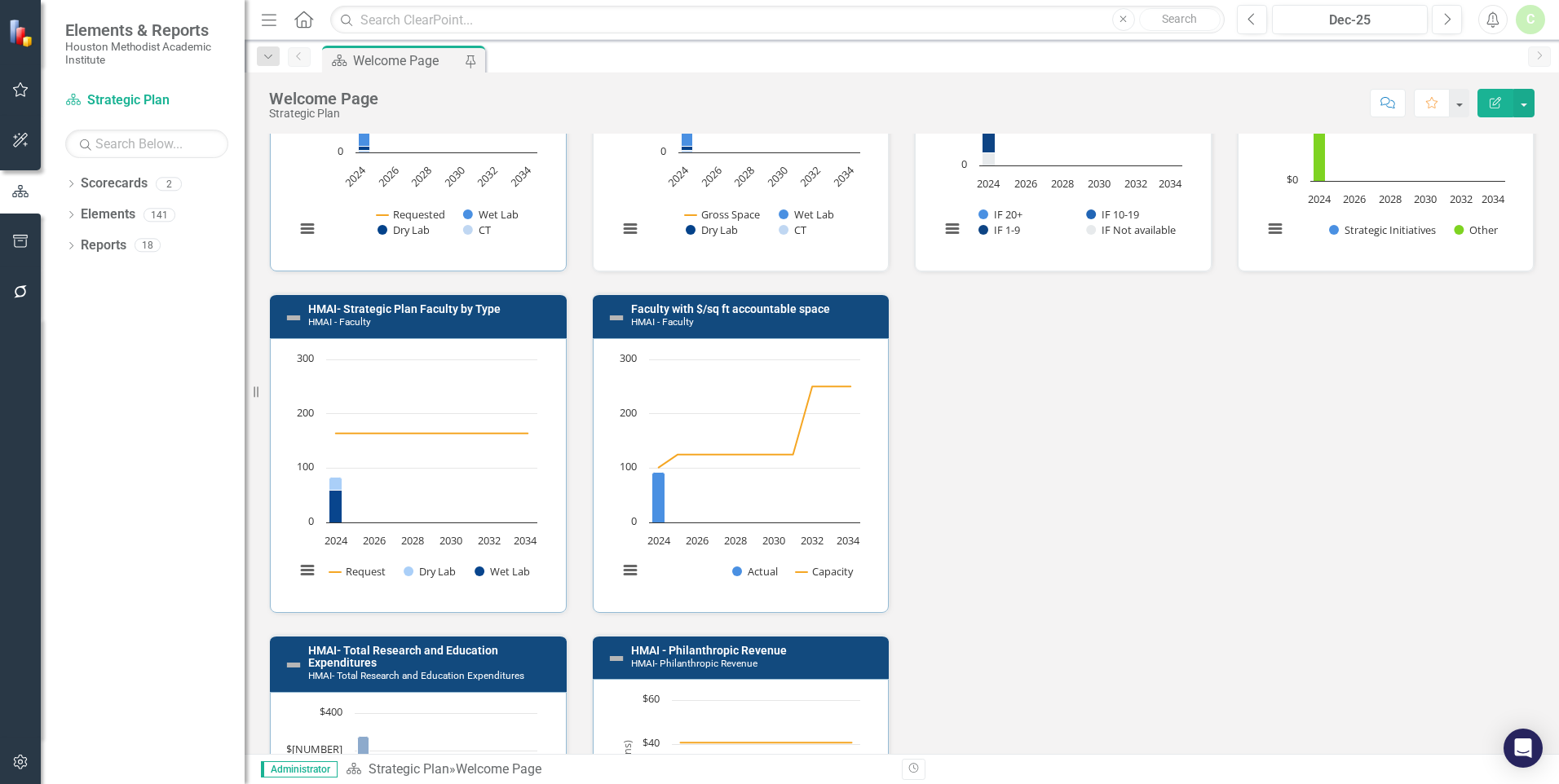 click on "Investments
Assigned Space HMAI - Space Loading... Chart Line chart with 3 lines. Assigned Space (Chart Type: Line)
Plot Bands
2024
Available Space: 152,000	Assigned Space: 166,993	Requested: 159,983
2025
Available Space: 185,000	Assigned Space: No Value	Requested: 174,123
2026
Available Space: 185,000	Assigned Space: No Value	Requested: 197,773
2027
Available Space: 185,000	Assigned Space: No Value	Requested: 212,263
2028
Available Space: 185,000	Assigned Space: No Value	Requested: 224,043
2029
Available Space: 185,000	Assigned Space: No Value	Requested: 231,043
2030
Available Space: 185,000	Assigned Space: No Value	Requested: 244,013
2031
Available Space: 185,000	Assigned Space: No Value	Requested: 260,933
2032
Available Space: 372,000	Assigned Space: No Value	Requested: 272,433
2033
Available Space: 372,000	Assigned Space: No Value	Requested: 282,413
2034
Available Space: 372,000	Assigned Space: No Value	Requested: 287,663 The chart has 1 X axis displaying categories.  Chart context menu 2024" at bounding box center [902, 223] 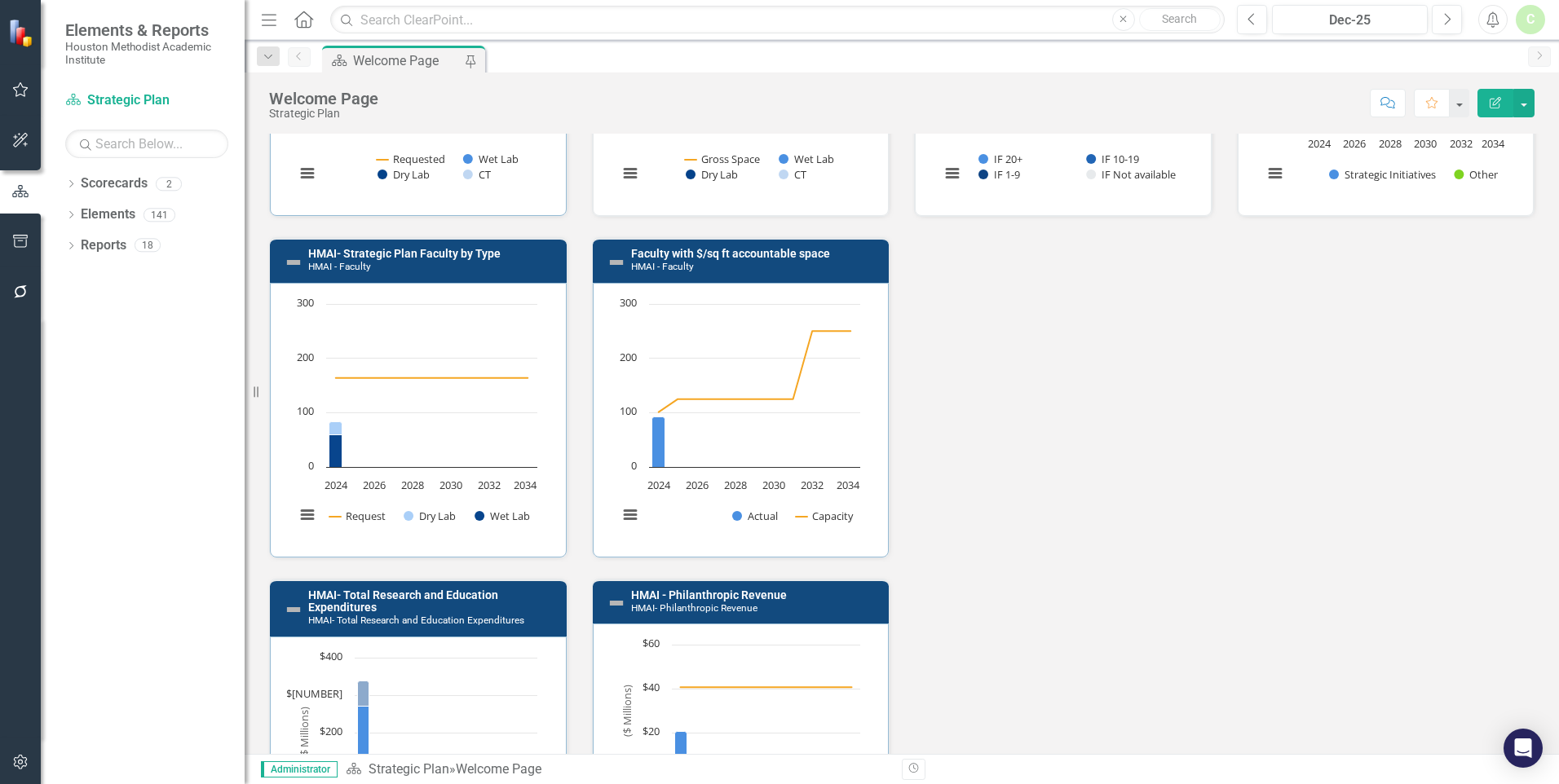 scroll, scrollTop: 1548, scrollLeft: 0, axis: vertical 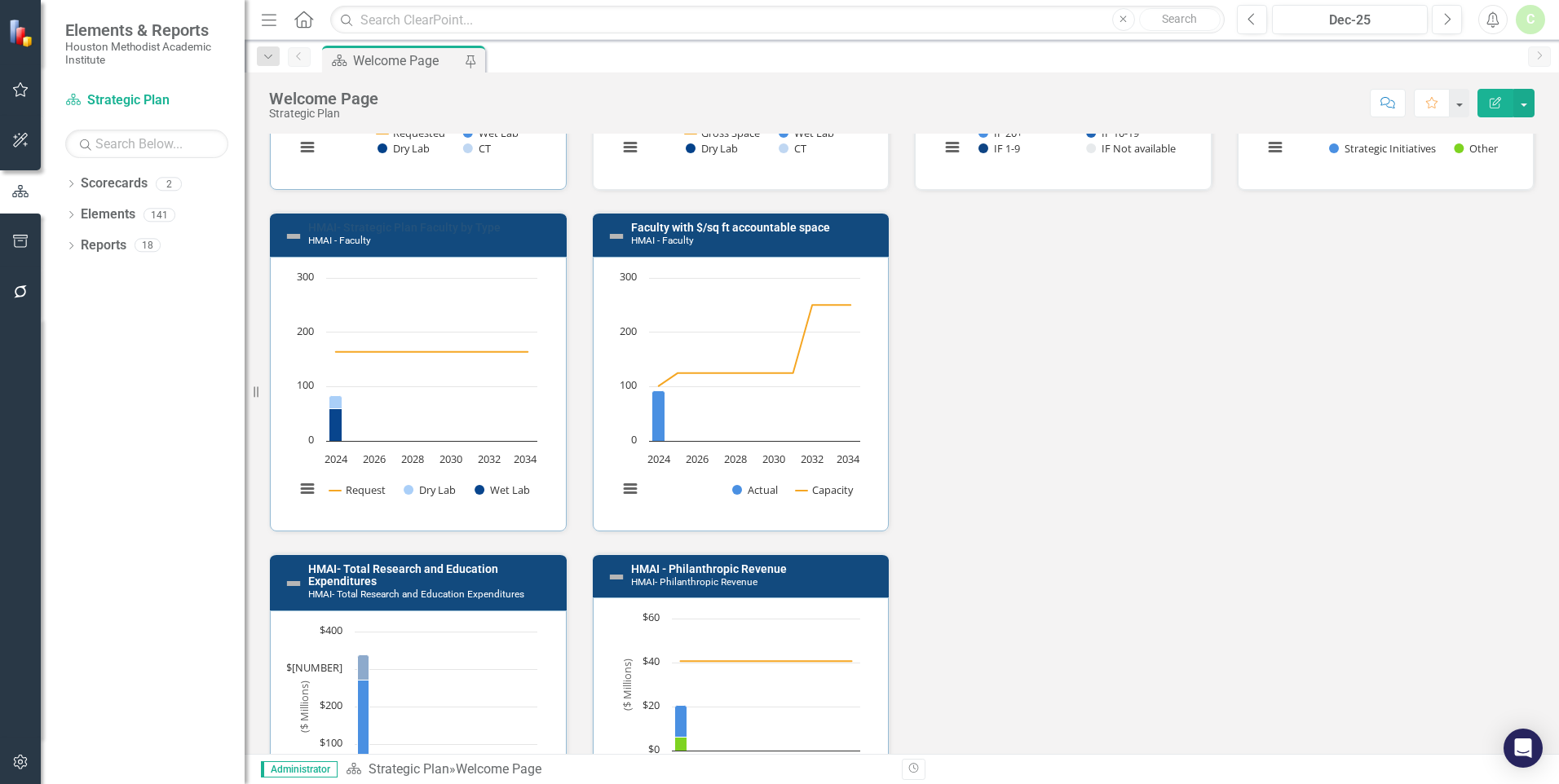 click on "HMAI- Strategic Plan Faculty by Type" at bounding box center [404, 227] 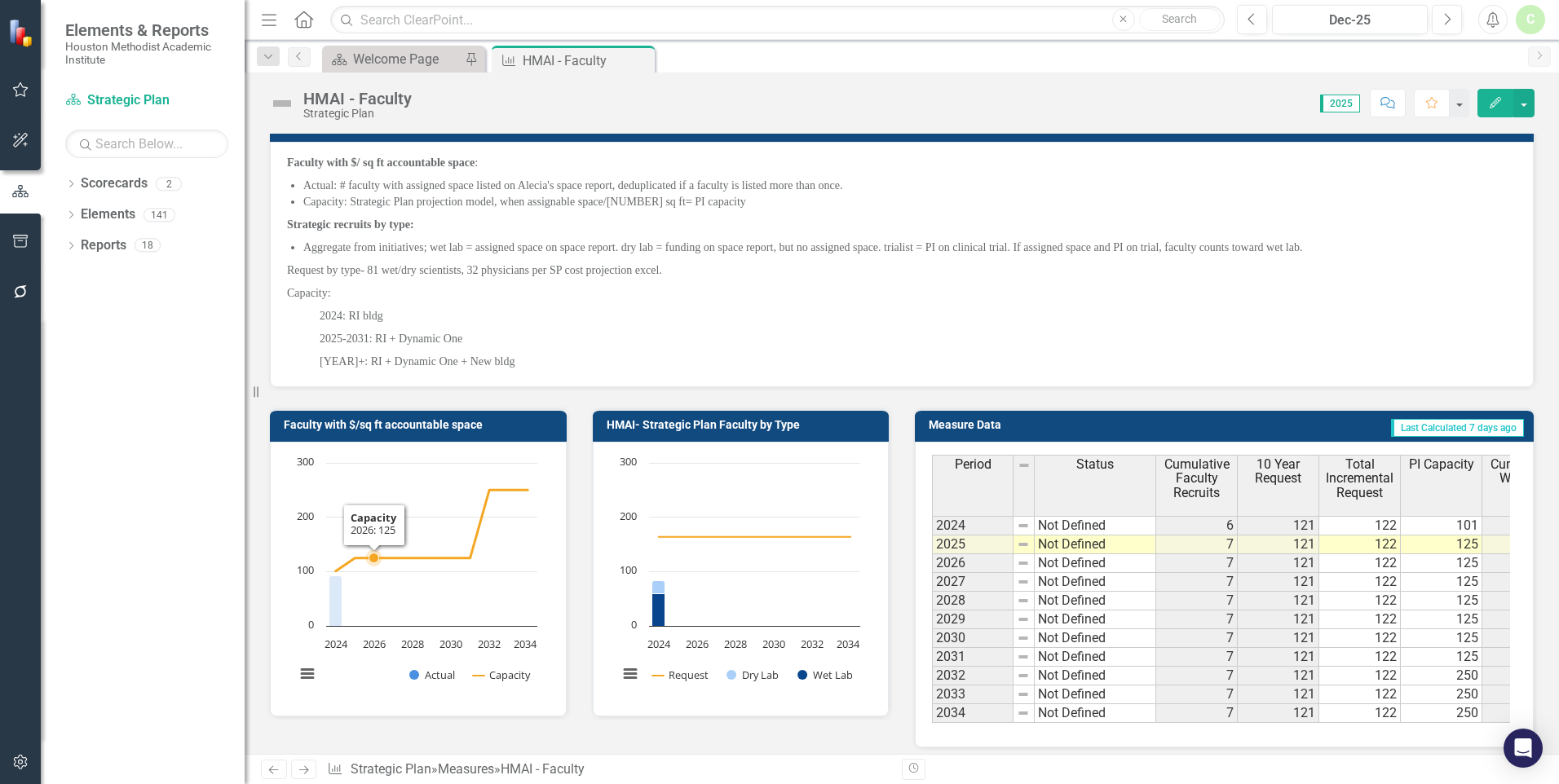scroll, scrollTop: 0, scrollLeft: 0, axis: both 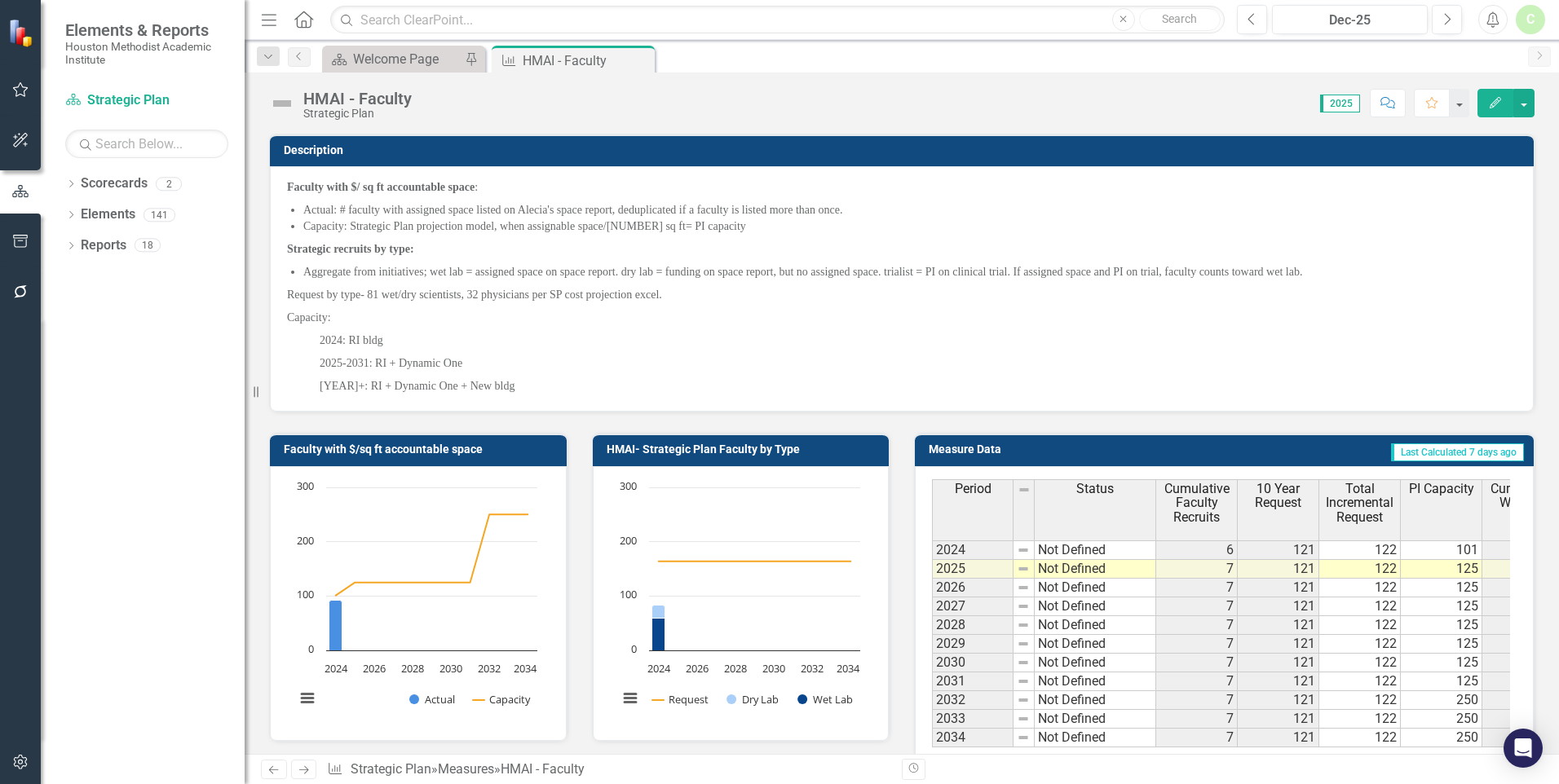 click on "Capacity: Strategic Plan projection model, when assignable space/[NUMBER] sq ft= PI capacity" at bounding box center [910, 227] 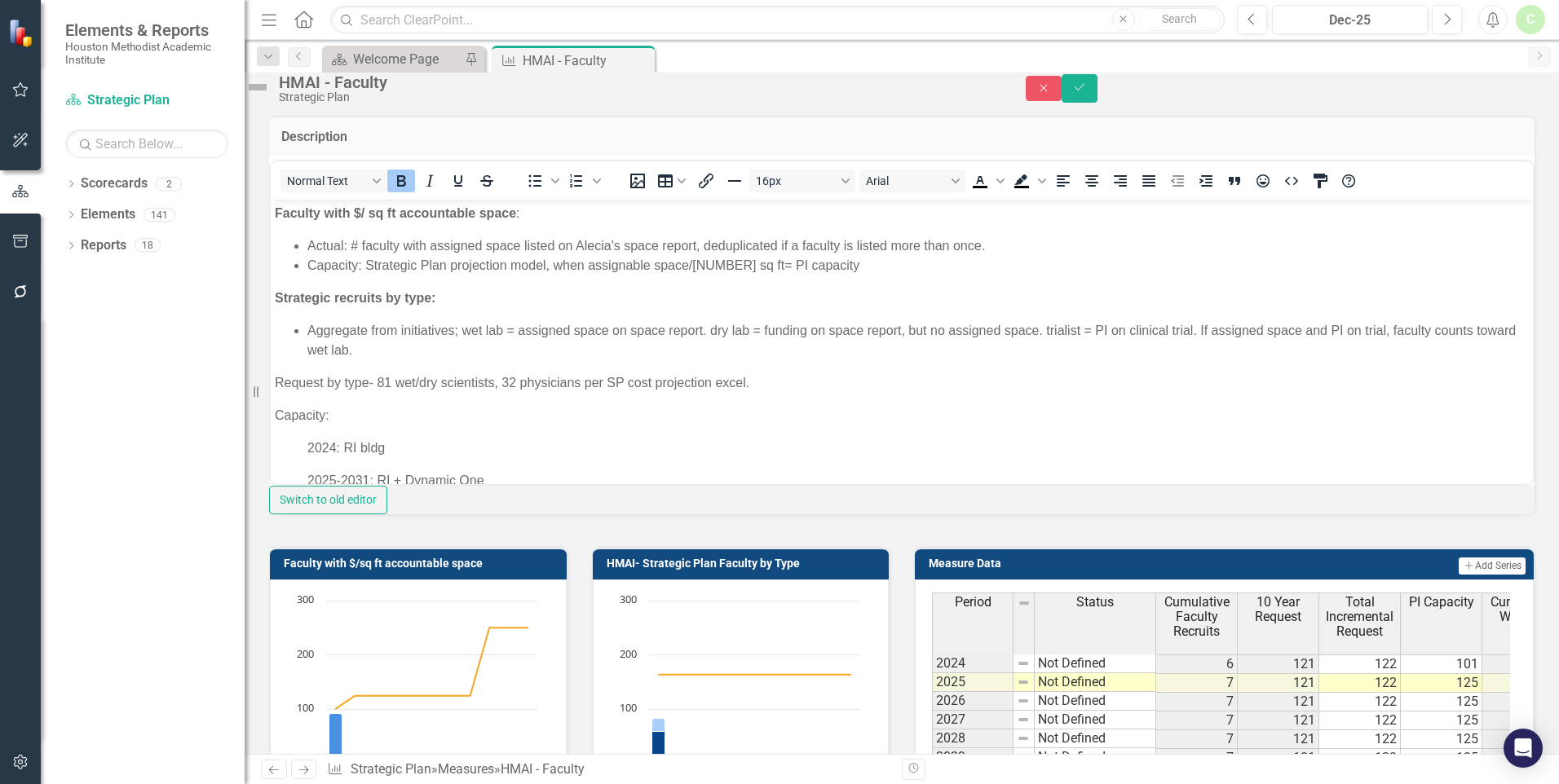 scroll, scrollTop: 0, scrollLeft: 0, axis: both 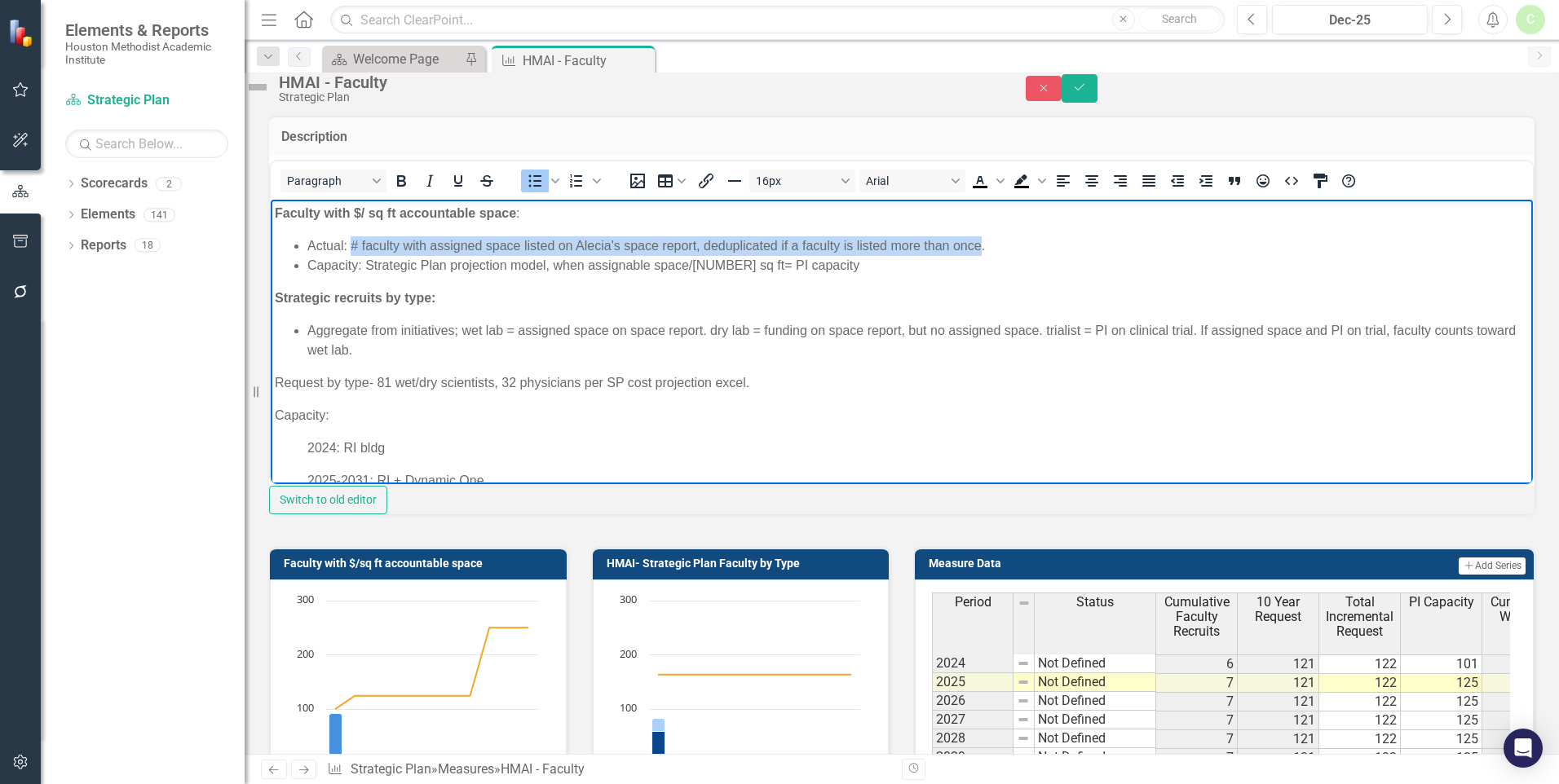drag, startPoint x: 354, startPoint y: 245, endPoint x: 981, endPoint y: 244, distance: 627.0008 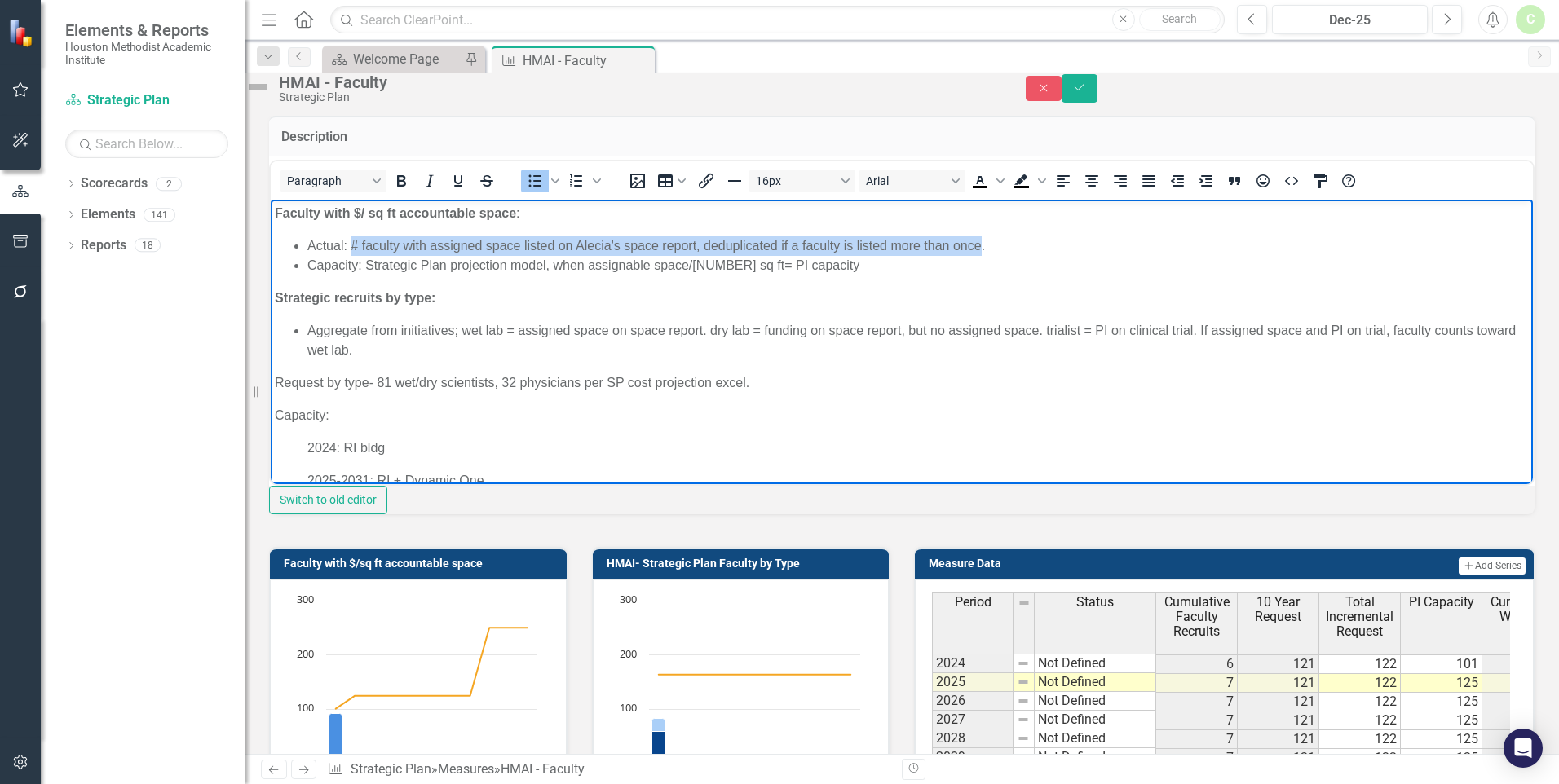 click on "Actual: # faculty with assigned space listed on Alecia's space report, deduplicated if a faculty is listed more than once." at bounding box center (918, 245) 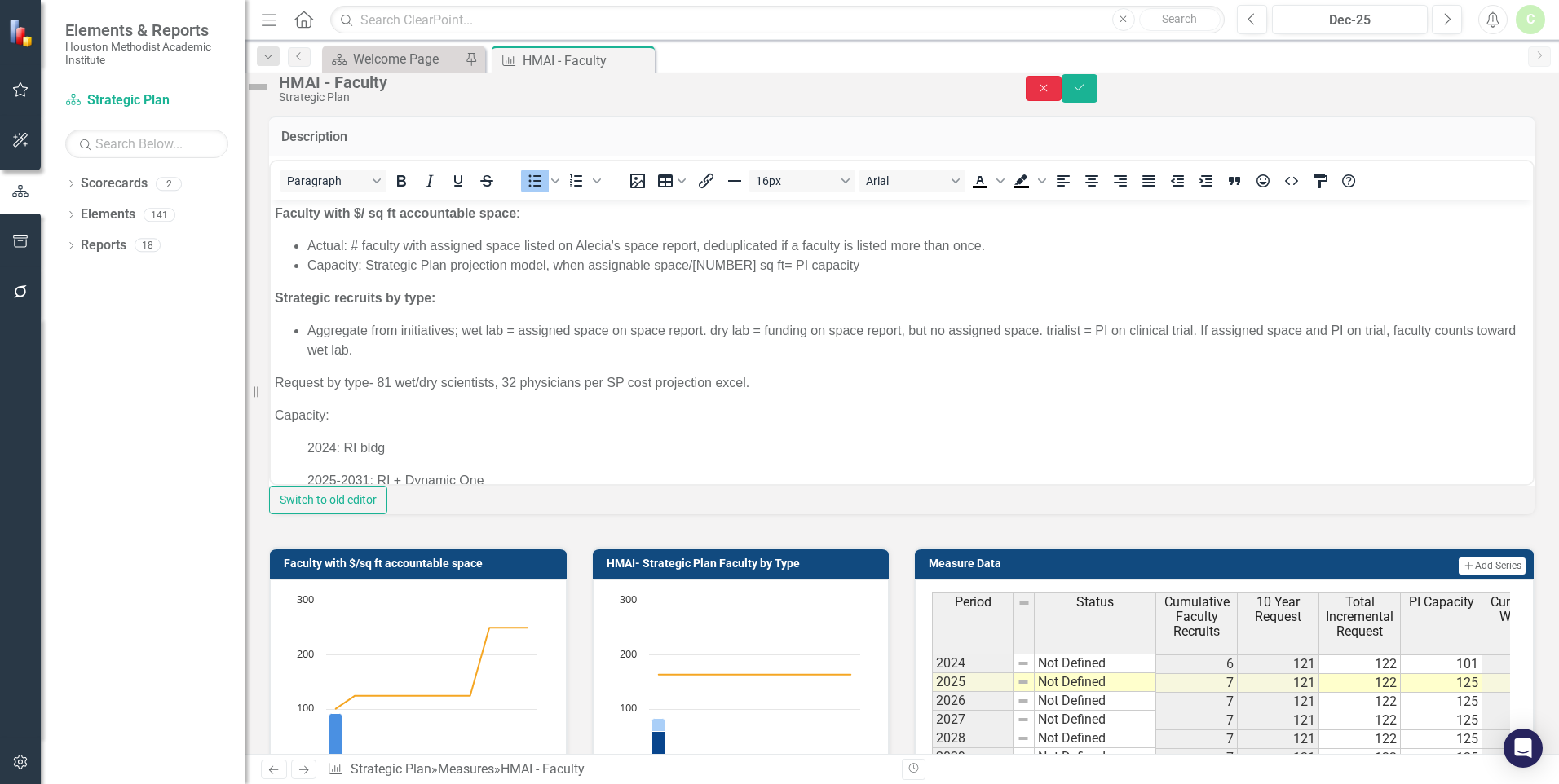 click on "Close" at bounding box center (1044, 88) 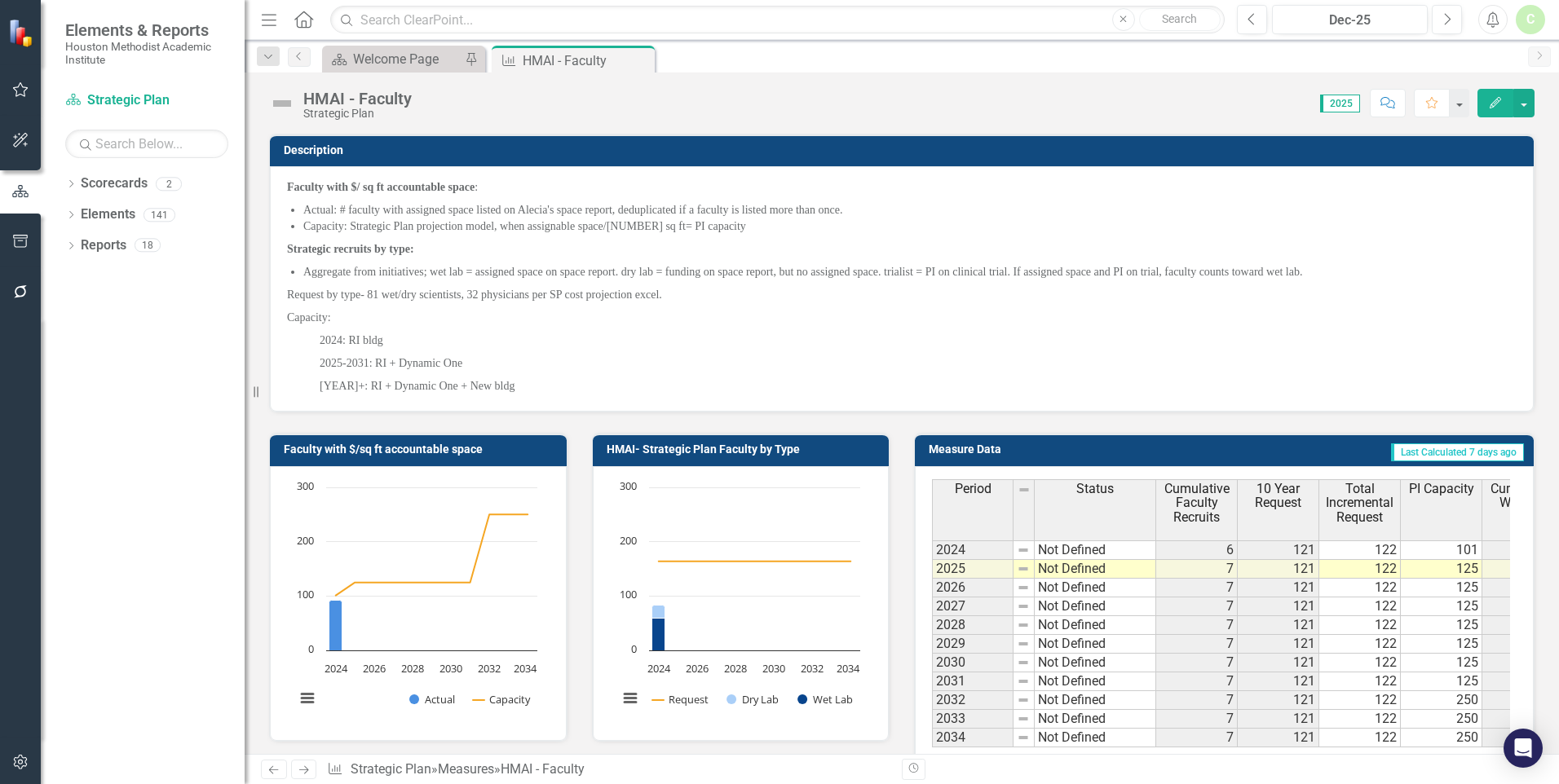 scroll, scrollTop: 0, scrollLeft: 87, axis: horizontal 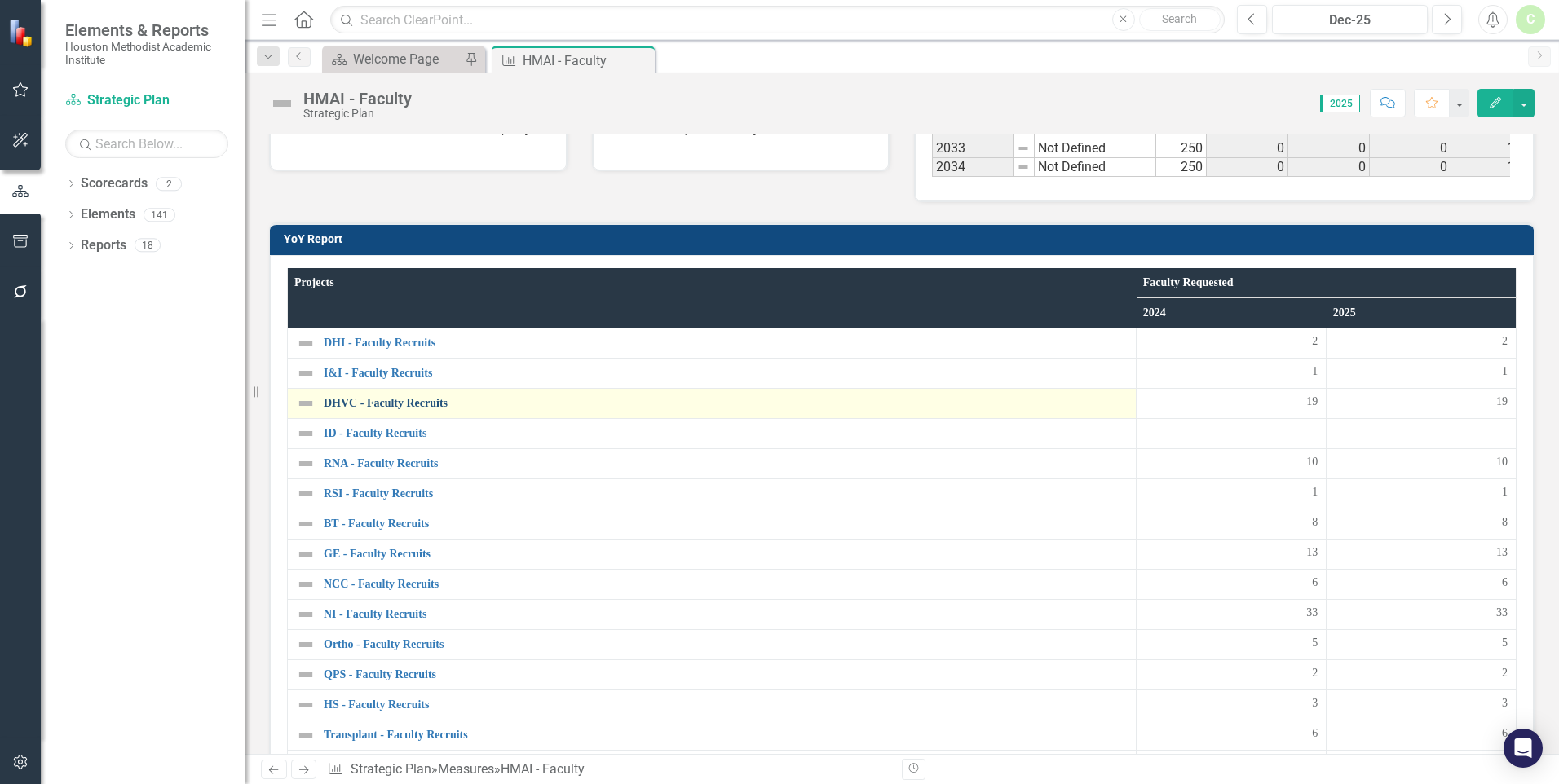 click on "DHVC - Faculty Recruits" at bounding box center (726, 403) 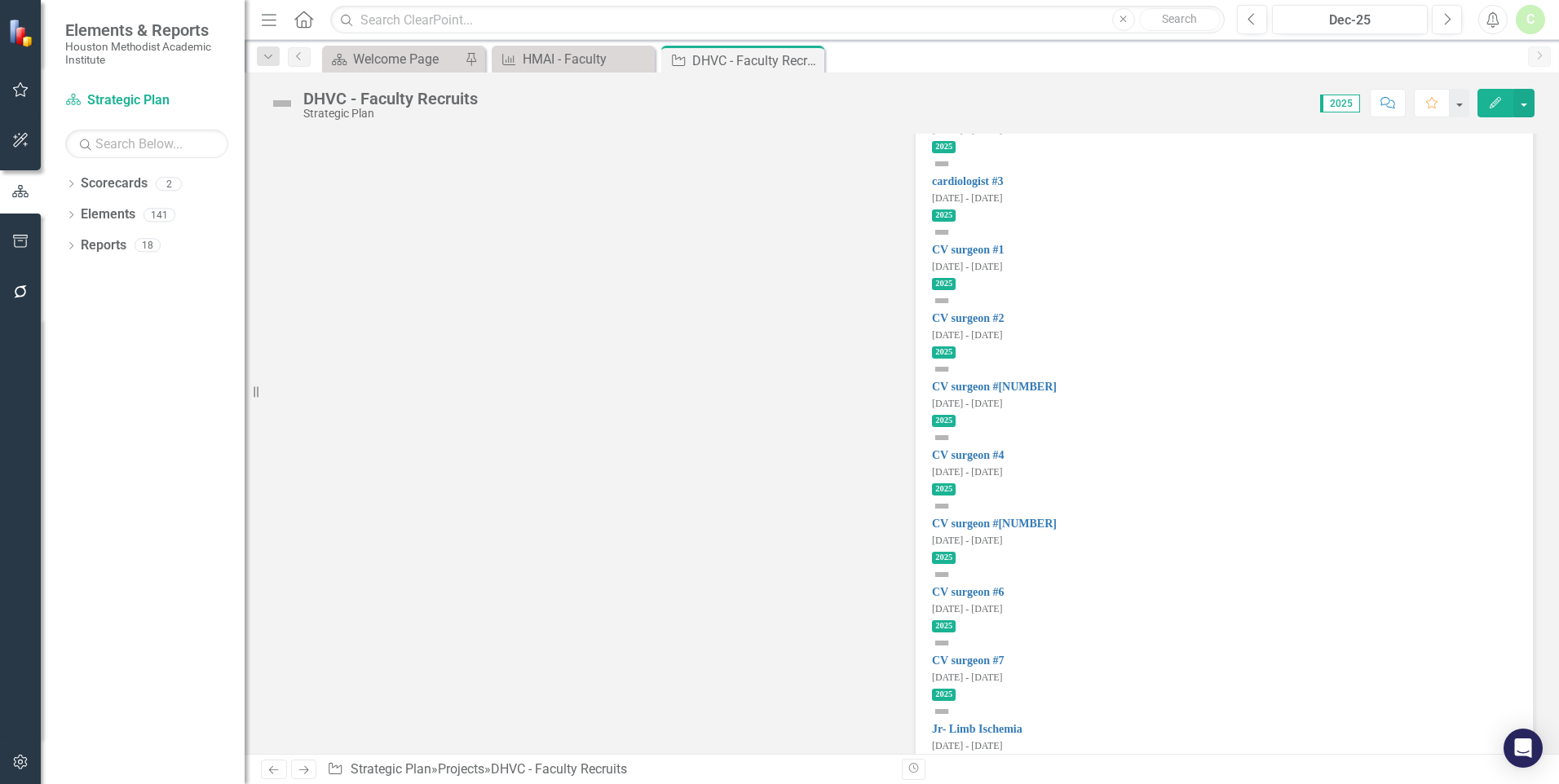 scroll, scrollTop: 1830, scrollLeft: 0, axis: vertical 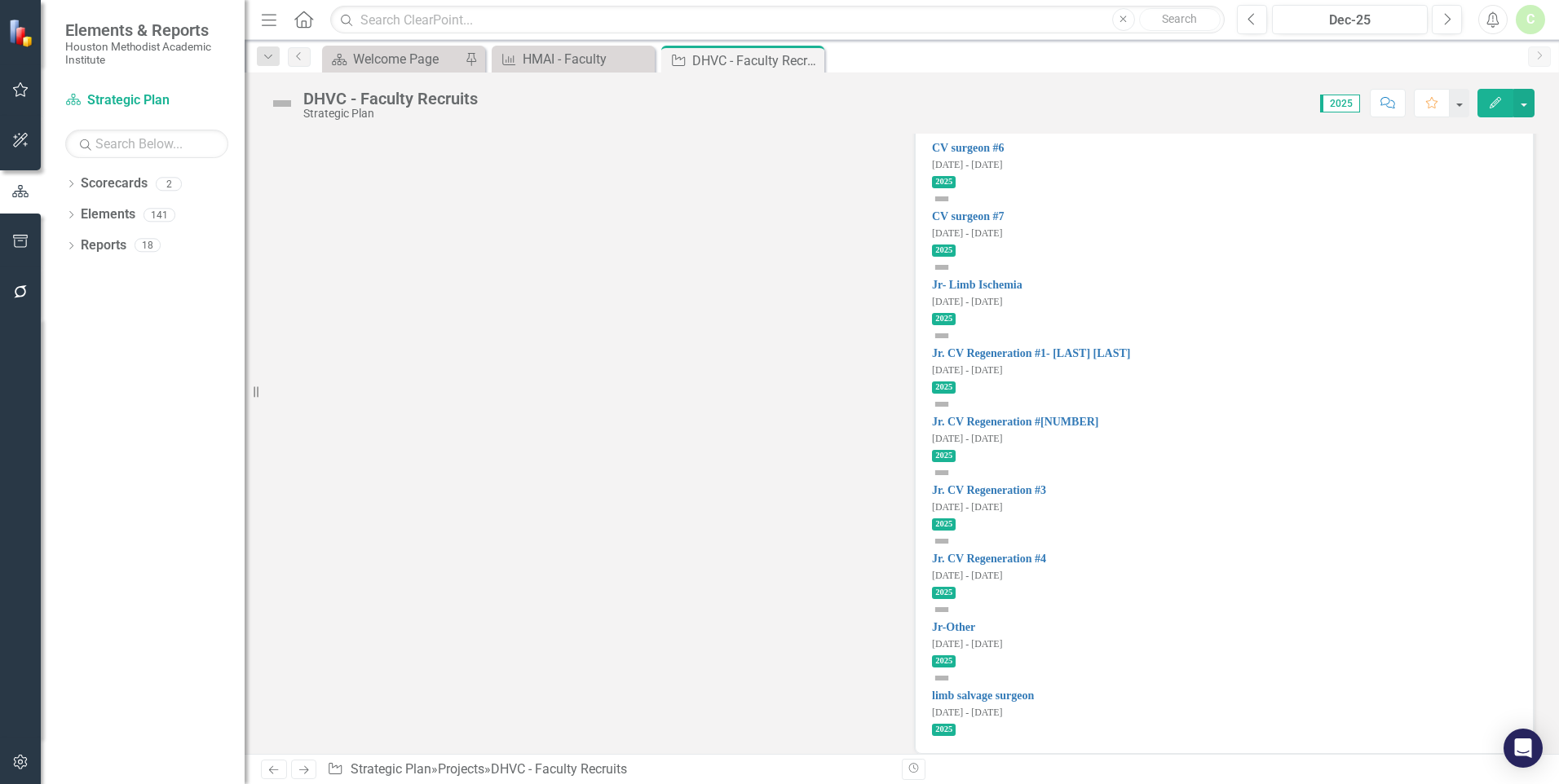 click on "Period Status Investment Percent Complete Requested Wet Lab Dry Lab Trialist 10 yr Trialists requested 10 yr Total Wet Lab requested 10 yr Total Dry+Wet Lab requested 10 yr Total Dry Lab requested 2024 Not Defined 5.26% 19 10 7 28 39 17 25 8 2025 Not Defined 5.26% 19 39 17 25 8 2026 Not Defined 5.26% 19 39 17 25 8 2027 Not Defined 5.26% 19 39 17 25 8 2028 Not Defined 5.26% 19 39 17 25 8 2029 Not Defined 5.26% 19 39 17 25 8 2030 Not Defined 5.26% 19 39 17 25 8 2031 Not Defined 5.26% 19 39 17 25 8 2032 Not Defined 5.26% 19 39 17 25 8 2033 Not Defined 5.26% 19 39 17 25 8 2034 Not Defined 5.26% 19 39 17 25 8 Period Status Investment Percent Complete Requested Wet Lab Dry Lab Trialist 10 yr Trialists requested 10 yr Total Wet Lab requested 10 yr Total Dry+Wet Lab requested 10 yr Total Dry Lab requested Period Status 2024 Not Defined 2025 Not Defined 2026 Not Defined 2027 Not Defined 2028 Not Defined 2029 Not Defined 2030 Not Defined 2031 Not Defined 2032 Not Defined 2033 Not Defined 2034 Not Defined Period Status" at bounding box center (902, 954) 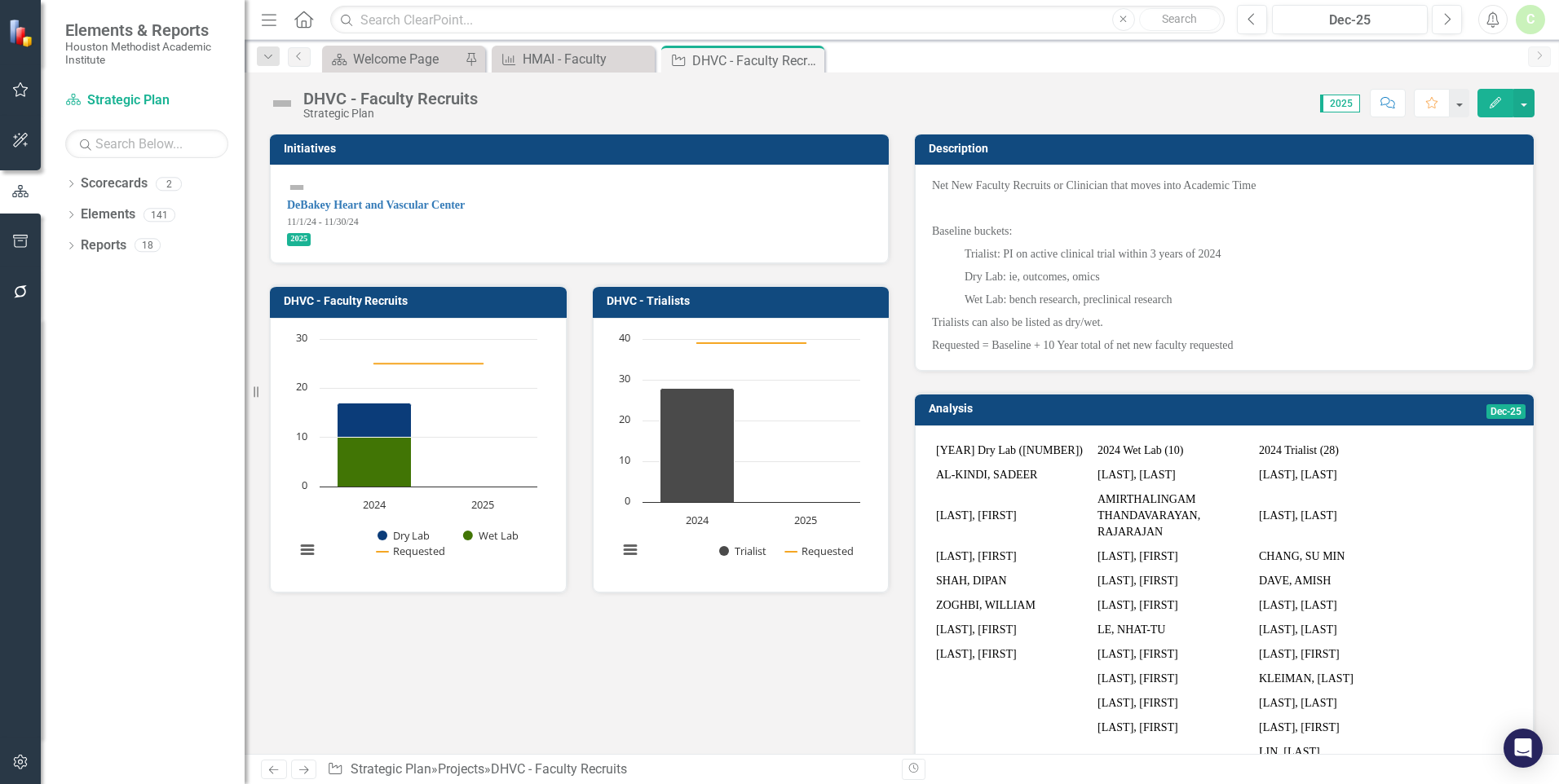 scroll, scrollTop: 0, scrollLeft: 0, axis: both 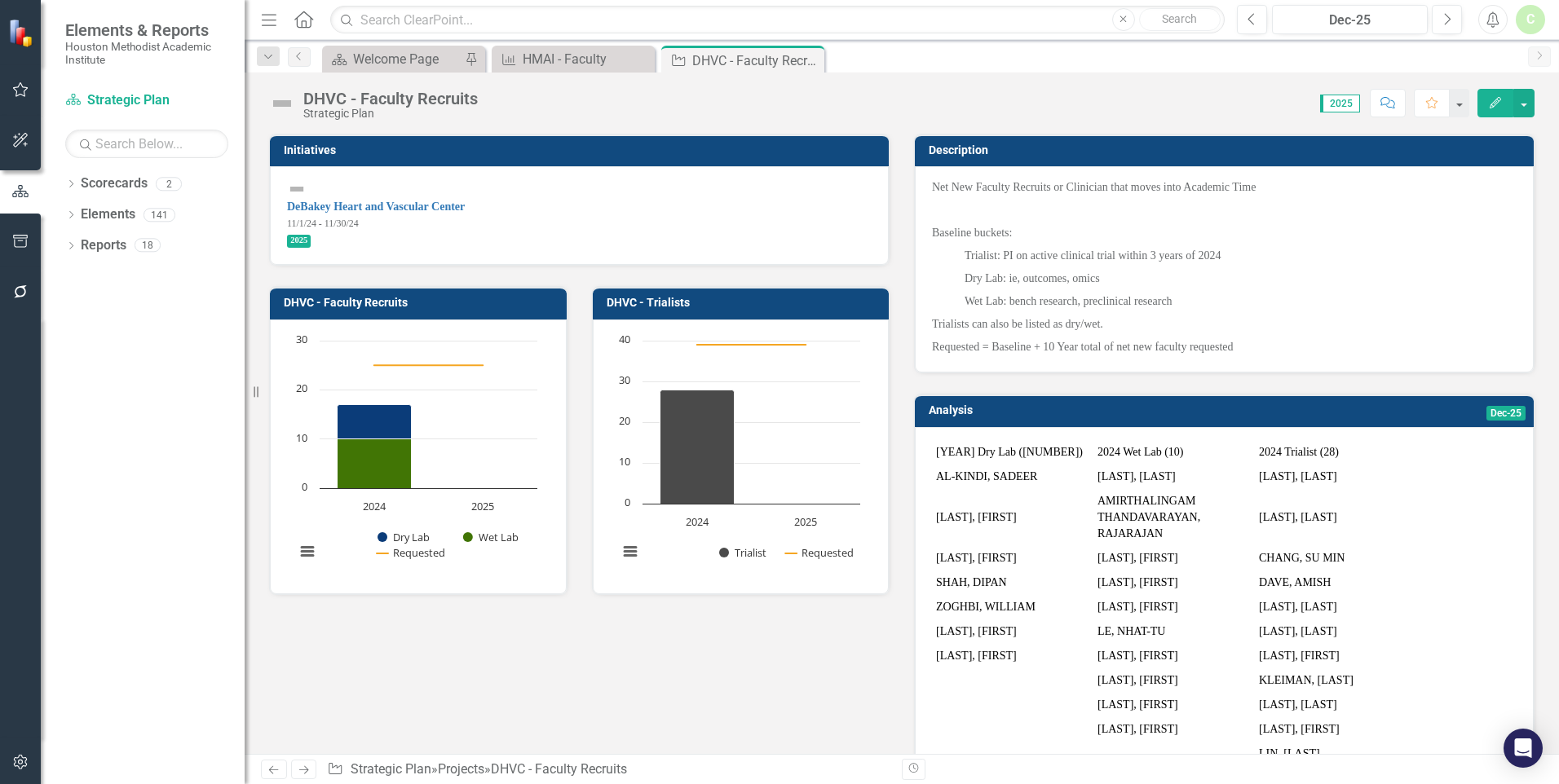 click on "Initiatives DeBakey Heart and Vascular Center [DATE] - [DATE] [YEAR] DHVC - Faculty Recruits Chart Combination chart with 3 data series. DHVC - Faculty Recruits (Chart Type: Column Chart)
Plot Bands
[YEAR]
Dry Lab: 7	Wet Lab: 10	Requested: 25
[YEAR]
Dry Lab: No Value	Wet Lab: No Value	Requested: 25 The chart has 1 X axis displaying categories.  The chart has 1 Y axis displaying values. Data ranges from 10 to 25. DHVC - Faculty Recruits (Chart Type: Column Chart)
Plot Bands
[YEAR]
Dry Lab: 7	Wet Lab: 10	Requested: 25
[YEAR]
Dry Lab: No Value	Wet Lab: No Value	Requested: 25 Chart context menu Dry Lab Wet Lab Requested [YEAR] [YEAR] 0 10 20 30 Wet Lab ​[YEAR]: 10 ​End of interactive chart. DHVC - Trialists Chart Combination chart with 2 data series. DHVC - Trialists (Chart Type: Column with Target Line)
Plot Bands
[YEAR]
Trialist: 28	Requested: 39
[YEAR]
Trialist: No Value	Requested: 39 The chart has 1 X axis displaying categories.  The chart has 1 Y axis displaying values. Data ranges from 28 to 39. Trialist [YEAR]" at bounding box center [902, 1349] 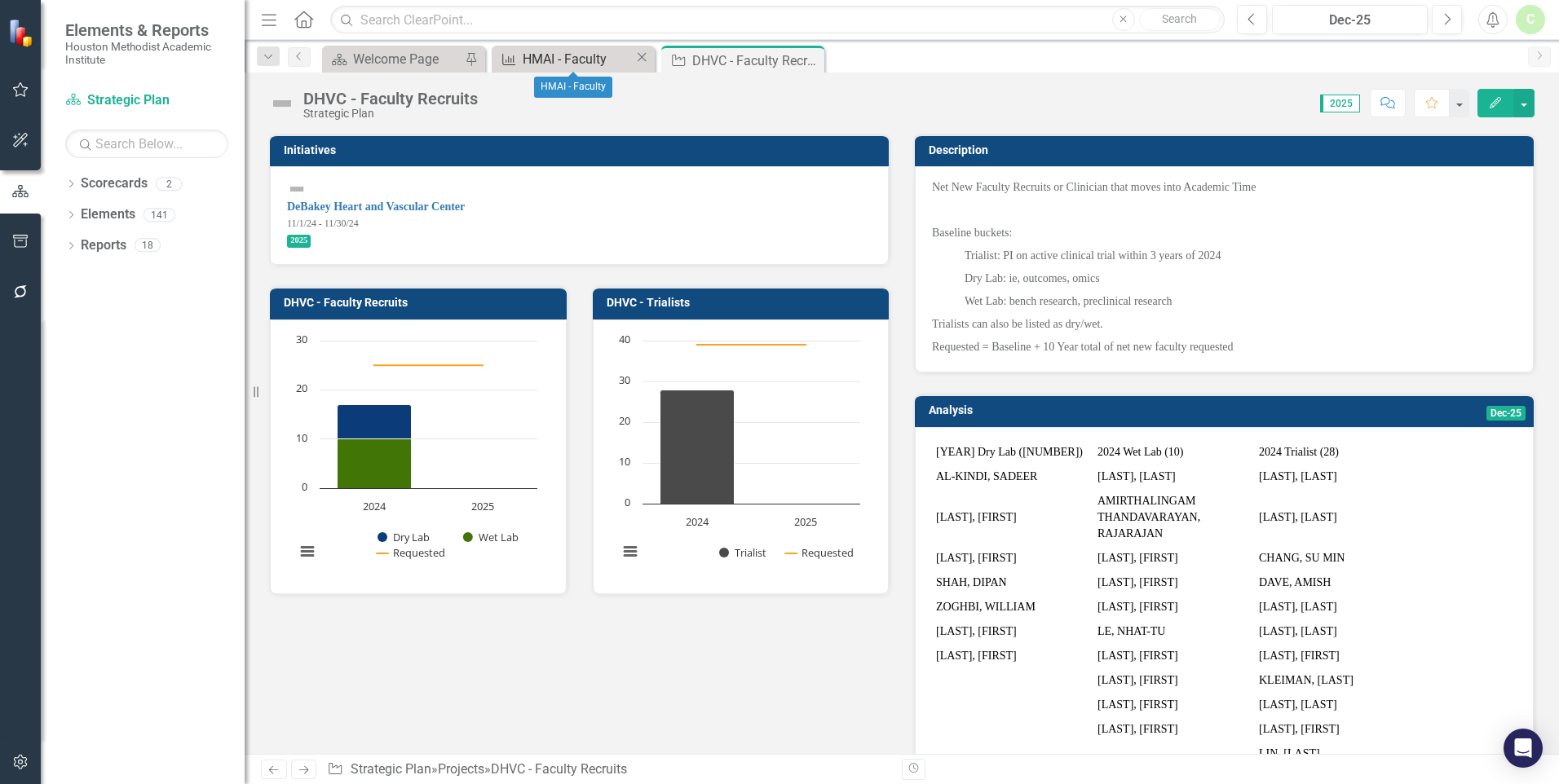 click on "HMAI - Faculty" at bounding box center [578, 59] 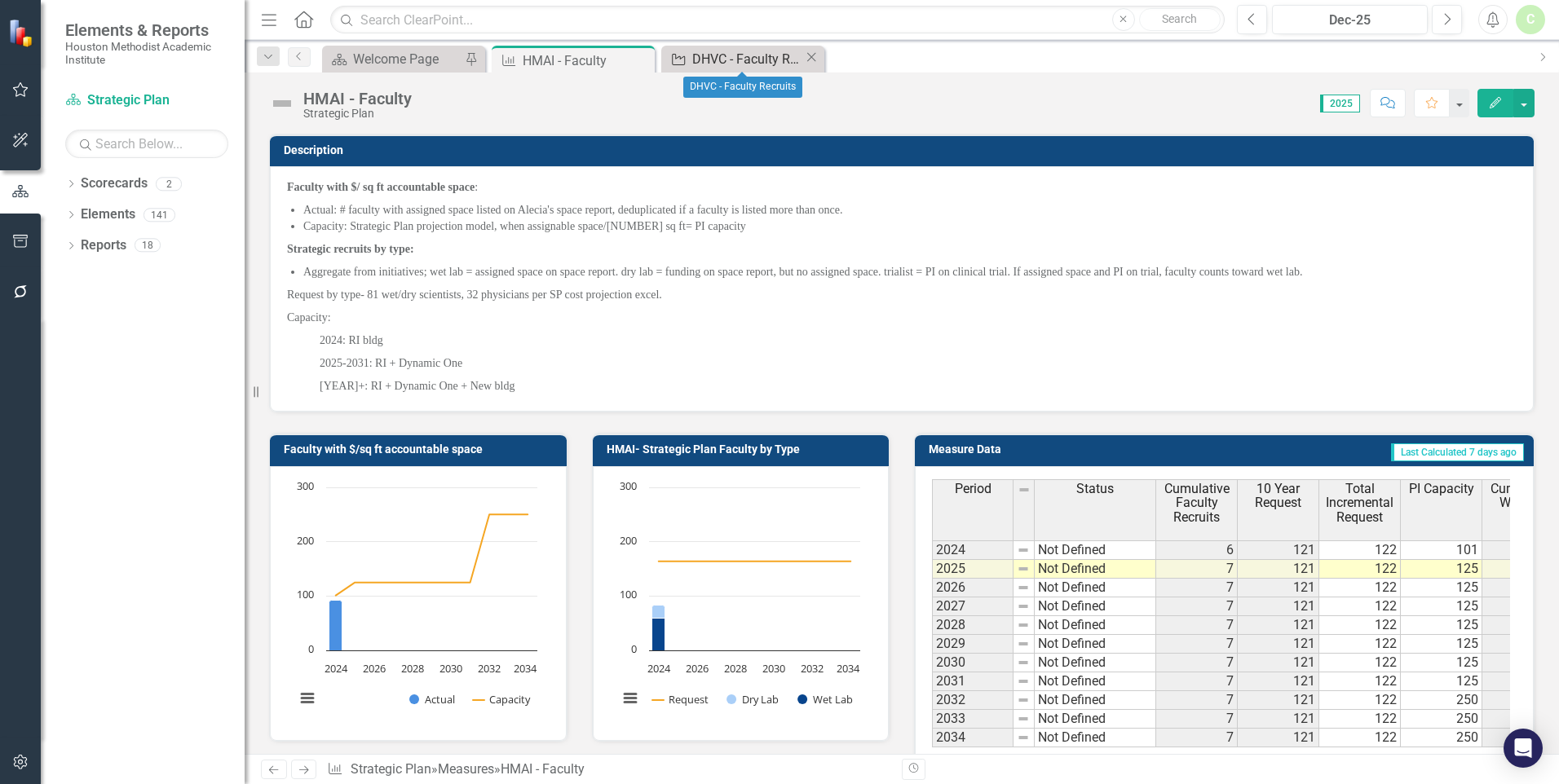 click on "DHVC - Faculty Recruits" at bounding box center (748, 59) 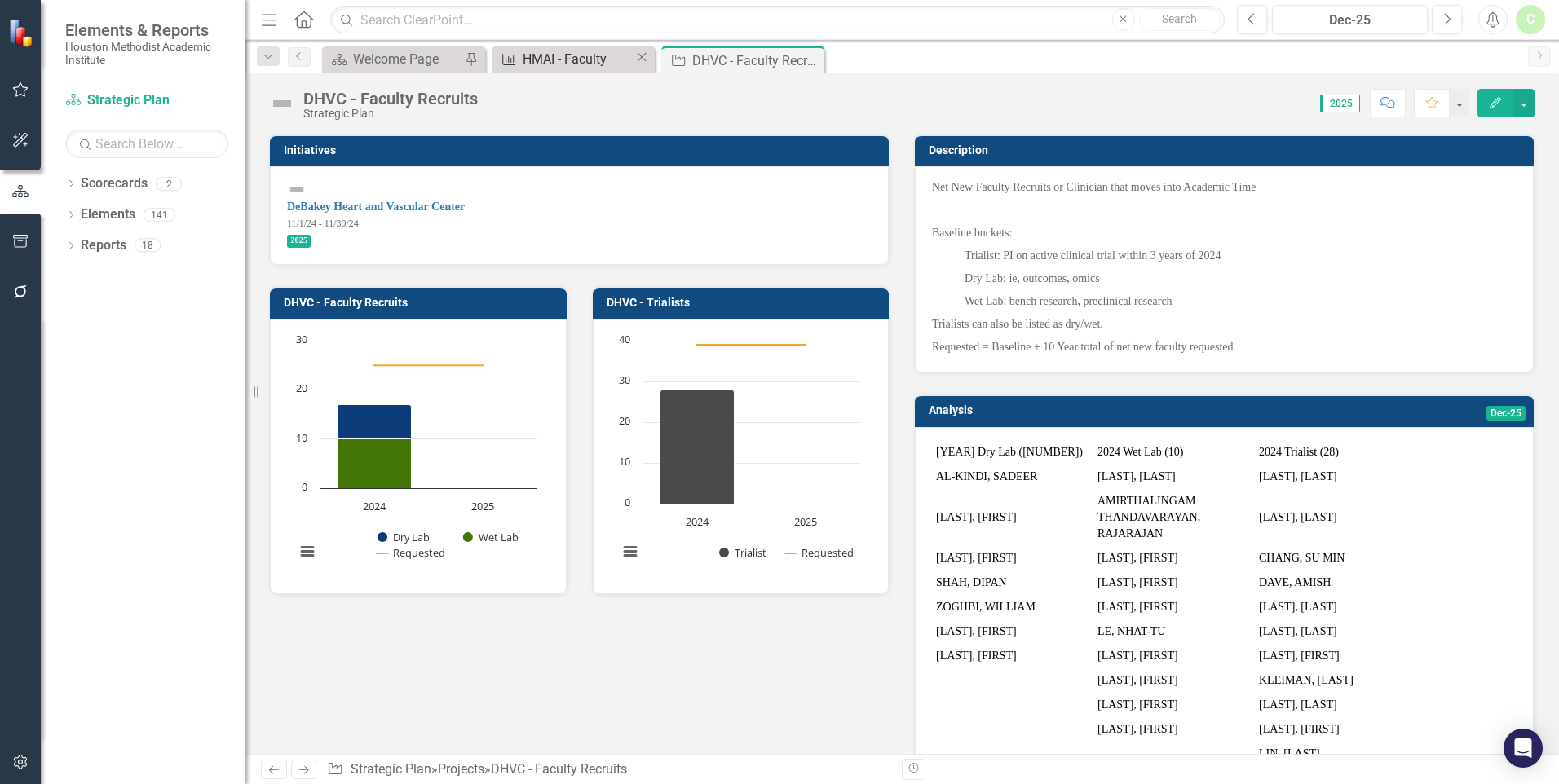 click on "HMAI - Faculty" at bounding box center (578, 59) 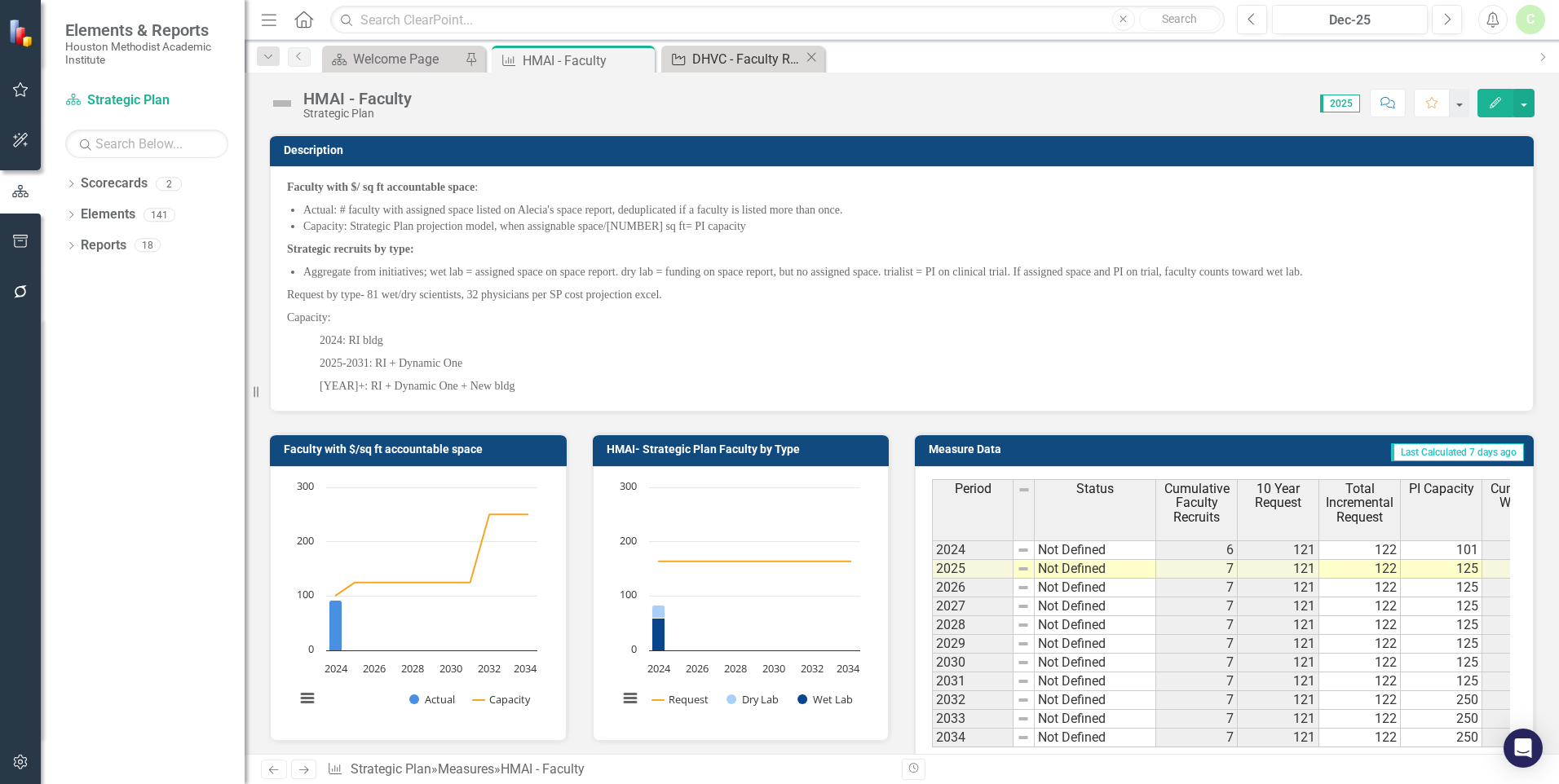 click on "DHVC - Faculty Recruits" at bounding box center (748, 59) 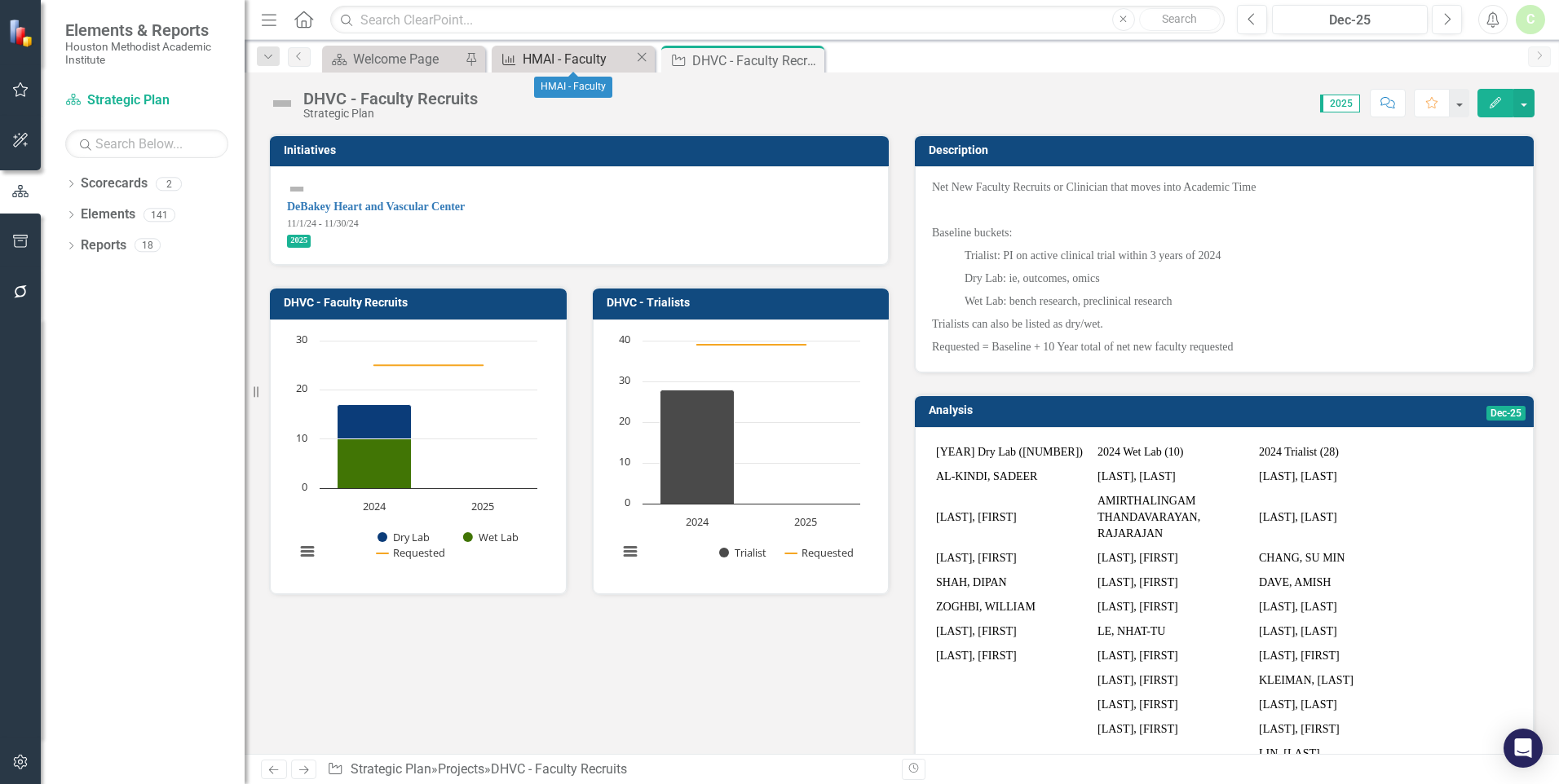 click on "HMAI - Faculty" at bounding box center [578, 59] 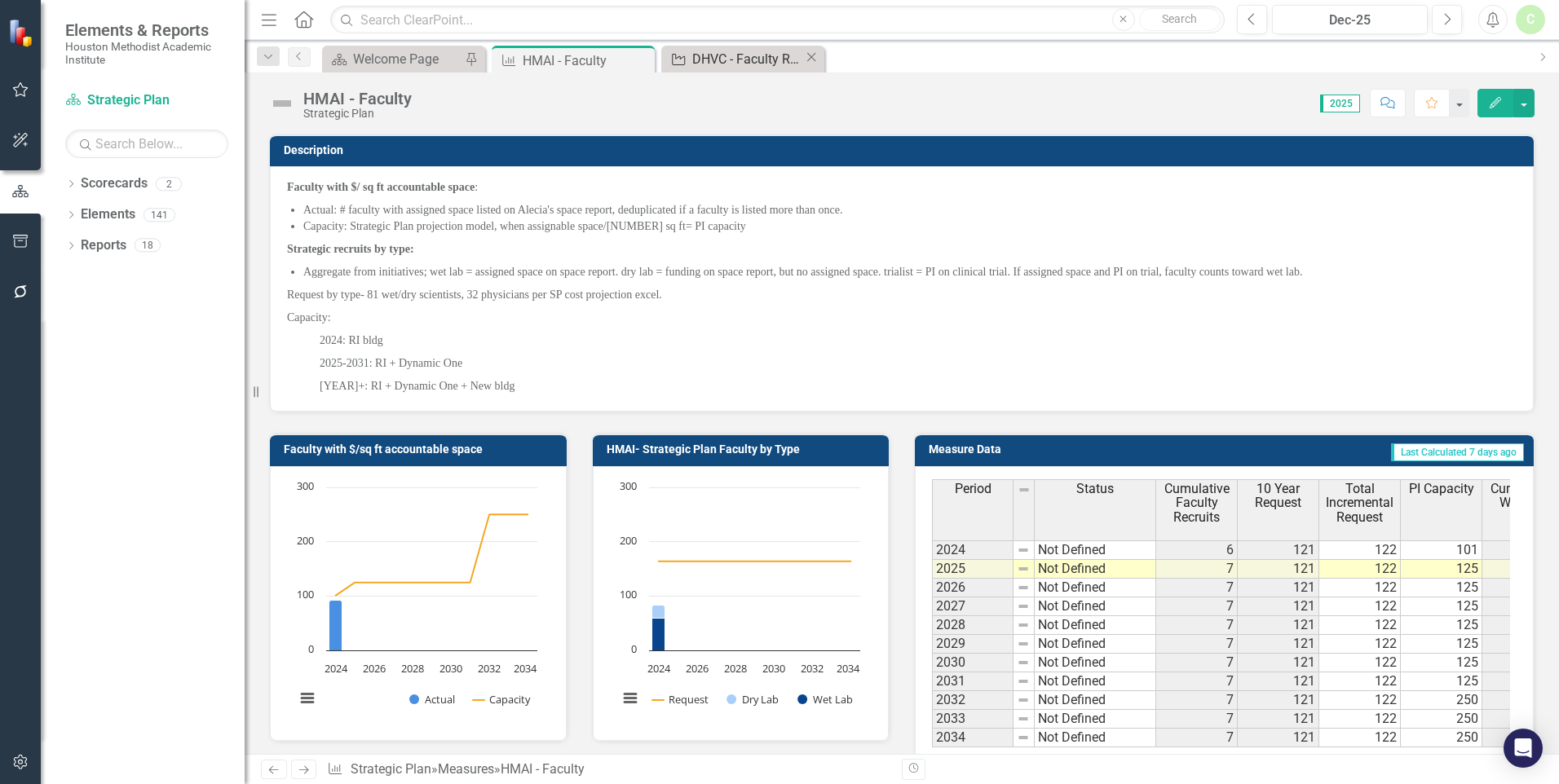 click on "DHVC - Faculty Recruits" at bounding box center [748, 59] 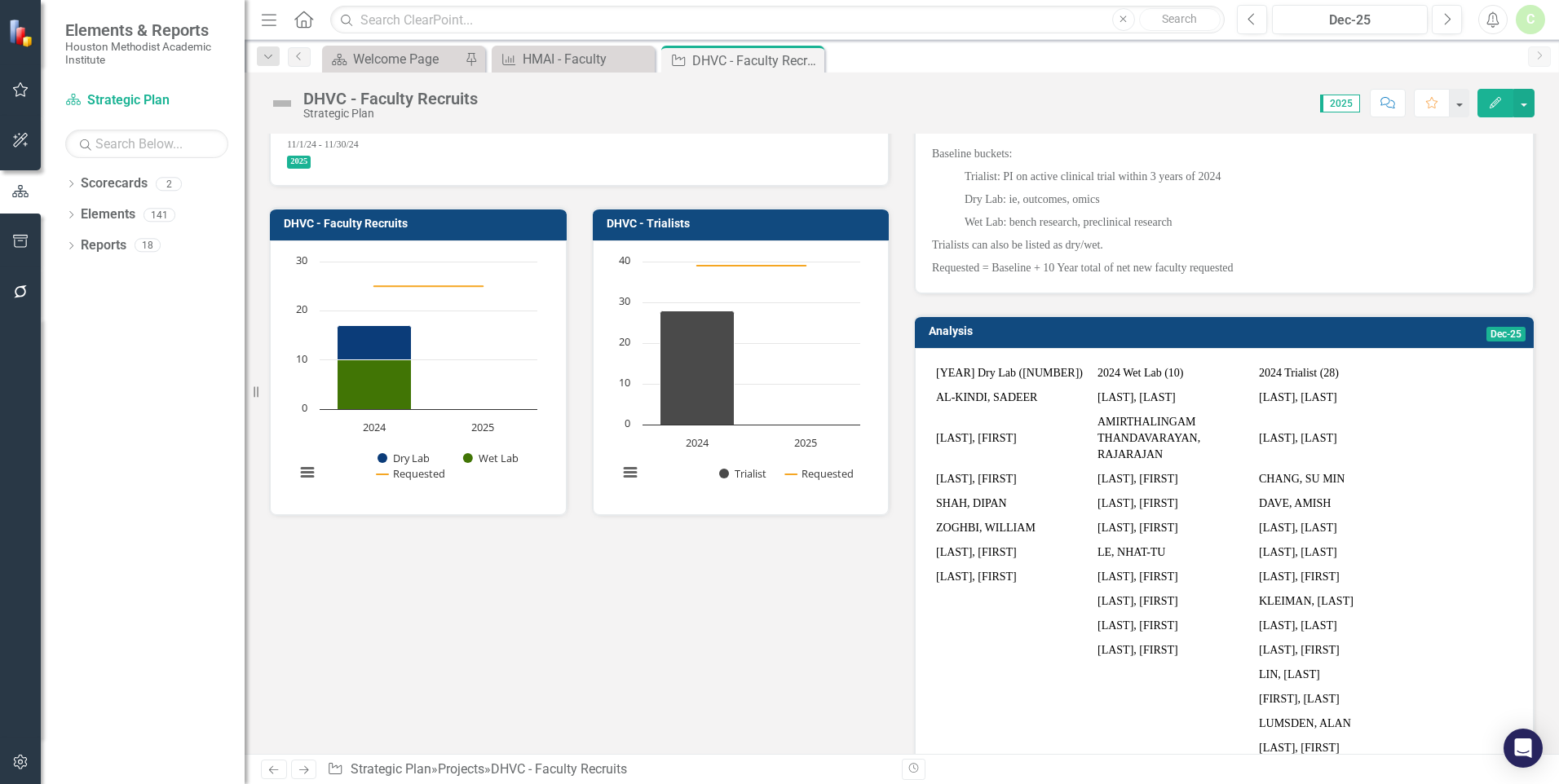 scroll, scrollTop: 0, scrollLeft: 0, axis: both 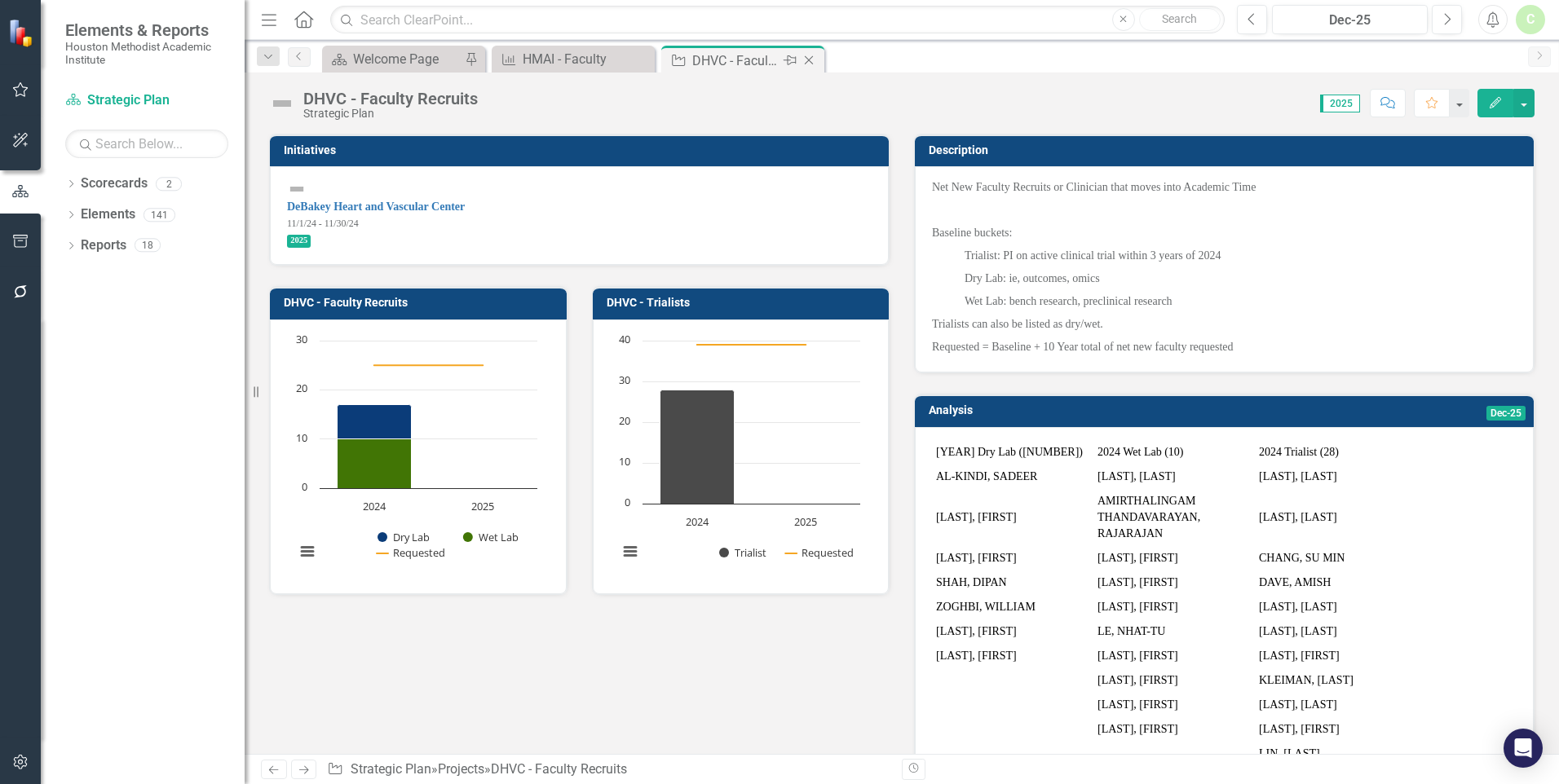 click on "Close" 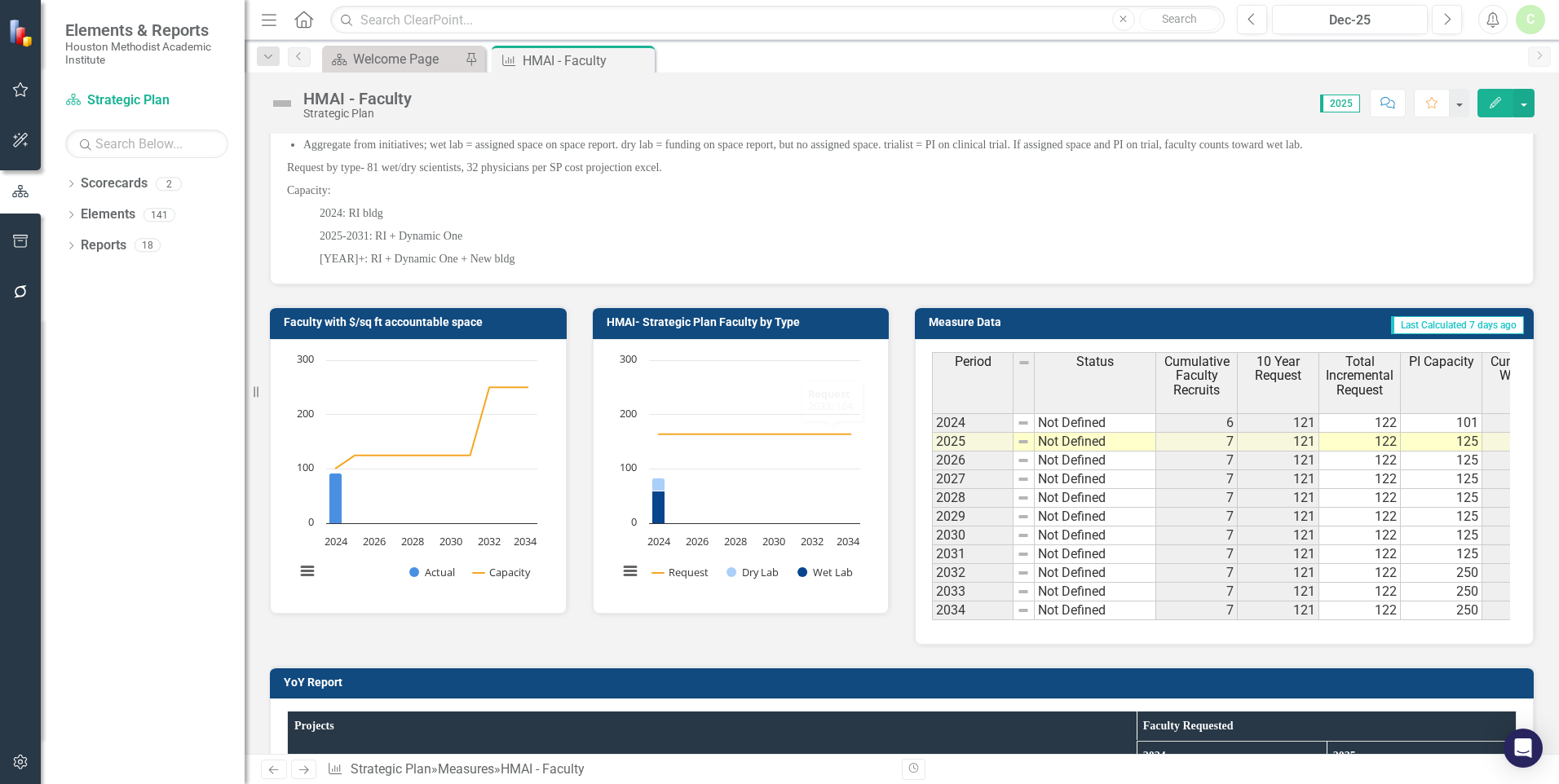 scroll, scrollTop: 0, scrollLeft: 0, axis: both 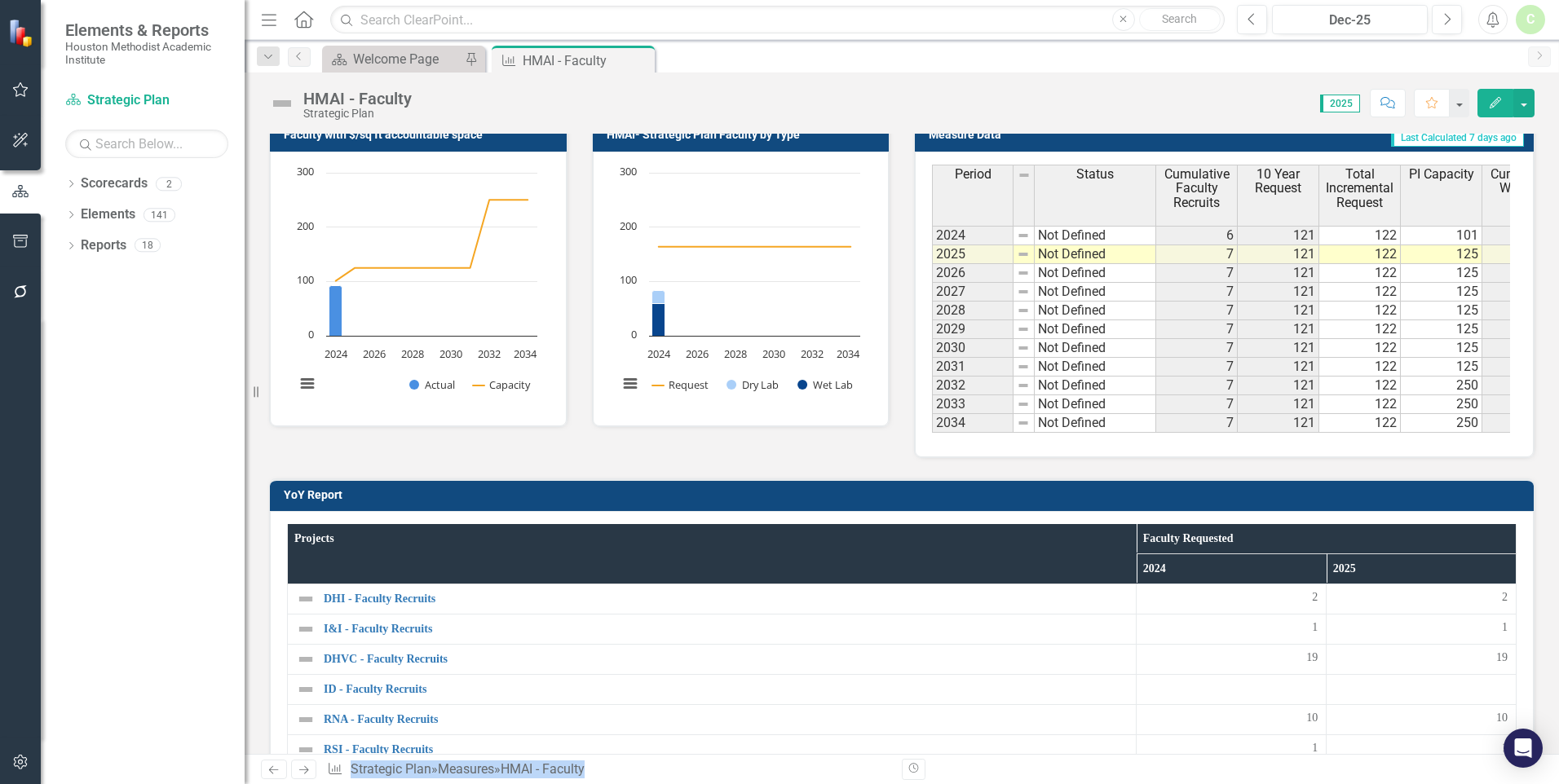 drag, startPoint x: 1133, startPoint y: 754, endPoint x: 1207, endPoint y: 751, distance: 74.06079 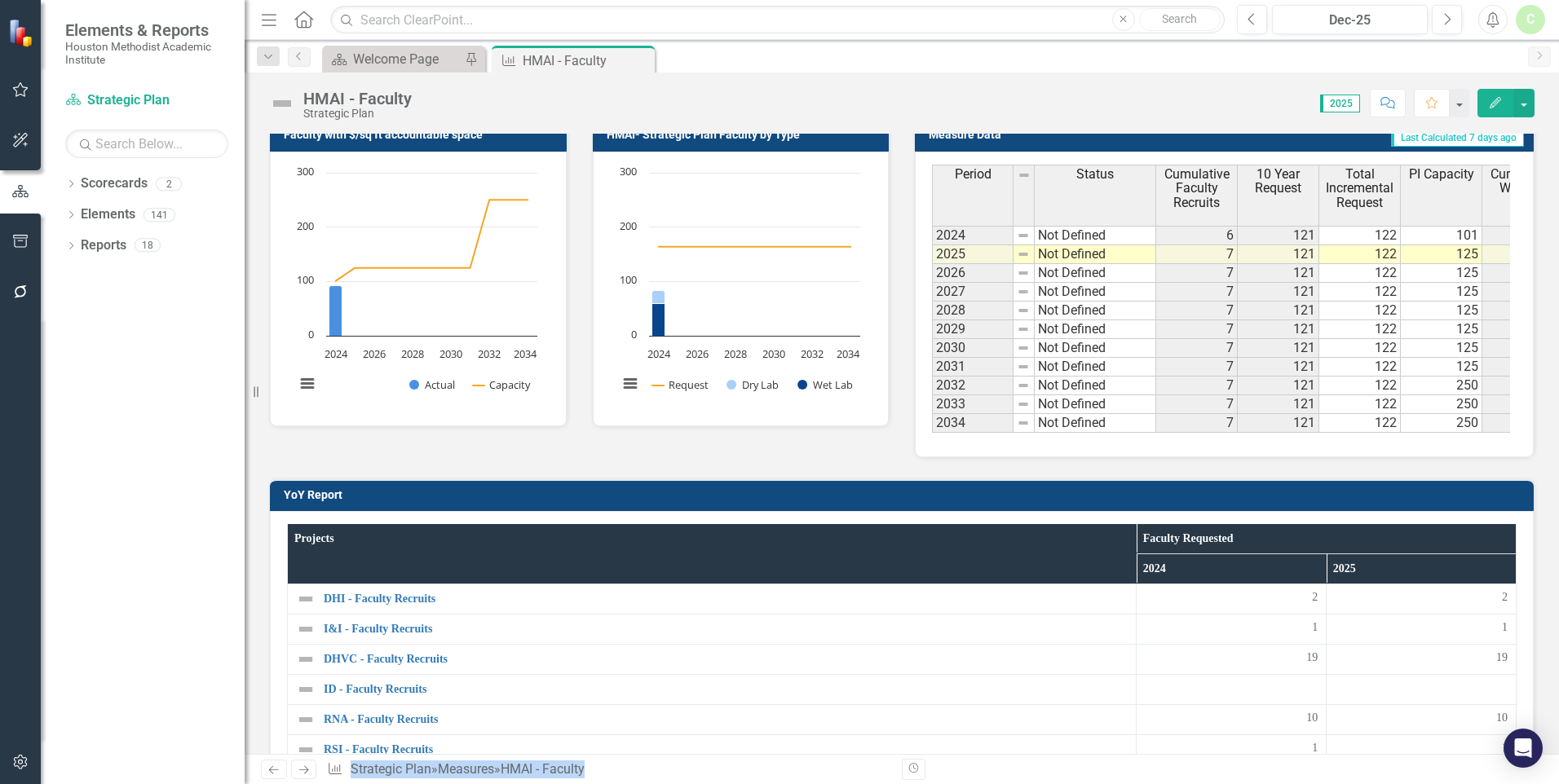 click on "Menu Home Search Close Search Previous Dec-[YEAR] Next Alerts C  User Edit Profile Disable Sound Silence Alerts Help Support Center icon.tutorial Show Tutorials Settings System Setup icon.portal Success Portal Logout Log Out Dropdown Search Scorecard Welcome Page Pin Measure HMAI - Faculty Pin Previous Scorecard Welcome Page Pin Measure HMAI - Faculty Pin Close Next HMAI - Faculty Strategic Plan Score: N/A [YEAR] Completed  Comment Favorite Edit Description Faculty with $/ sq ft accountable space :
Actual: # faculty with assigned space listed on Alecia's space report, deduplicated if a faculty is listed more than once.
Capacity: Strategic Plan projection model, when assignable space/[NUMBER] sq ft= PI capacity
Strategic recruits by type:
Aggregate from initiatives; wet lab = assigned space on space report. dry lab = funding on space report, but no assigned space. trialist = PI on clinical trial. If assigned space and PI on trial, faculty counts toward wet lab.
Capacity:
[YEAR]: RI bldg
Chart" at bounding box center (902, 392) 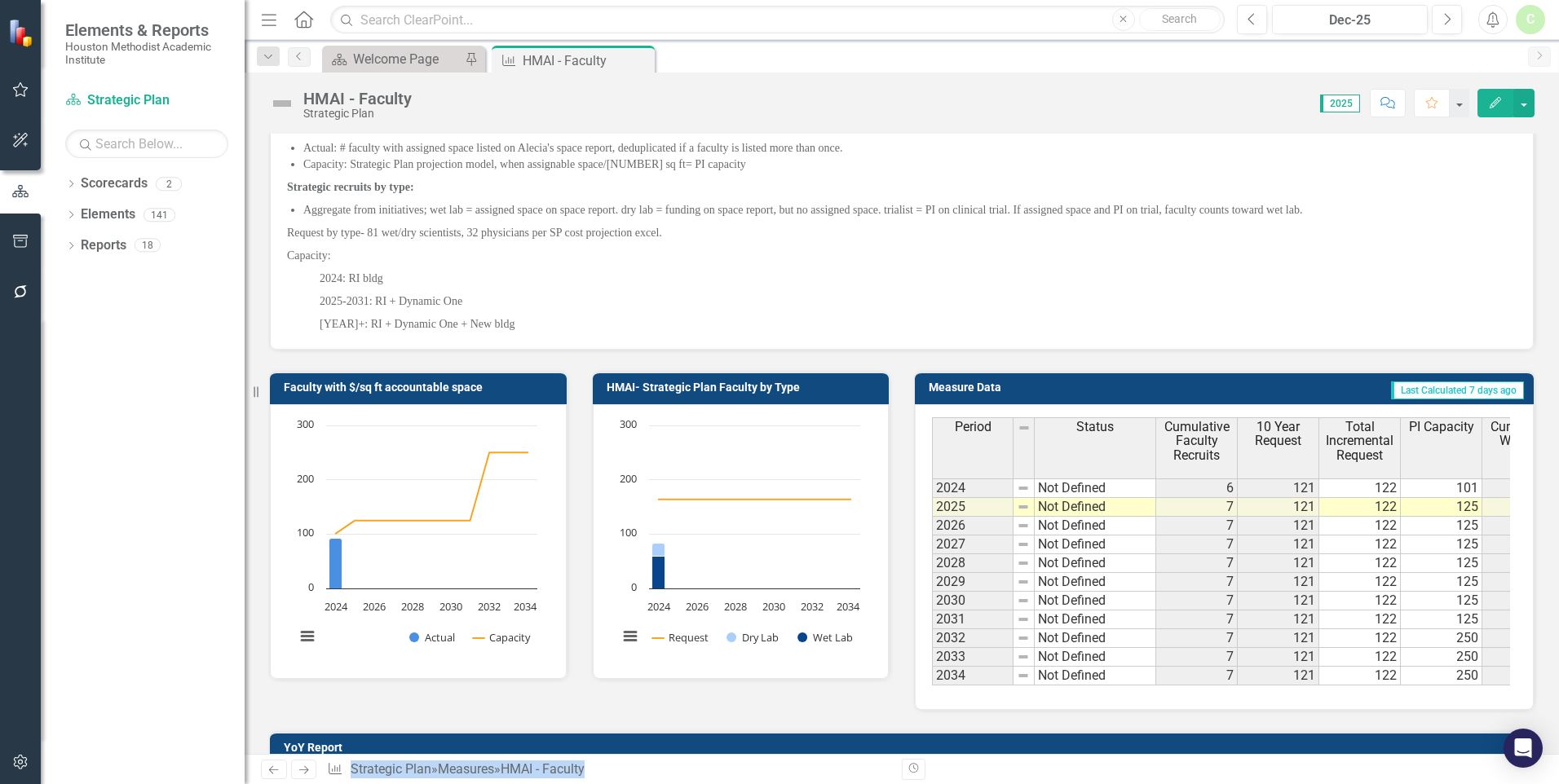 scroll, scrollTop: 98, scrollLeft: 0, axis: vertical 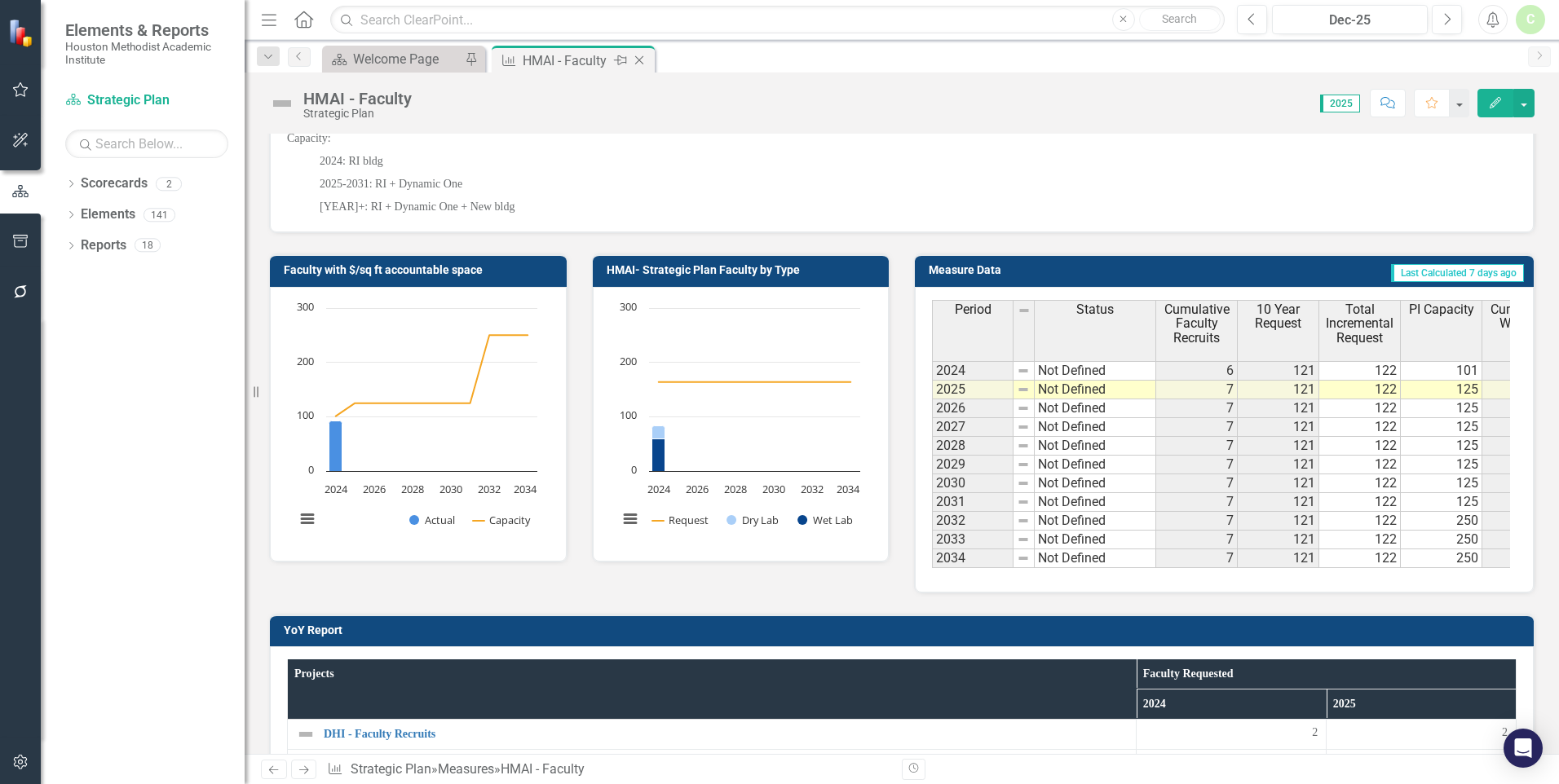 click on "Close" 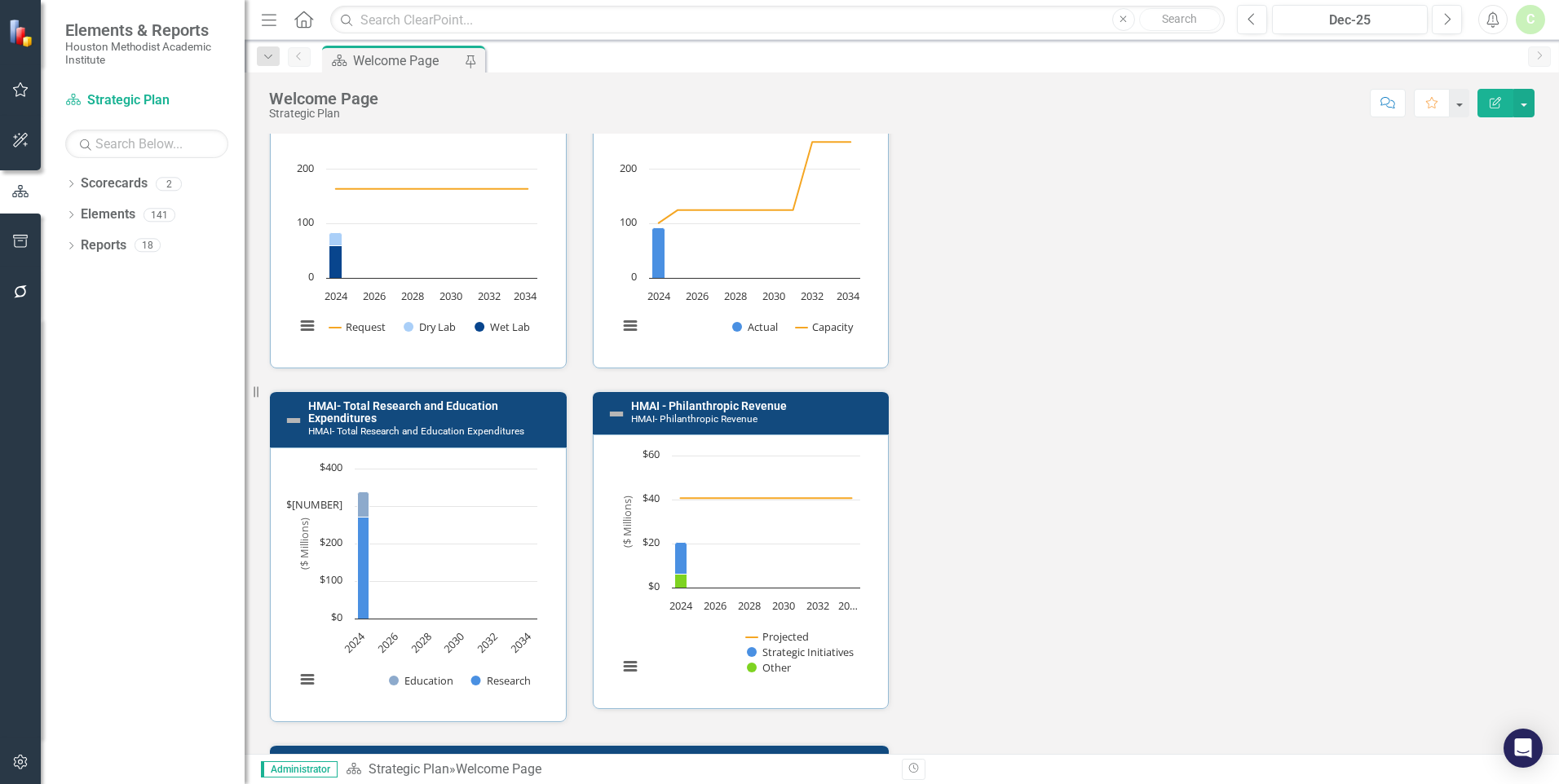 scroll, scrollTop: 1793, scrollLeft: 0, axis: vertical 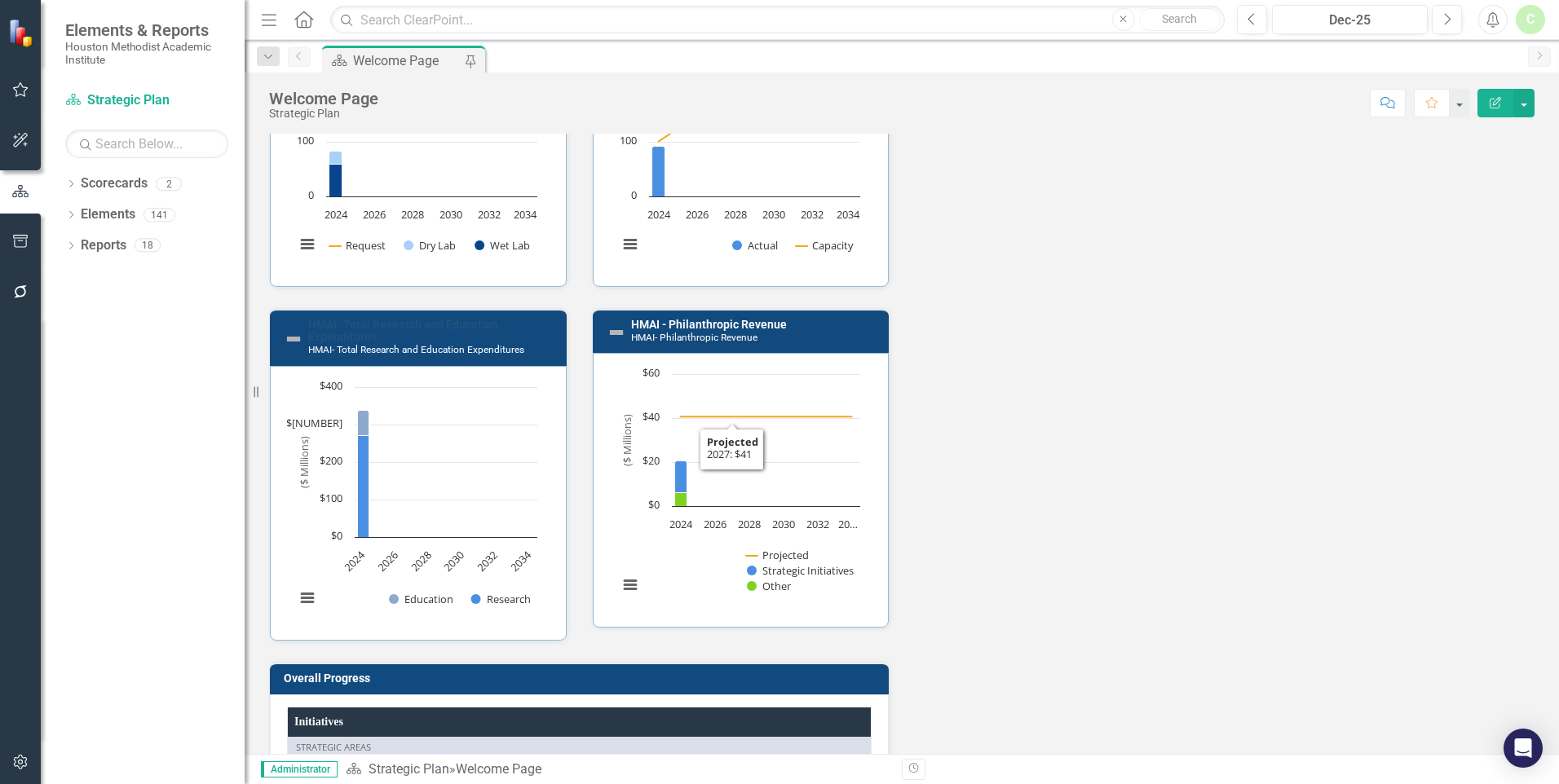 click on "HMAI- Total Research and Education Expenditures" at bounding box center (403, 330) 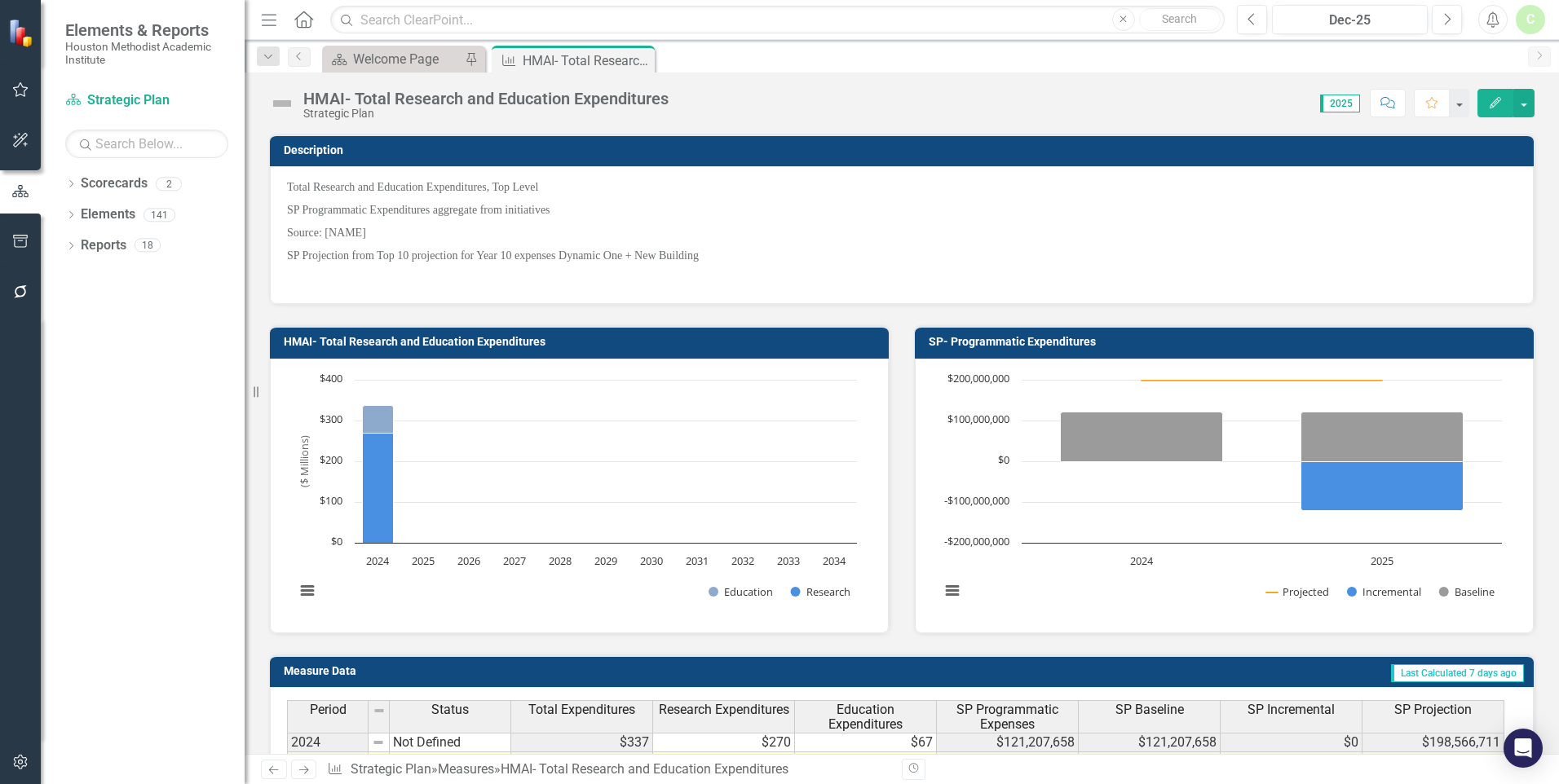 scroll, scrollTop: 0, scrollLeft: 0, axis: both 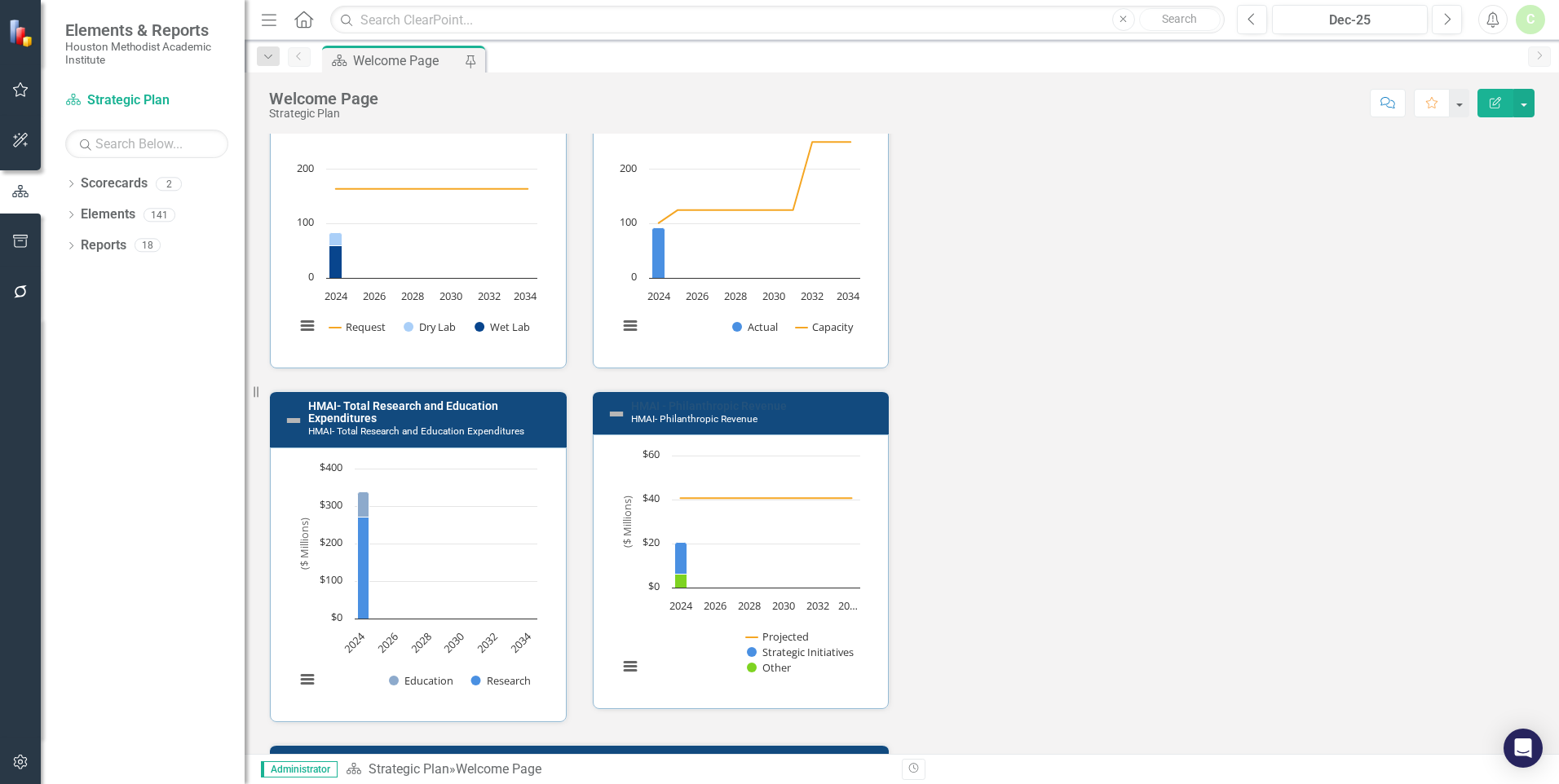 click on "HMAI - Philanthropic Revenue" at bounding box center [709, 406] 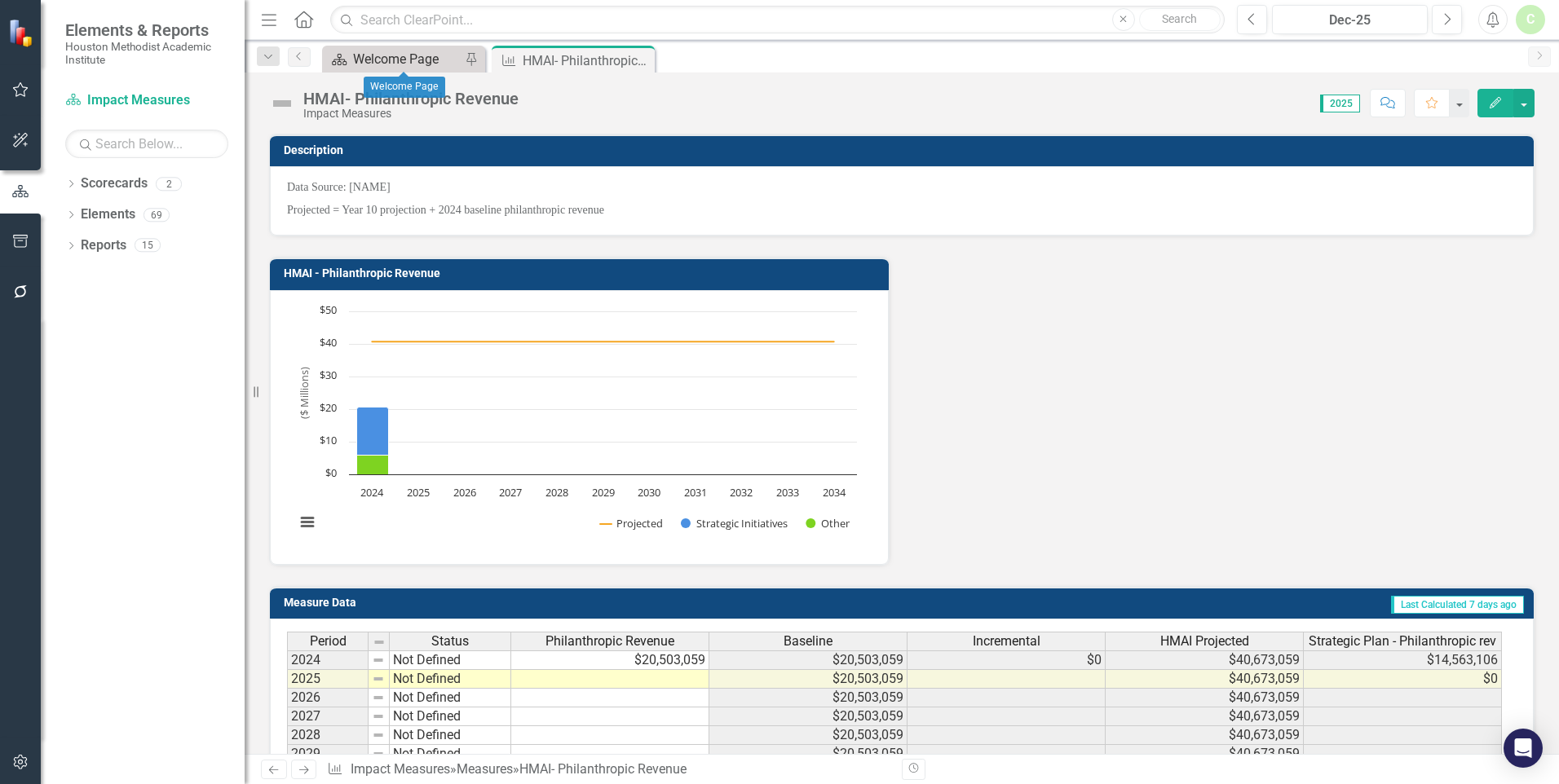 click on "Welcome Page" at bounding box center [407, 59] 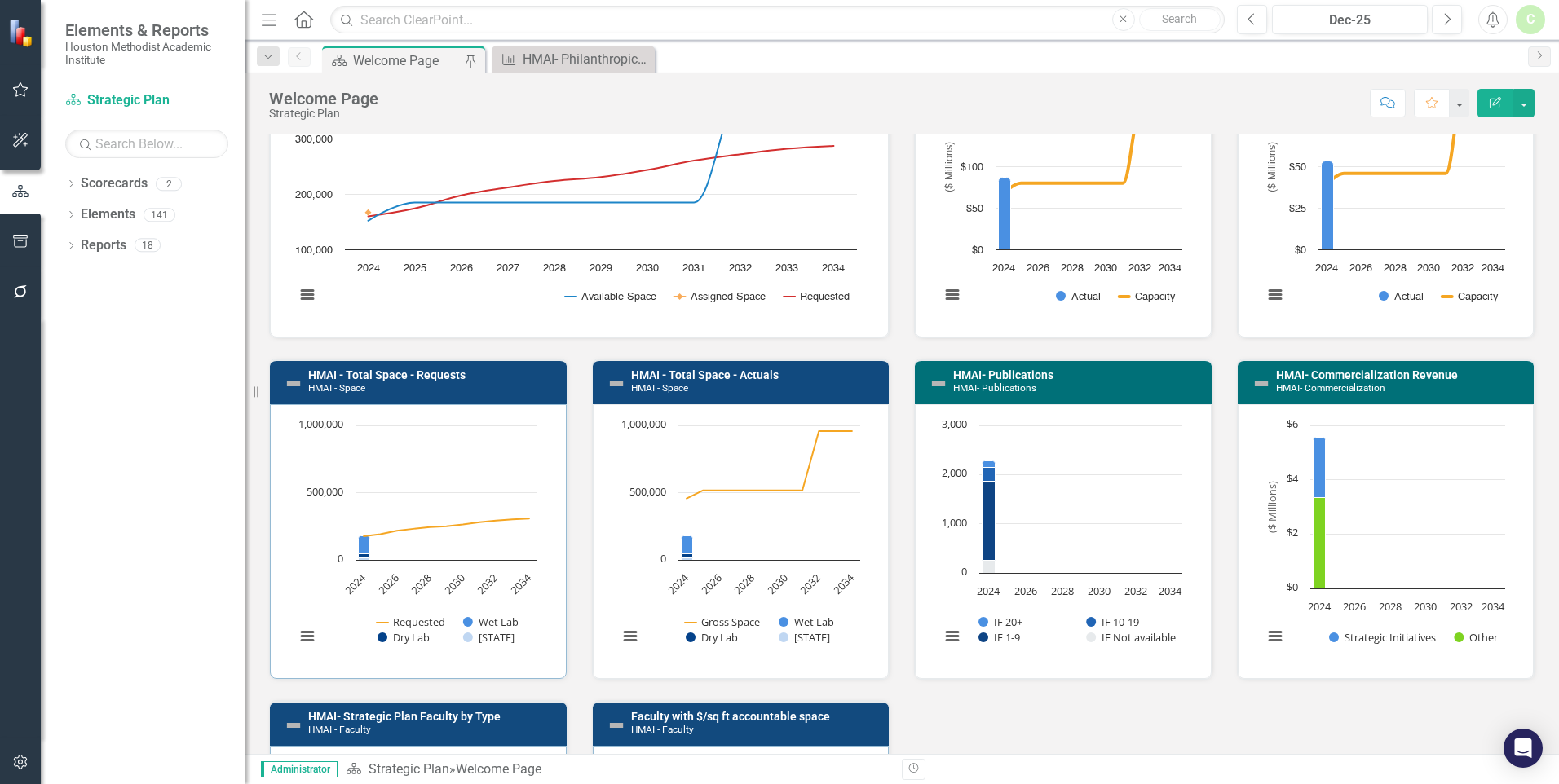 scroll, scrollTop: 1548, scrollLeft: 0, axis: vertical 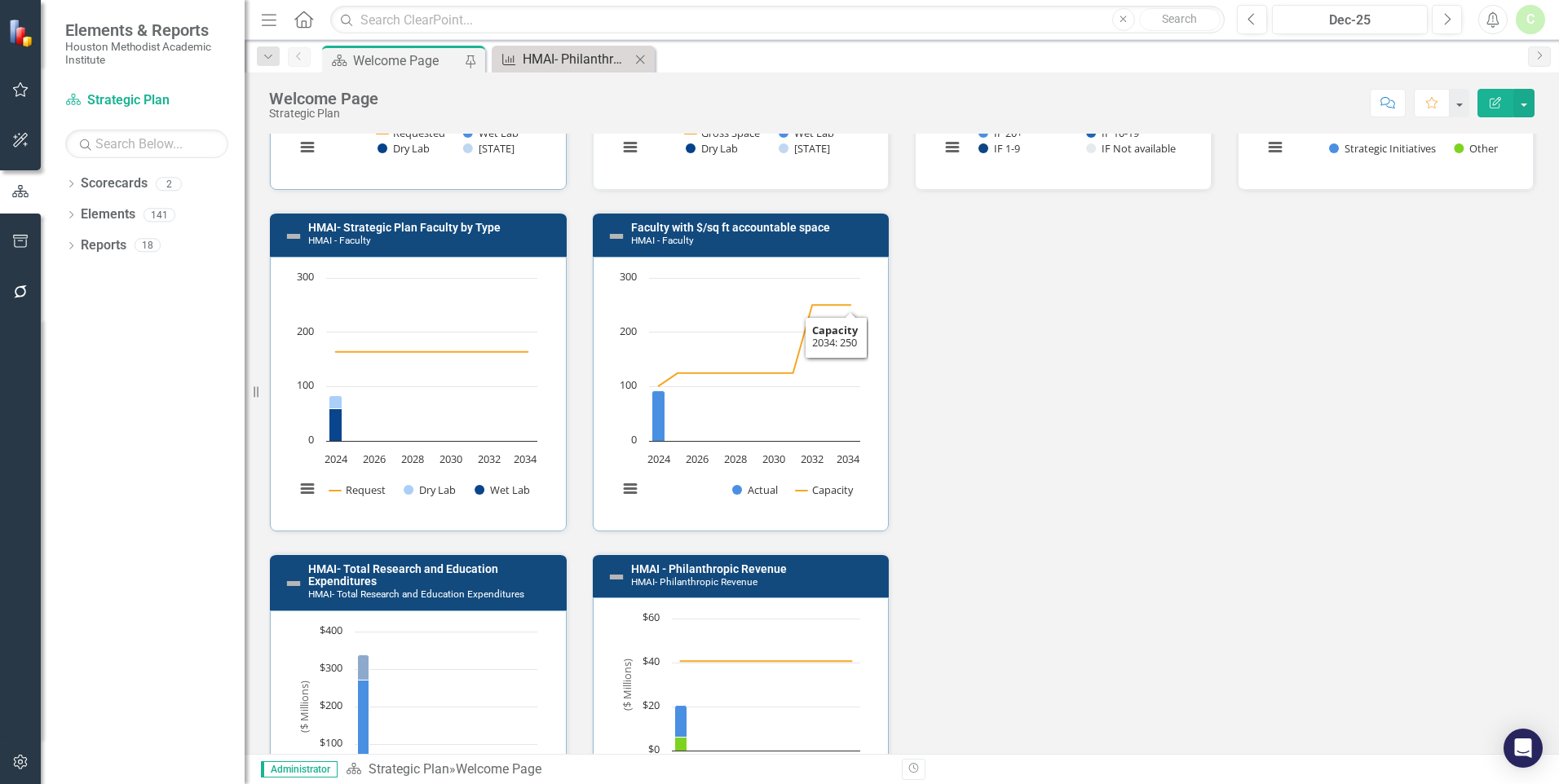 click on "HMAI- Philanthropic Revenue" at bounding box center [576, 59] 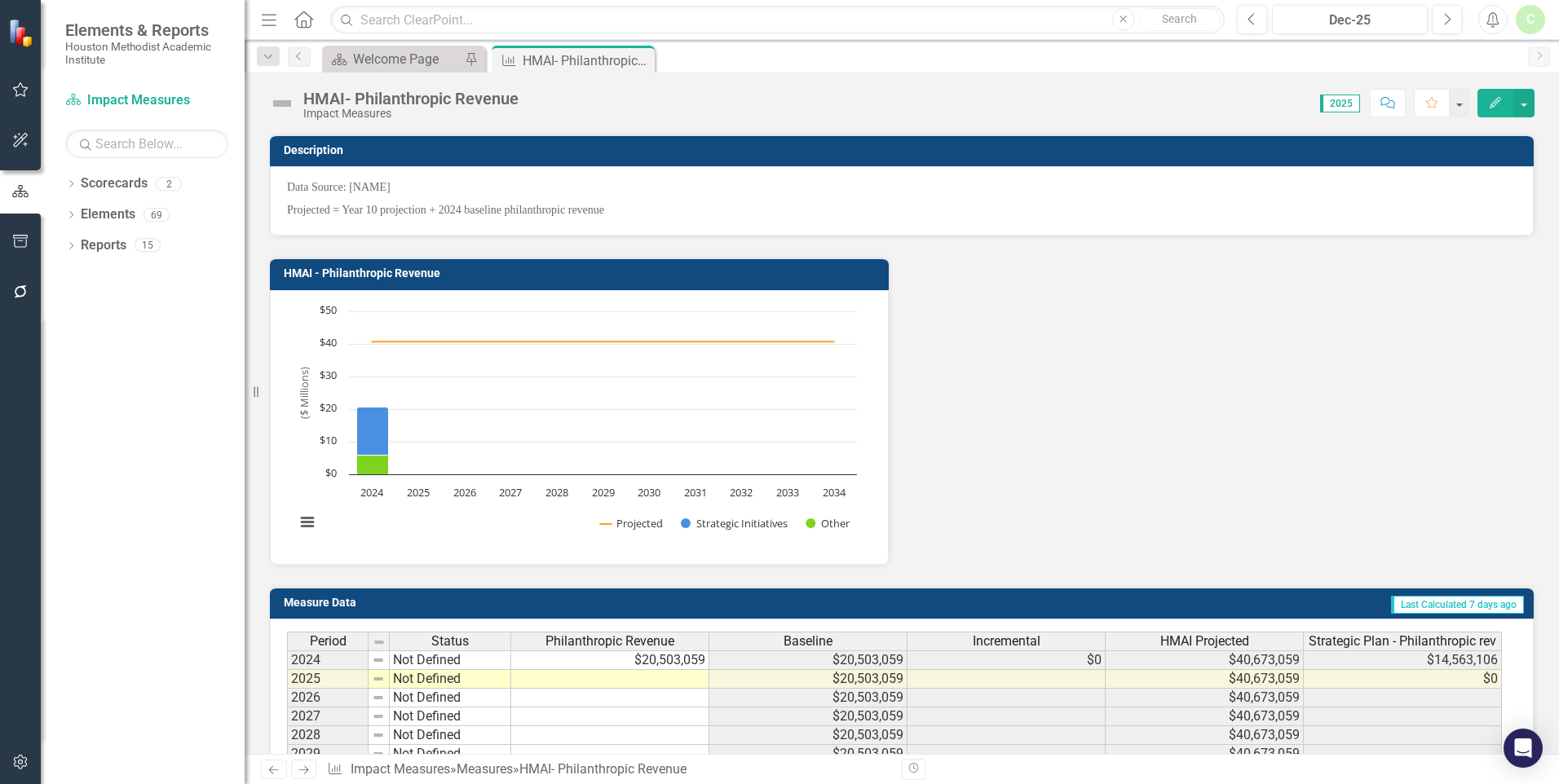 drag, startPoint x: 640, startPoint y: 57, endPoint x: 633, endPoint y: 53, distance: 8.06226 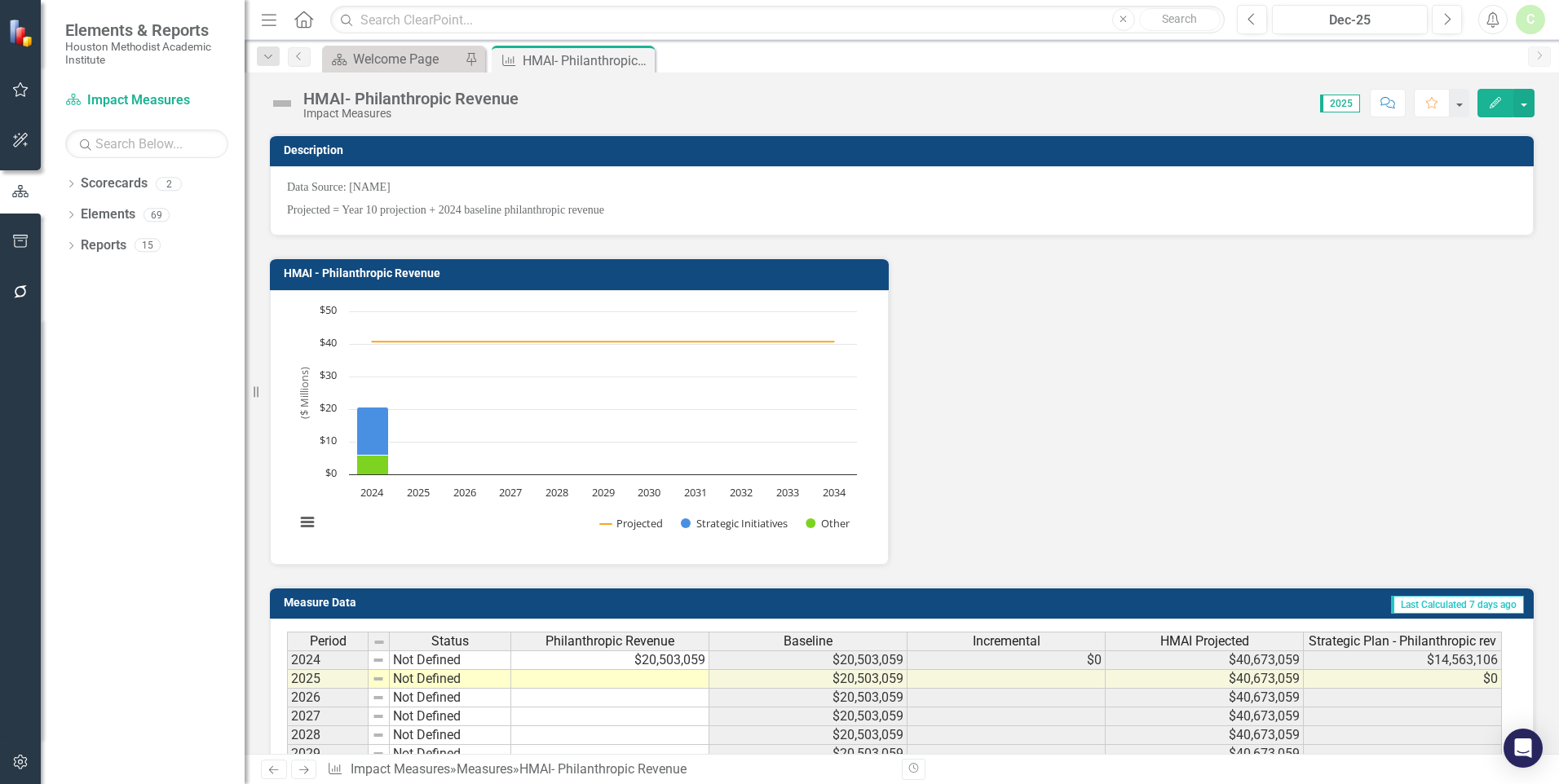 click on "Close" 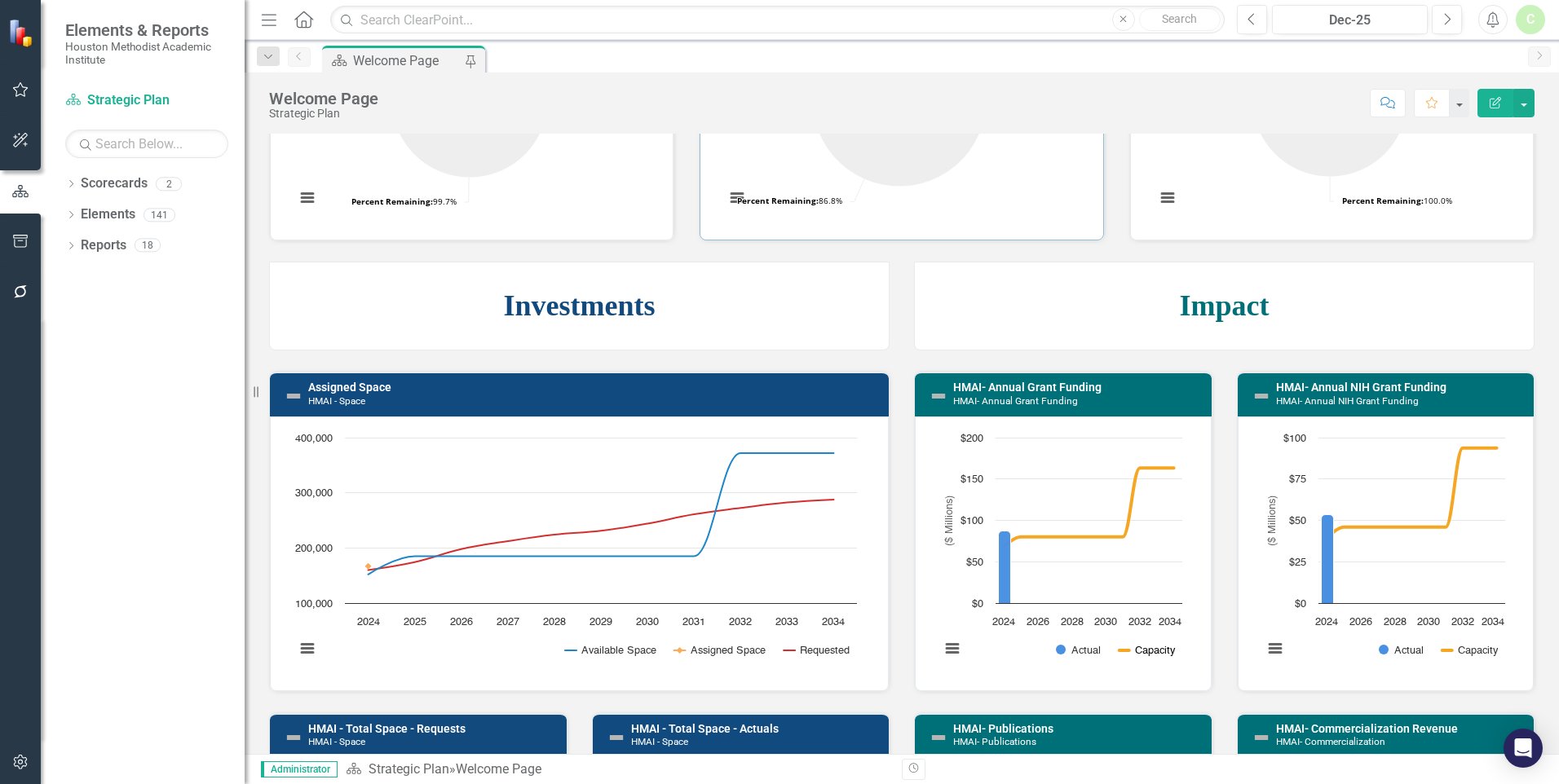 scroll, scrollTop: 733, scrollLeft: 0, axis: vertical 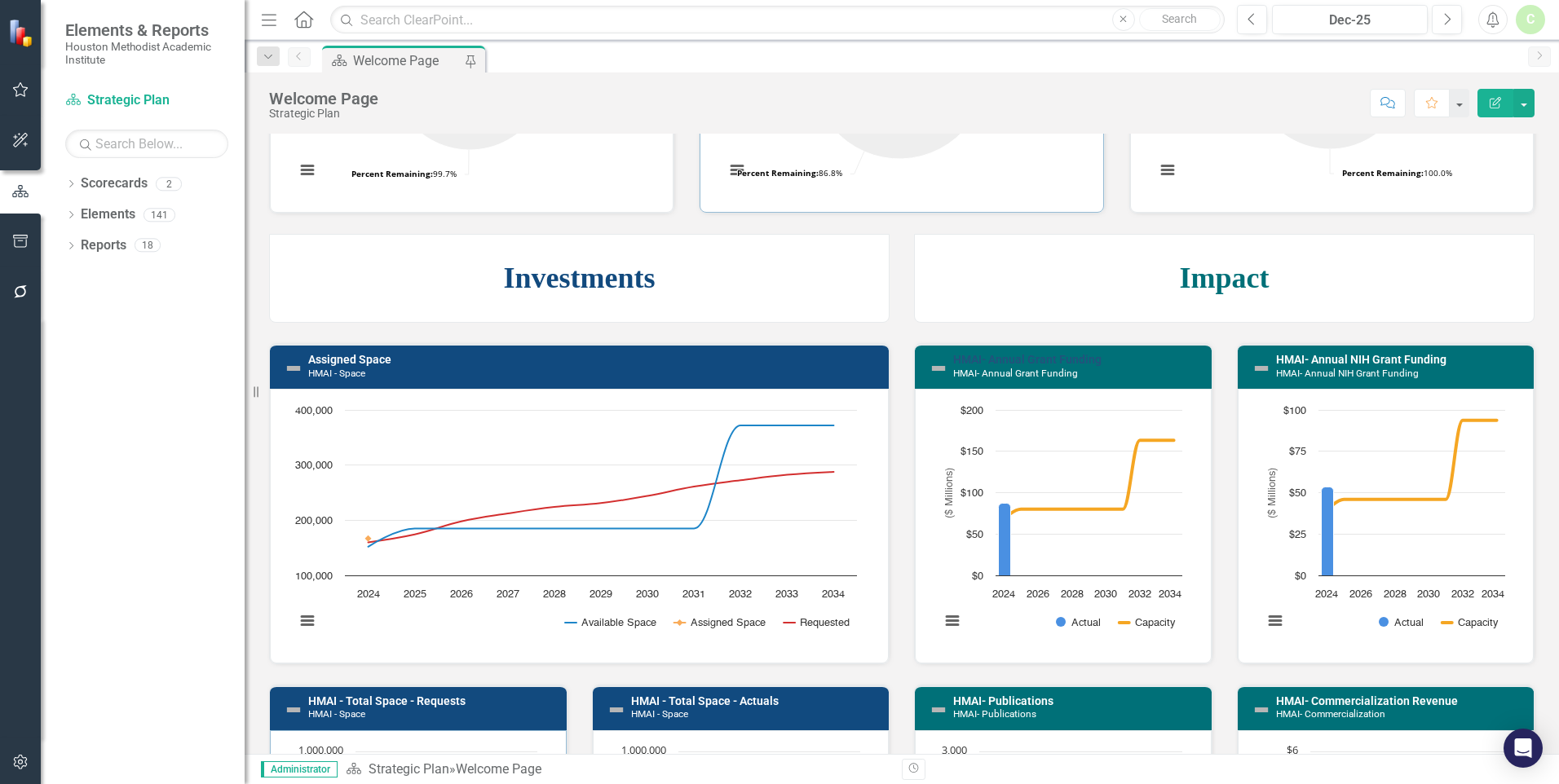 click on "HMAI- Annual Grant Funding" at bounding box center (1027, 359) 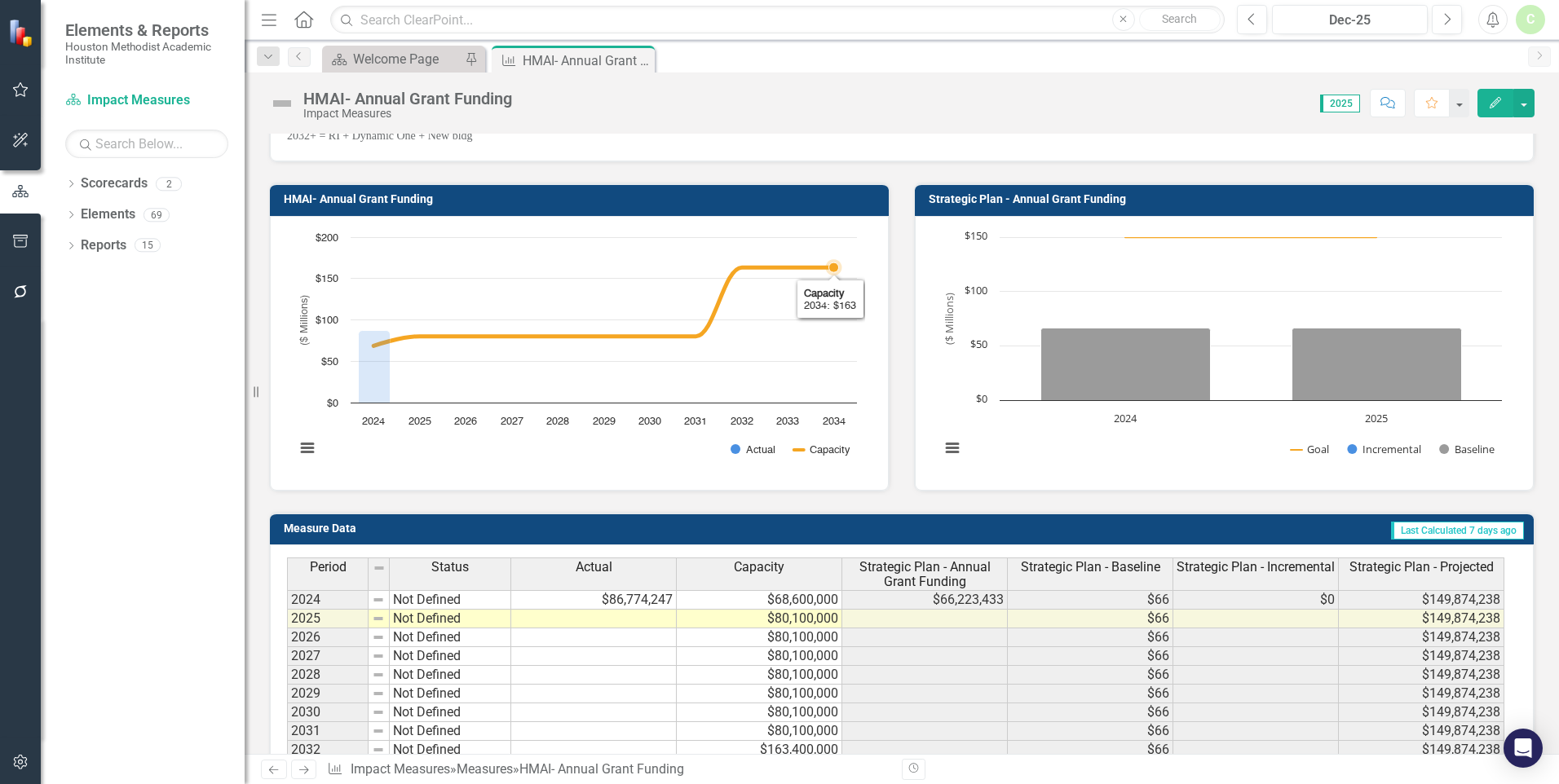 scroll, scrollTop: 163, scrollLeft: 0, axis: vertical 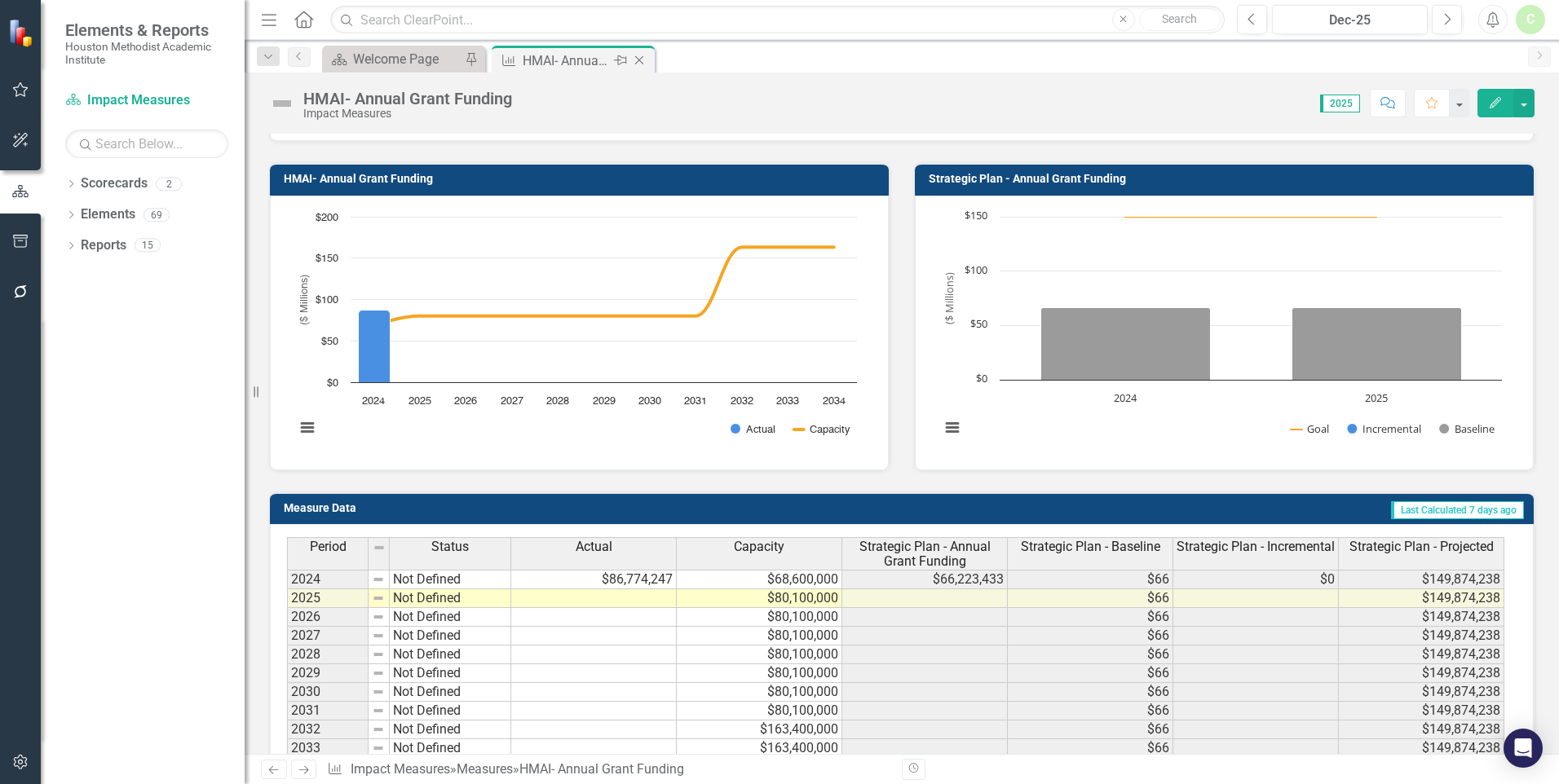 click on "Close" 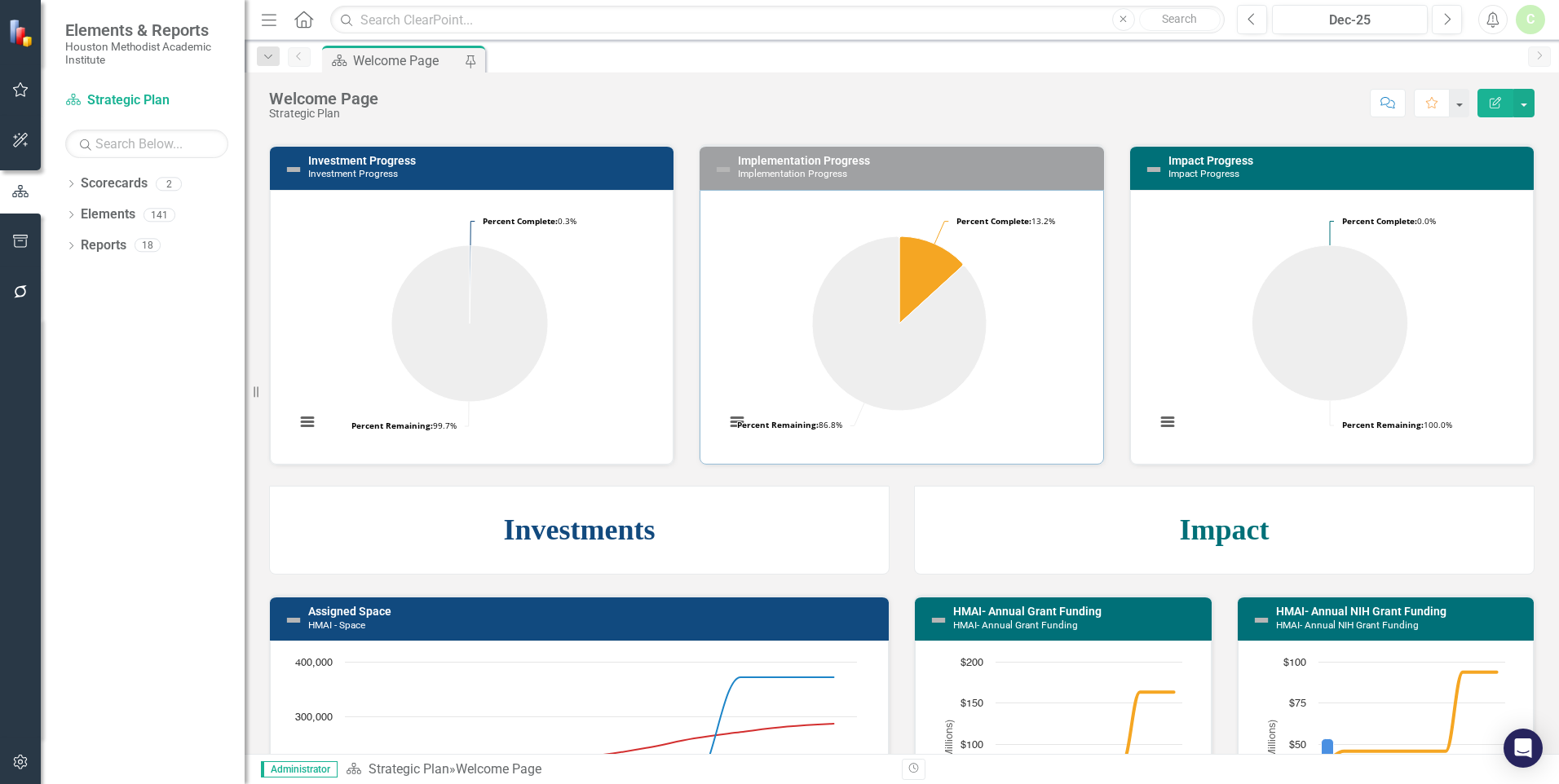 scroll, scrollTop: 489, scrollLeft: 0, axis: vertical 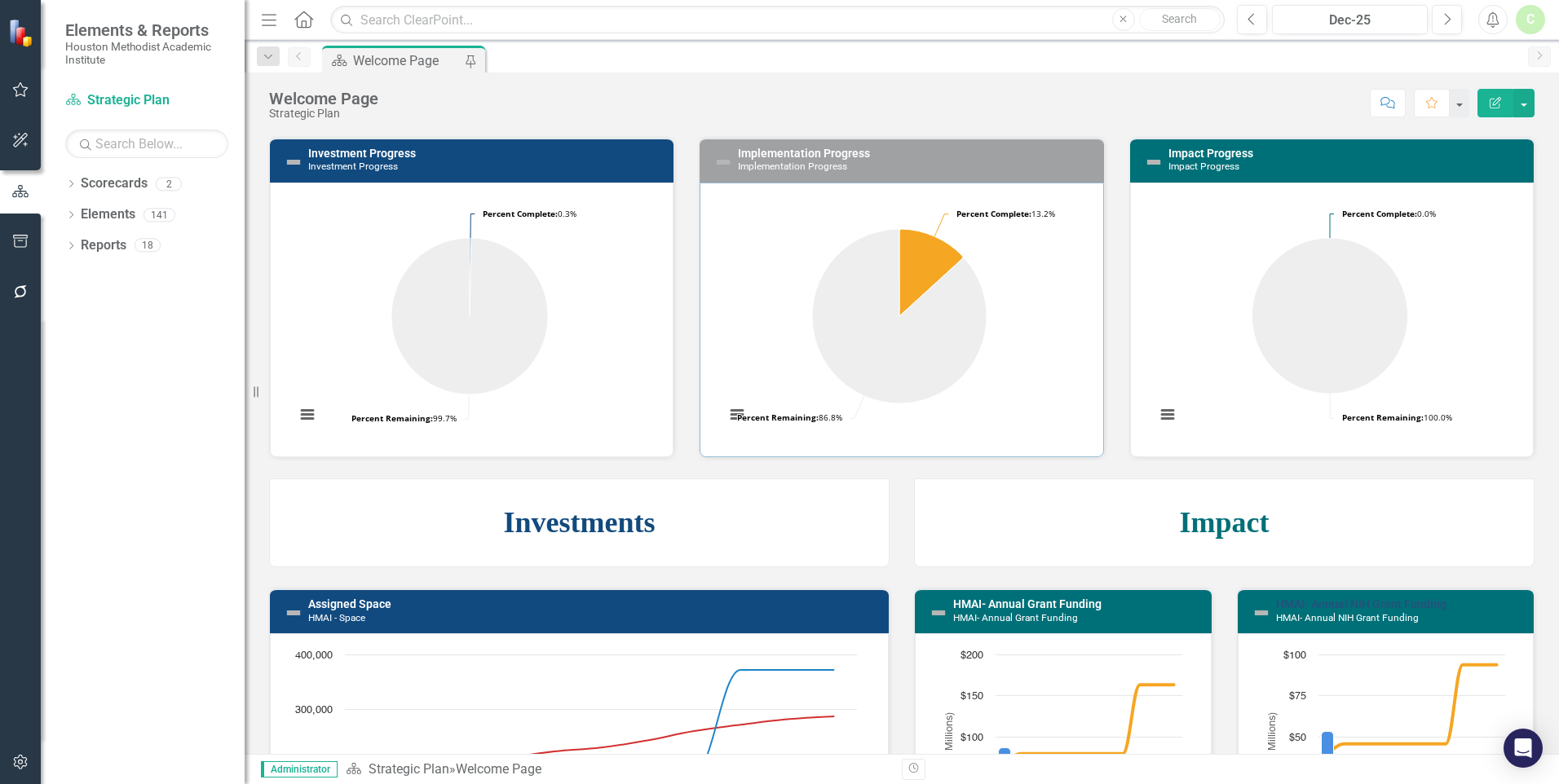 click on "HMAI- Annual NIH Grant Funding" at bounding box center [1361, 604] 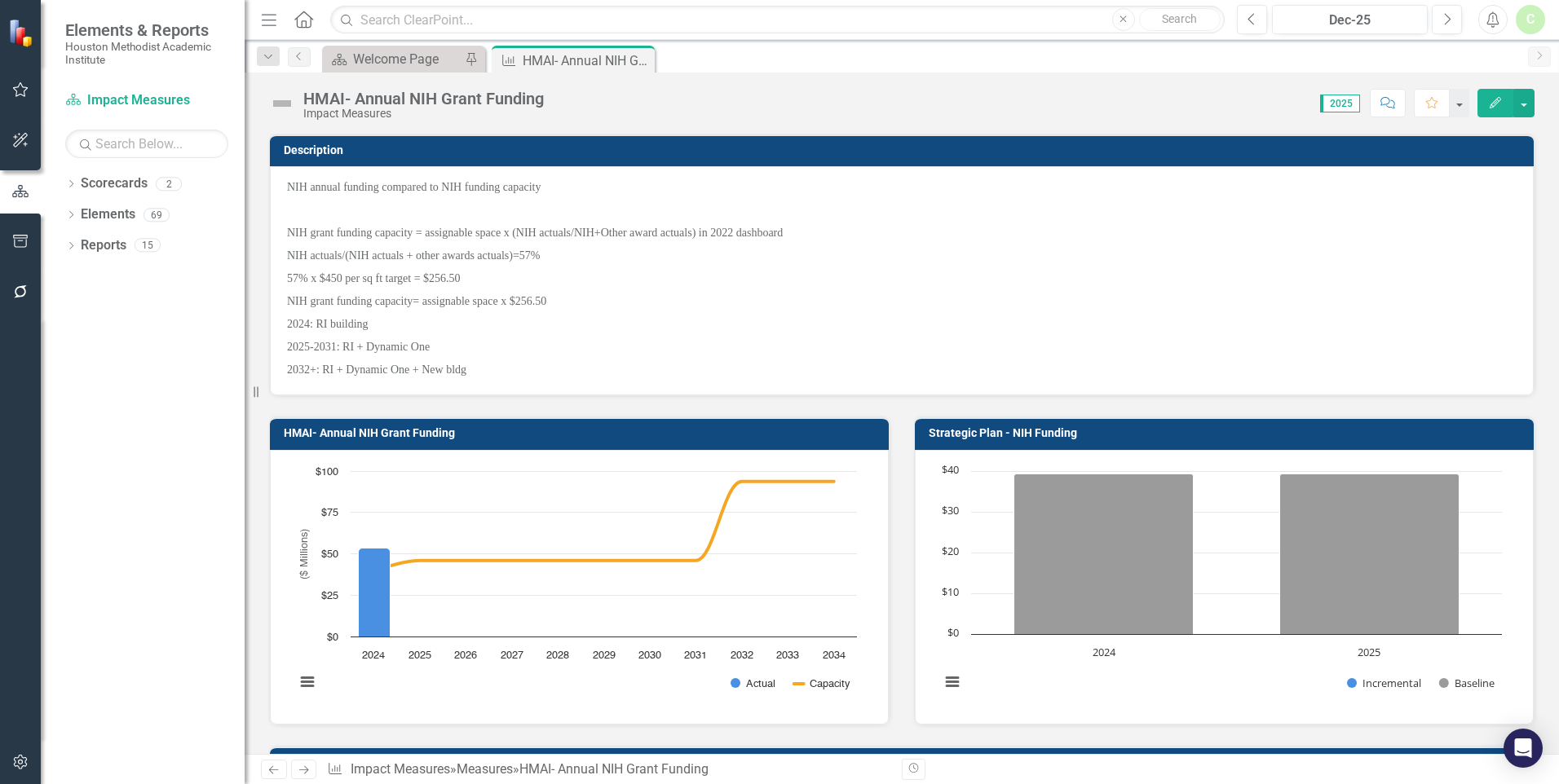 click on "NIH grant funding capacity = assignable space x (NIH actuals/NIH+Other award actuals) in 2022 dashboard" at bounding box center (902, 233) 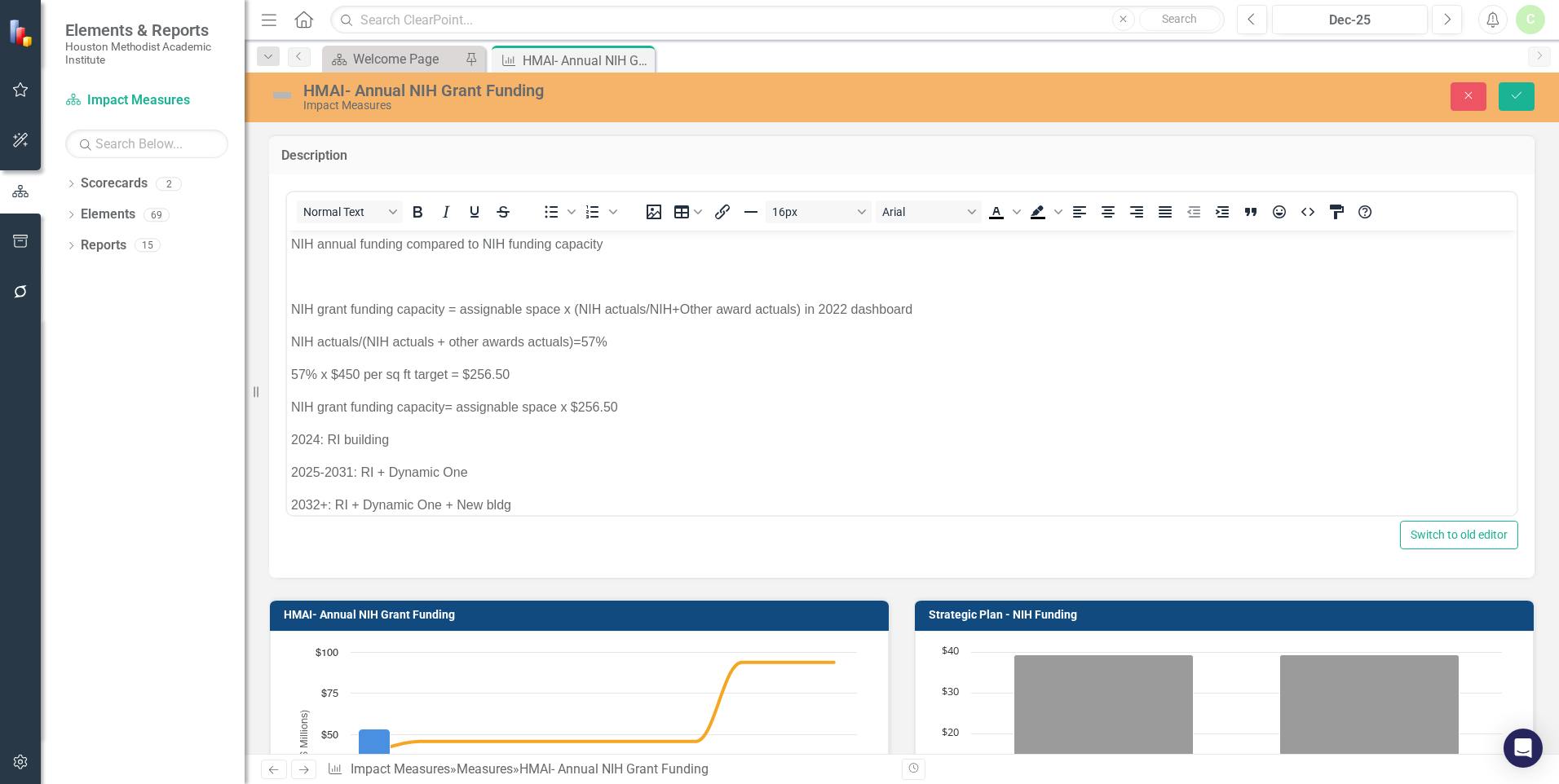 scroll, scrollTop: 0, scrollLeft: 0, axis: both 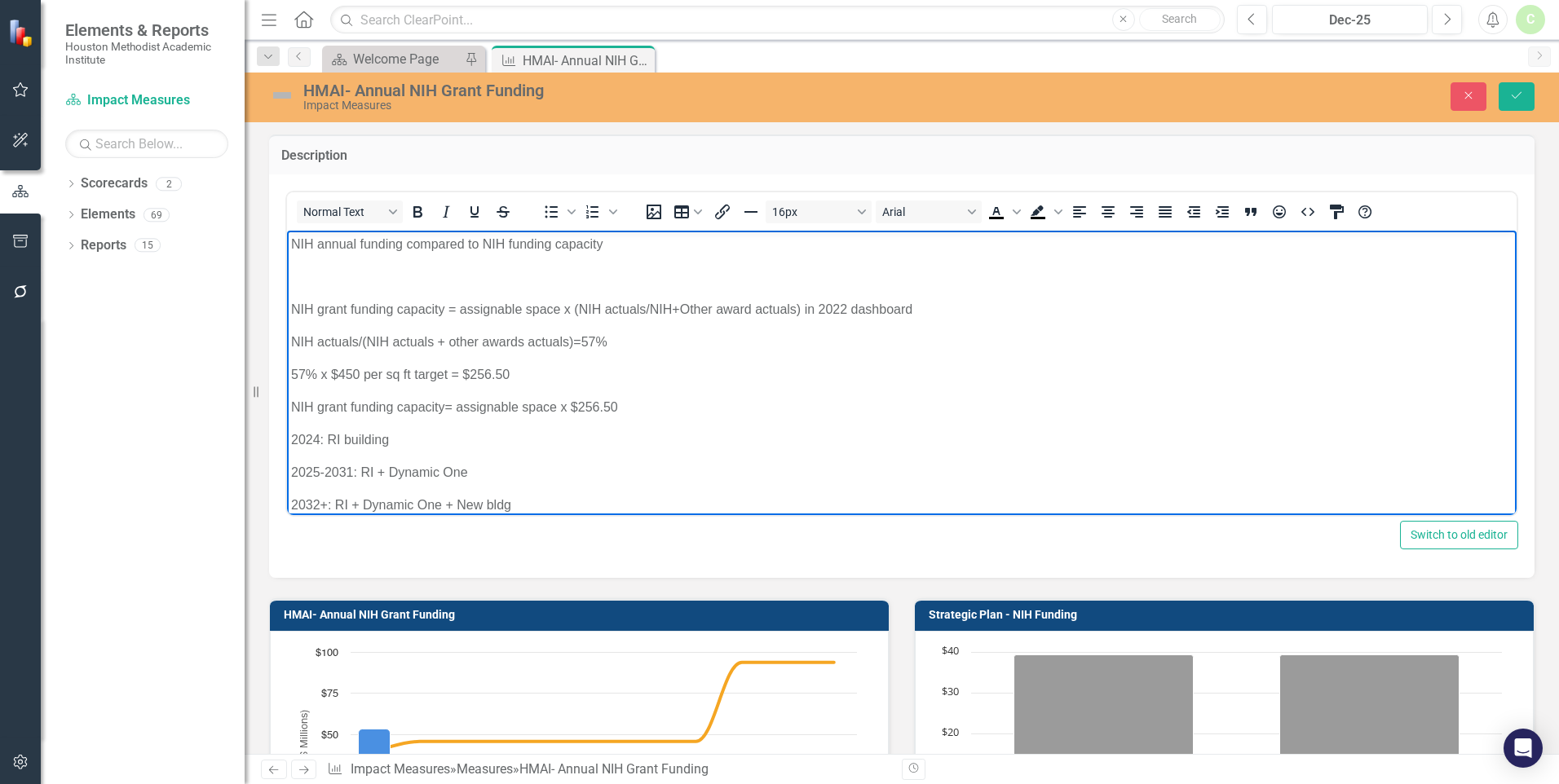 drag, startPoint x: 629, startPoint y: 407, endPoint x: 295, endPoint y: 300, distance: 350.72069 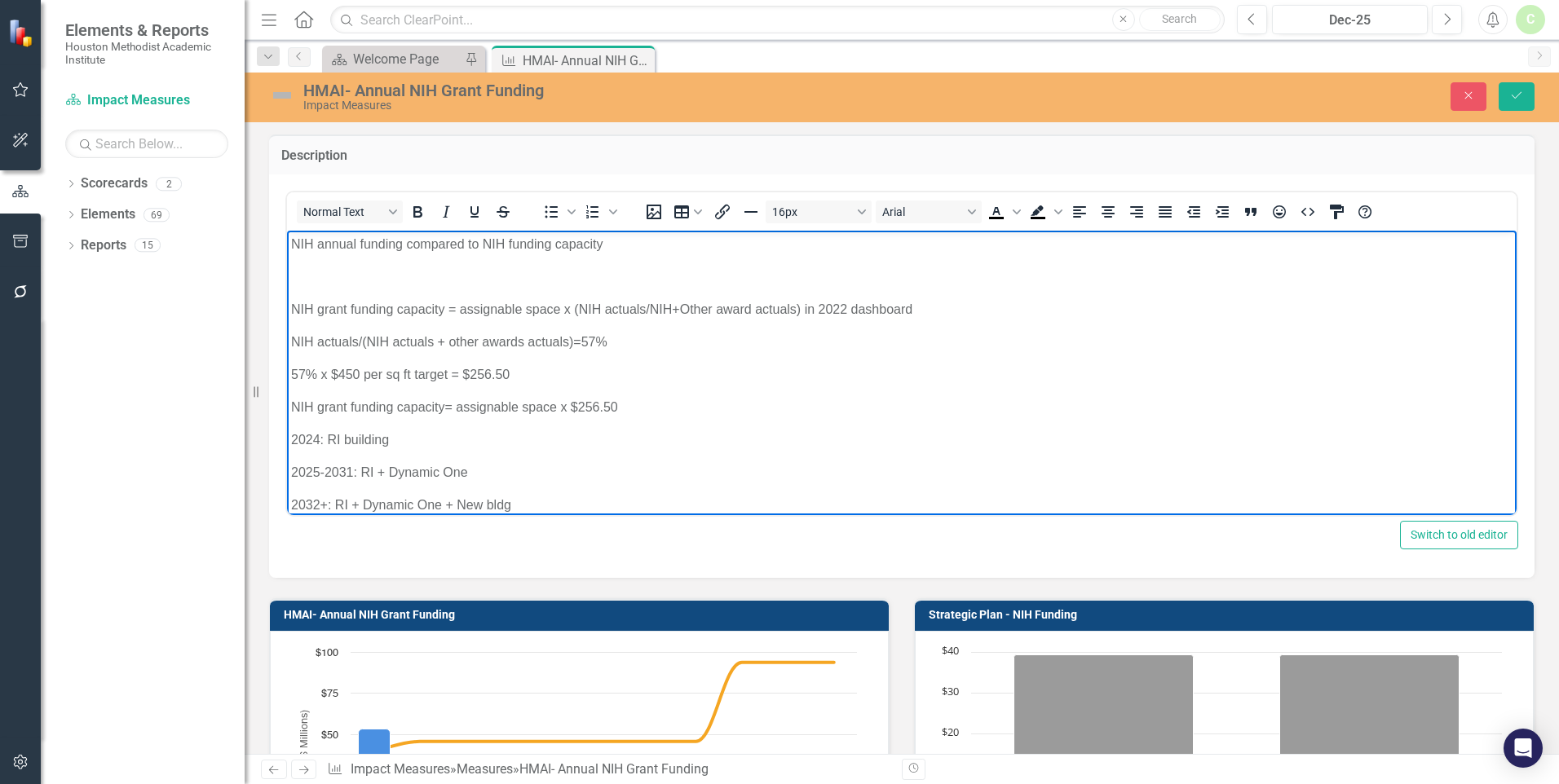 click on "NIH annual funding compared to NIH funding capacity NIH grant funding capacity = assignable space x (NIH actuals/NIH+Other award actuals) in 2022 dashboard   NIH actuals/(NIH actuals + other awards actuals)=57%   57% x $450 per sq ft target = $256.50   NIH grant funding capacity= assignable space x $256.50 2024: RI building 2025-2031: RI + Dynamic One 2032+: RI + Dynamic One + New bldg" at bounding box center (902, 381) 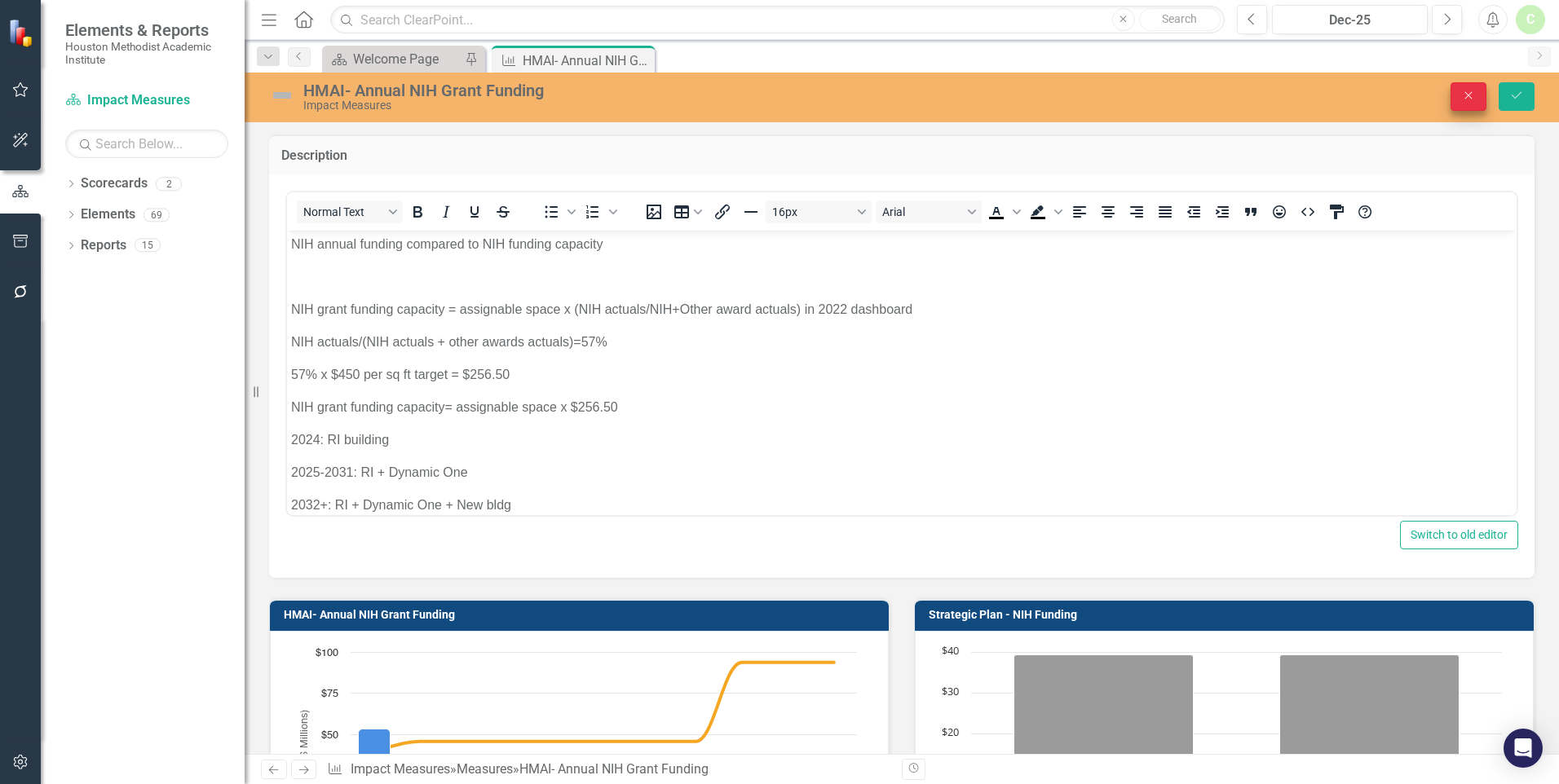 click on "Close" at bounding box center (1468, 96) 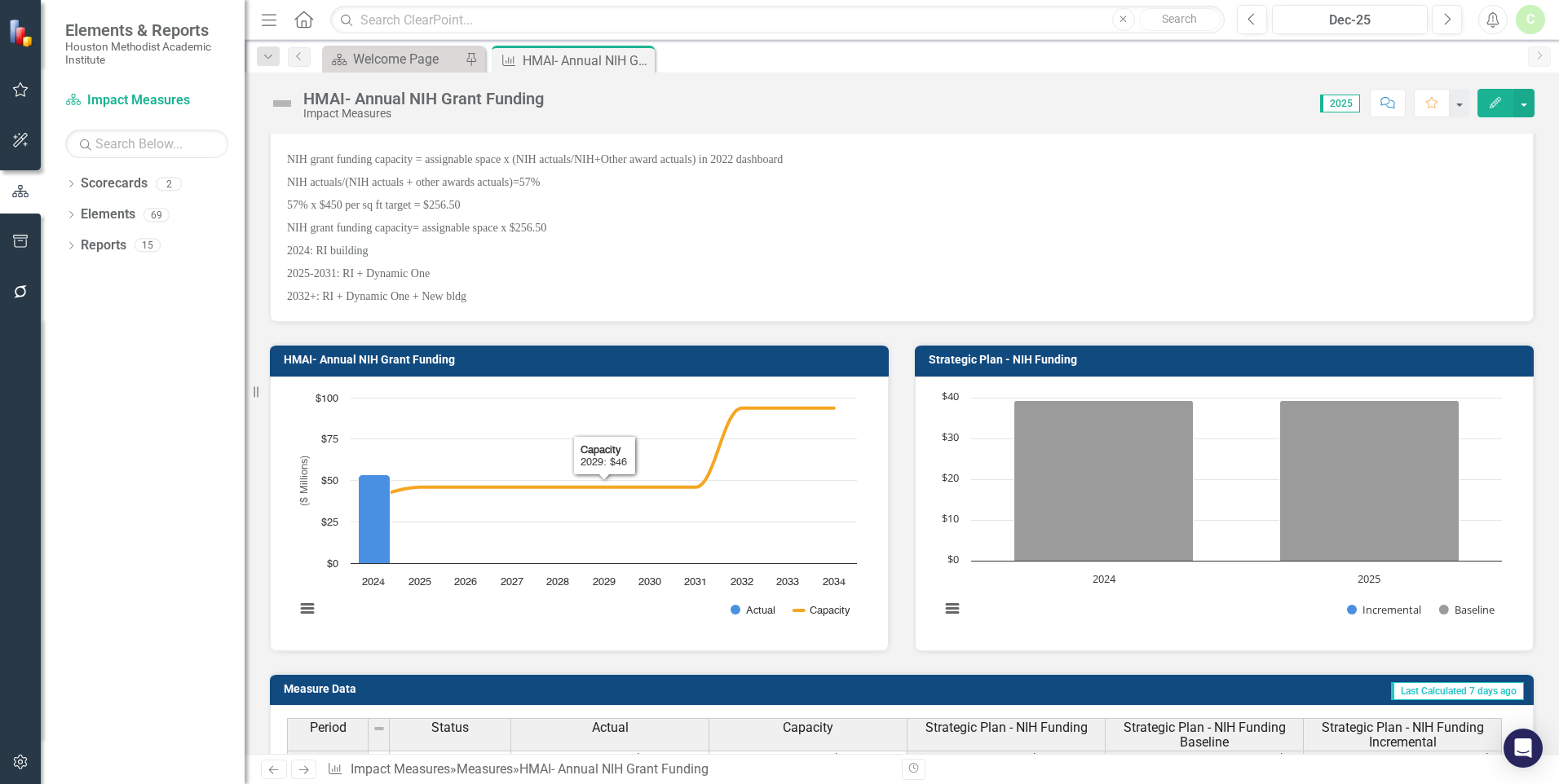 scroll, scrollTop: 0, scrollLeft: 0, axis: both 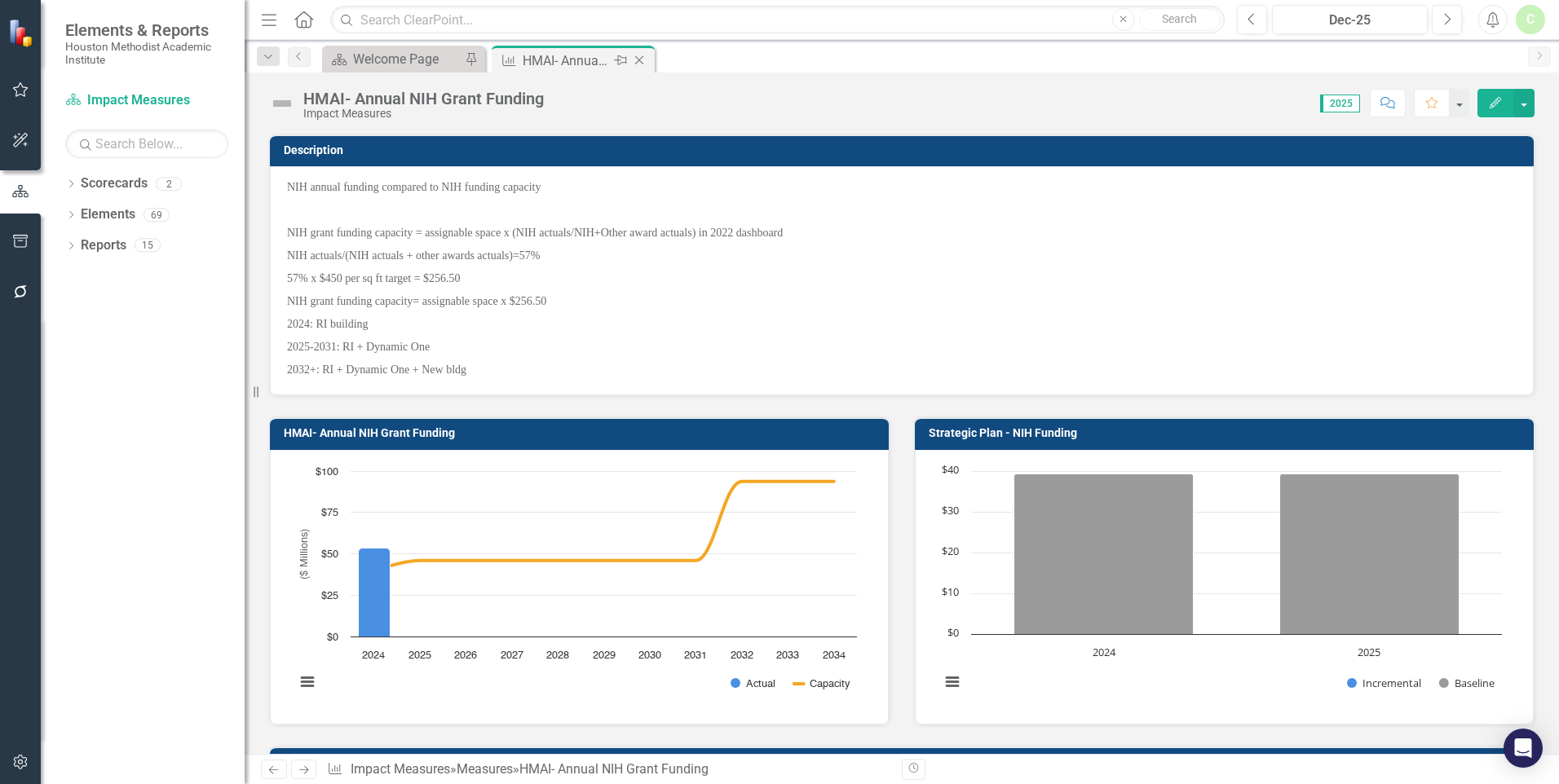 click on "Close" 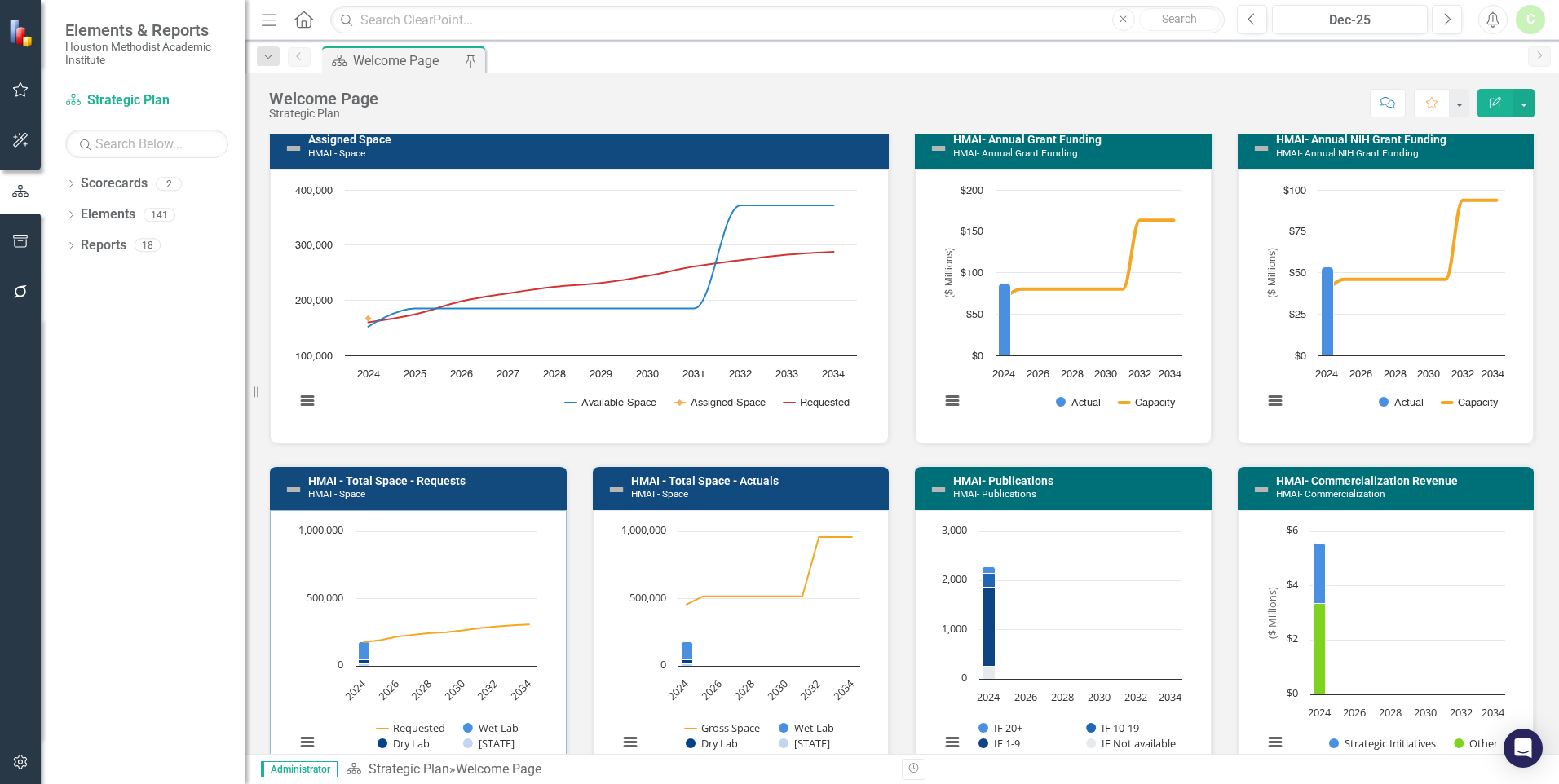 scroll, scrollTop: 978, scrollLeft: 0, axis: vertical 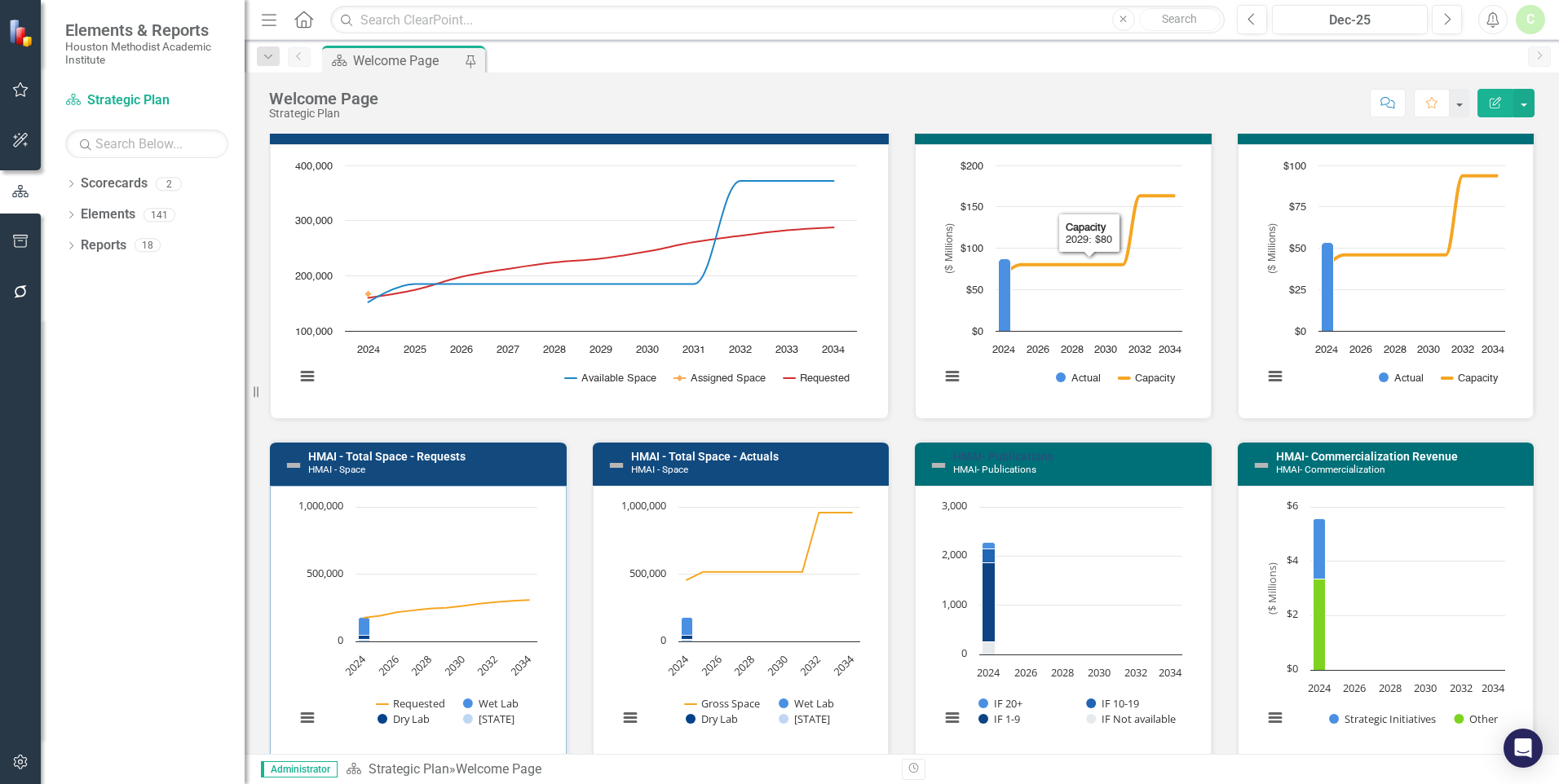 click on "HMAI- Publications" at bounding box center [1003, 456] 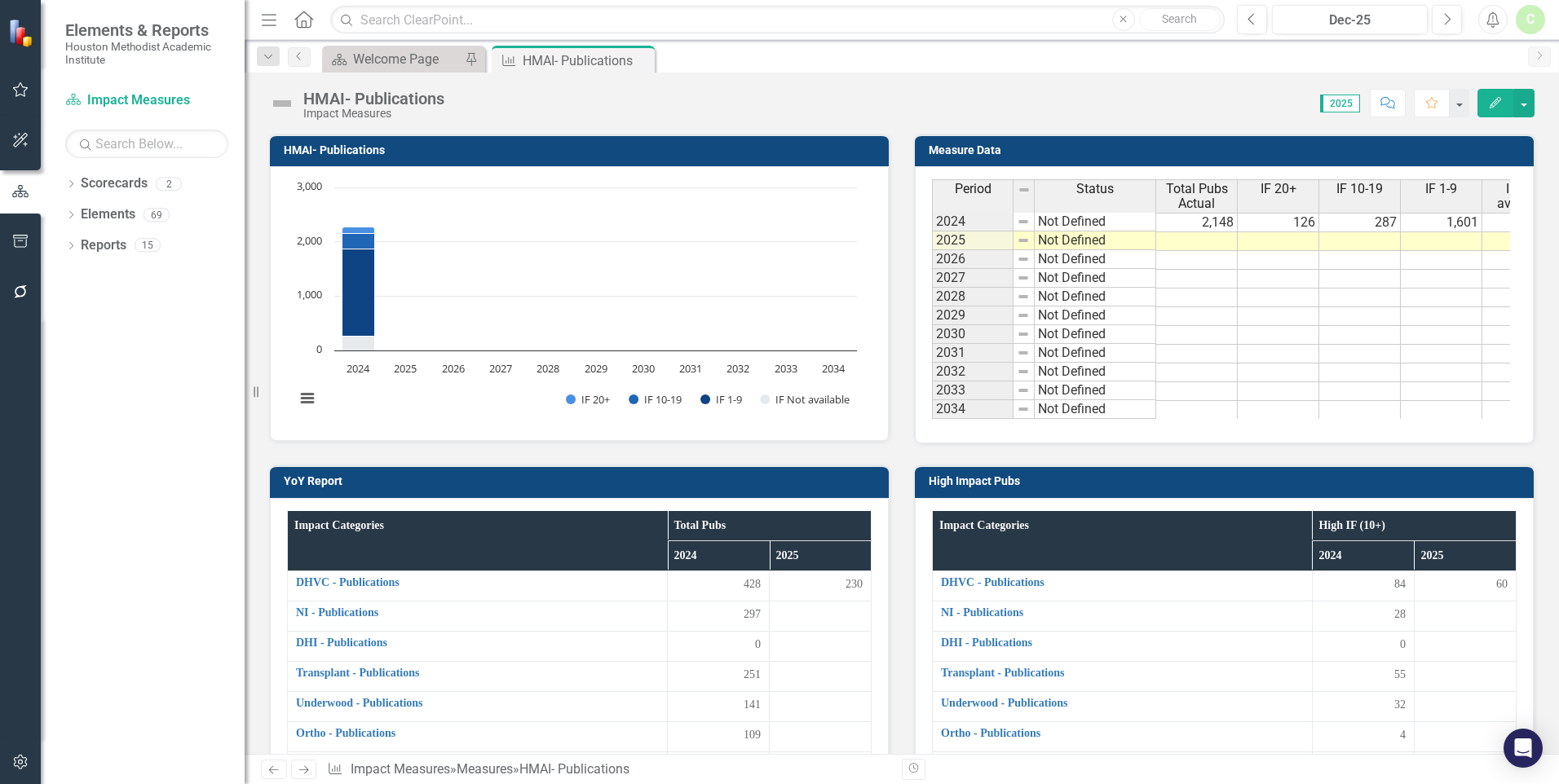 scroll, scrollTop: 0, scrollLeft: 11, axis: horizontal 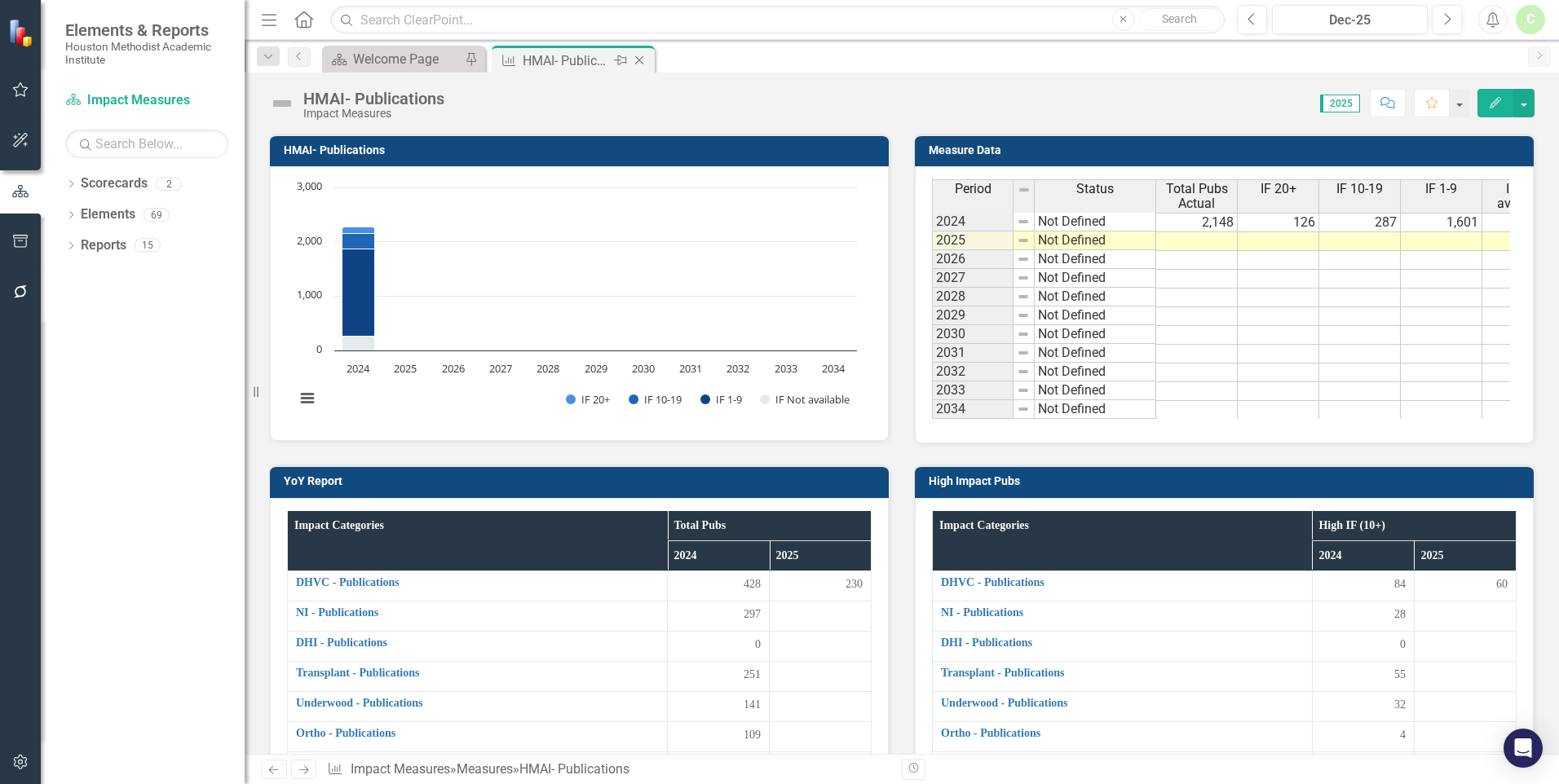 click on "Close" 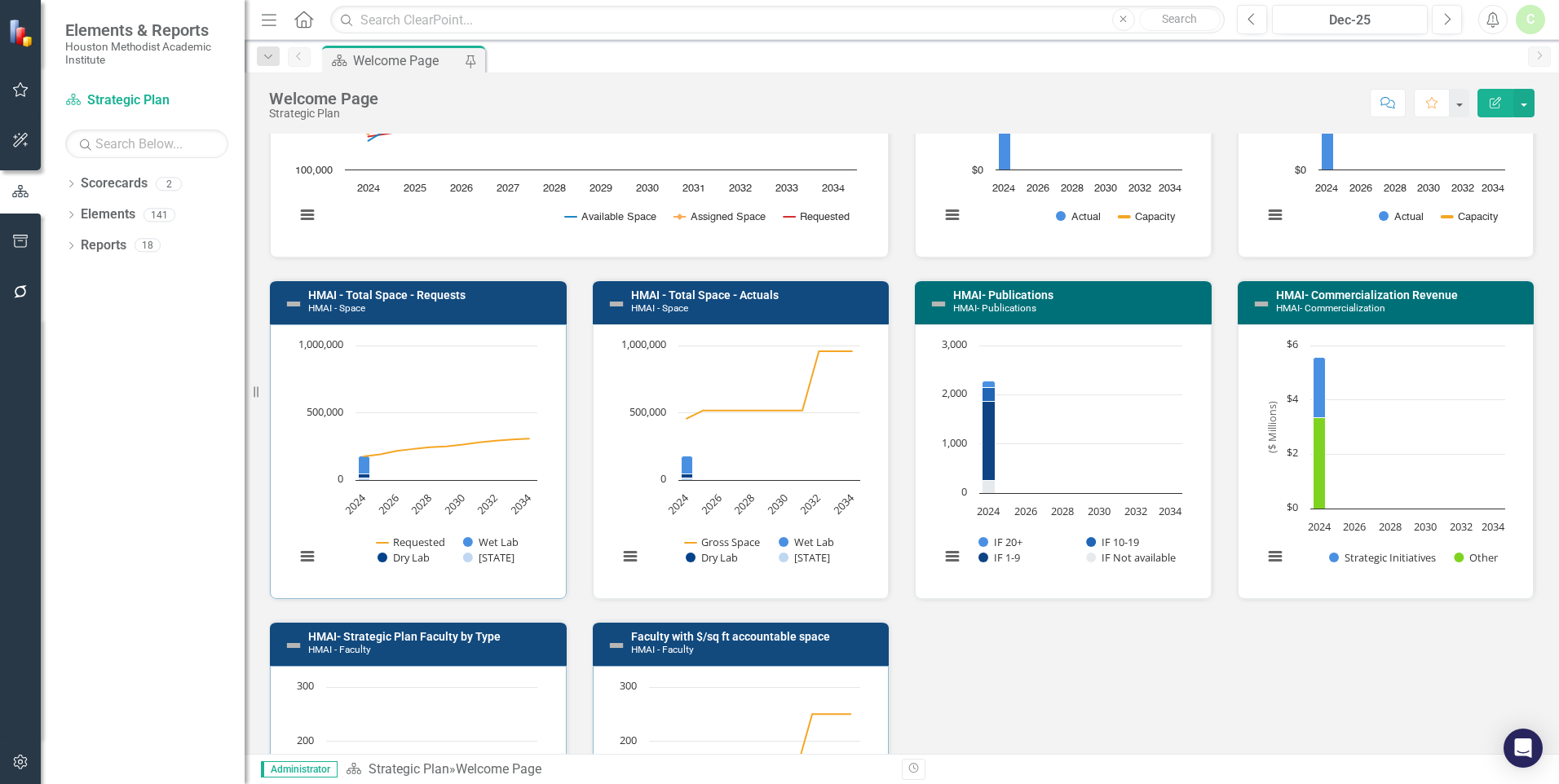 scroll, scrollTop: 1141, scrollLeft: 0, axis: vertical 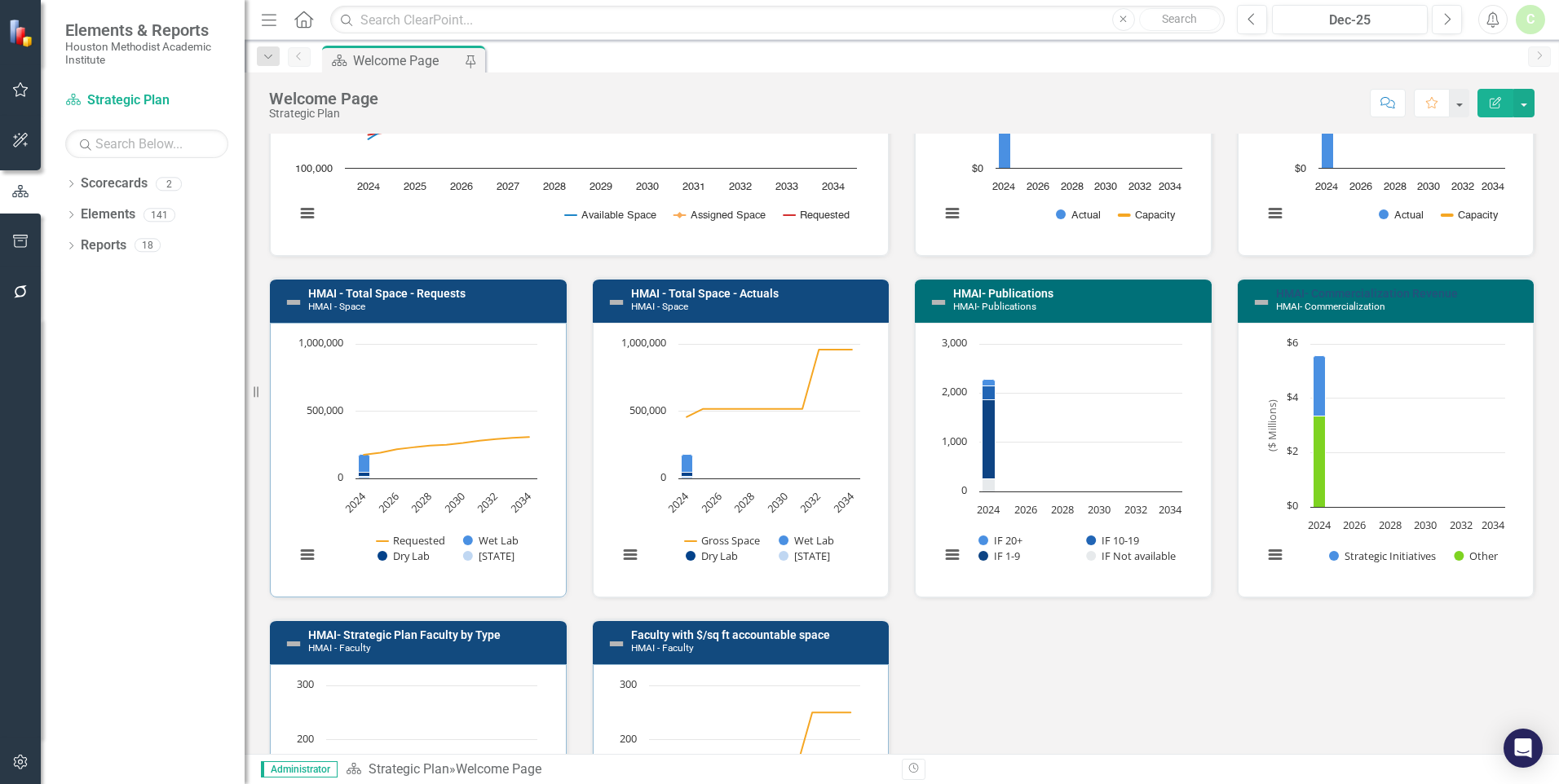 click on "HMAI- Commercialization Revenue" at bounding box center (1367, 293) 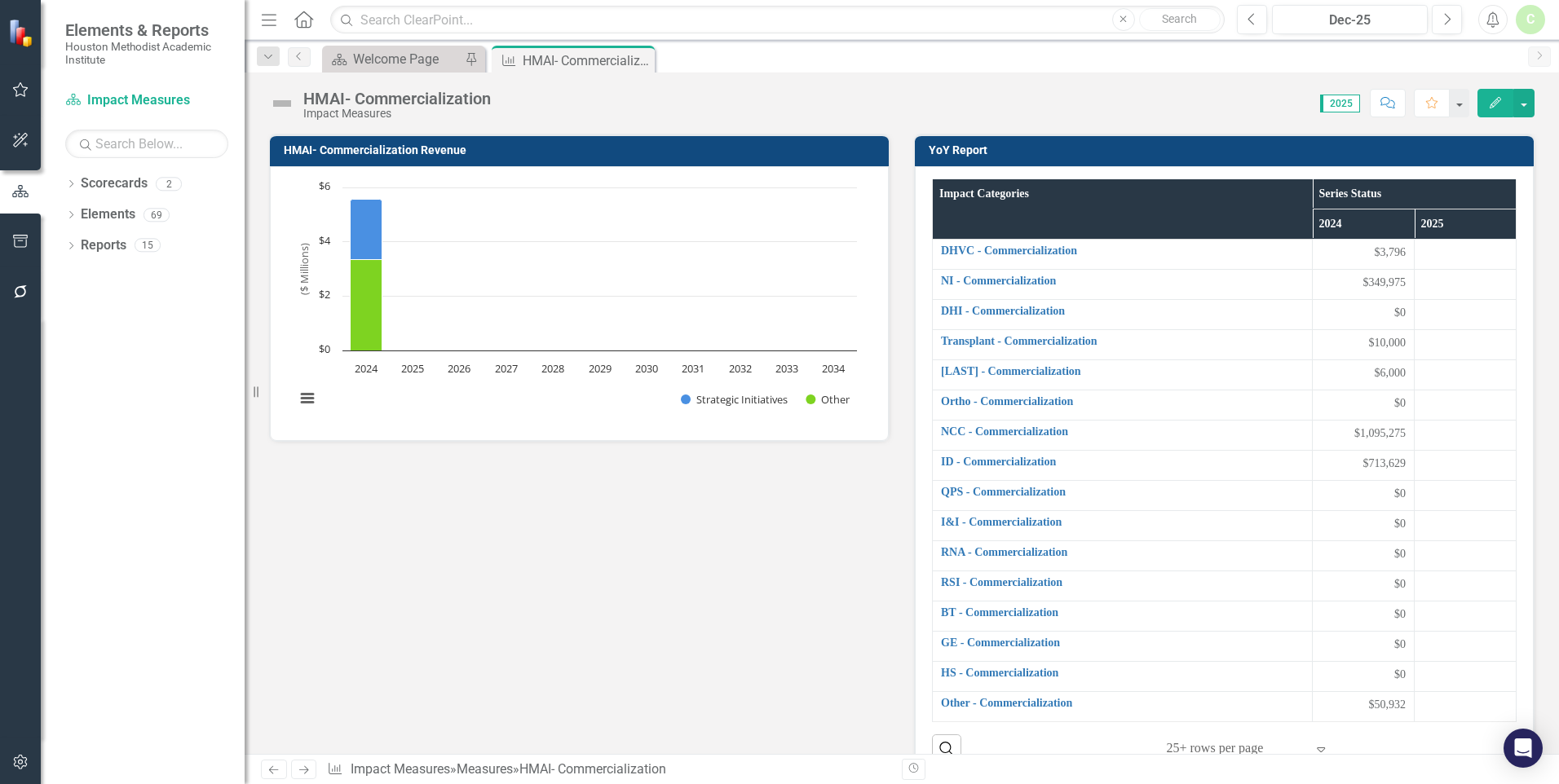 click on "HMAI- Commercialization Revenue Chart Bar chart with 2 data series. HMAI- Commercialization Revenue (Chart Type: Stacked Column)
Plot Bands
2024
Strategic Initiatives: $ 2.23	Other: $ 3.35
2025
Strategic Initiatives: No Value	Other: No Value
2026
Strategic Initiatives: No Value	Other: No Value
2027
Strategic Initiatives: No Value	Other: No Value
2028
Strategic Initiatives: No Value	Other: No Value
2029
Strategic Initiatives: No Value	Other: No Value
2030
Strategic Initiatives: No Value	Other: No Value
2031
Strategic Initiatives: No Value	Other: No Value
2032
Strategic Initiatives: No Value	Other: No Value
2033
Strategic Initiatives: No Value	Other: No Value
2034
Strategic Initiatives: No Value	Other: No Value The chart has 1 X axis displaying categories.  The chart has 1 Y axis displaying  ($ Millions). Data ranges from 3.3473233 to 5.57693. ($ Millions) Chart context menu Strategic Initiatives Other 2024 2025 2026 2027 2028 2029 2030 2031 2032 2033 2034 $0 $2 $4 $6 End of interactive chart. YoY Report $0" at bounding box center [902, 447] 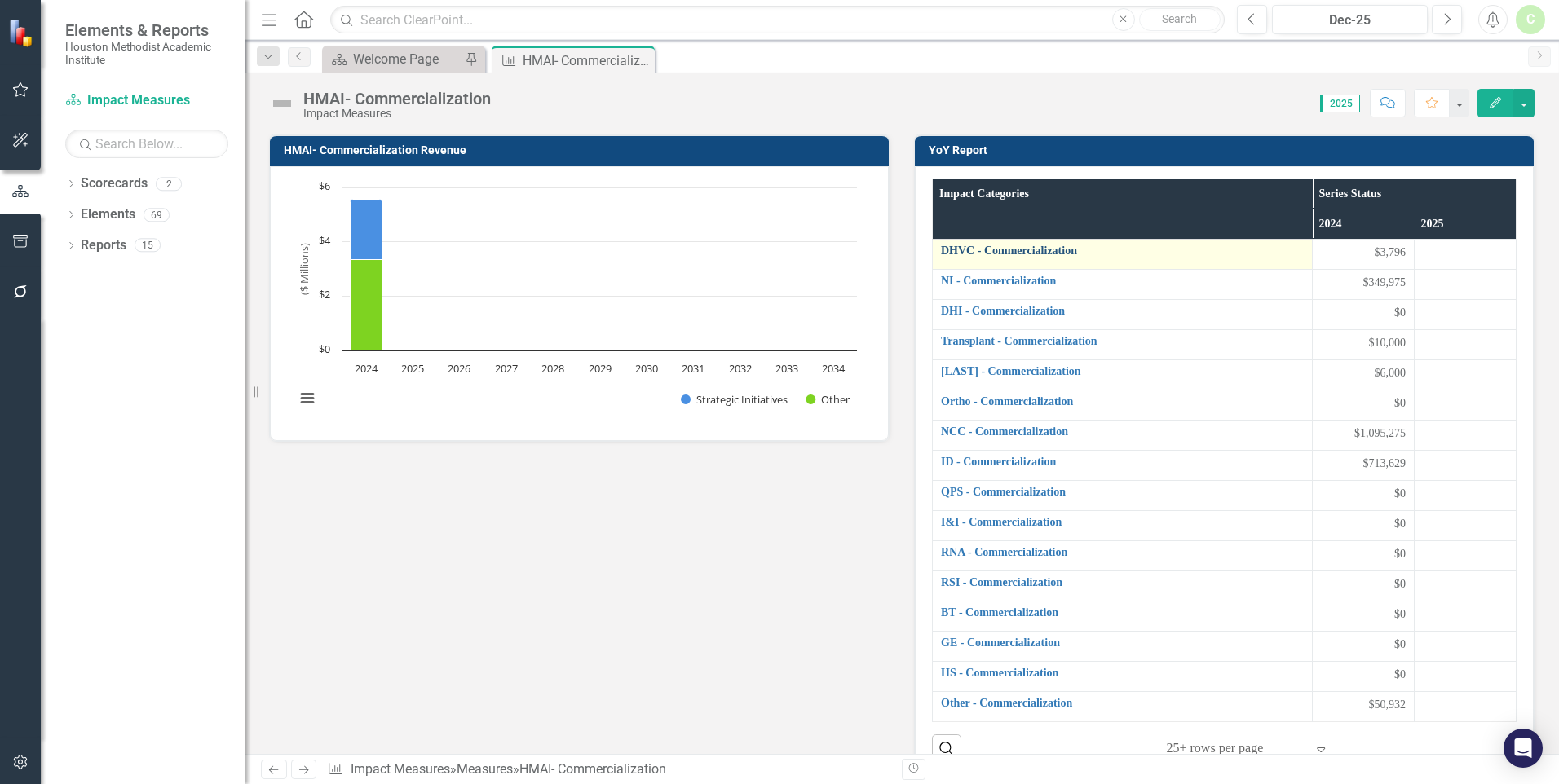 click on "DHVC - Commercialization" at bounding box center [1122, 250] 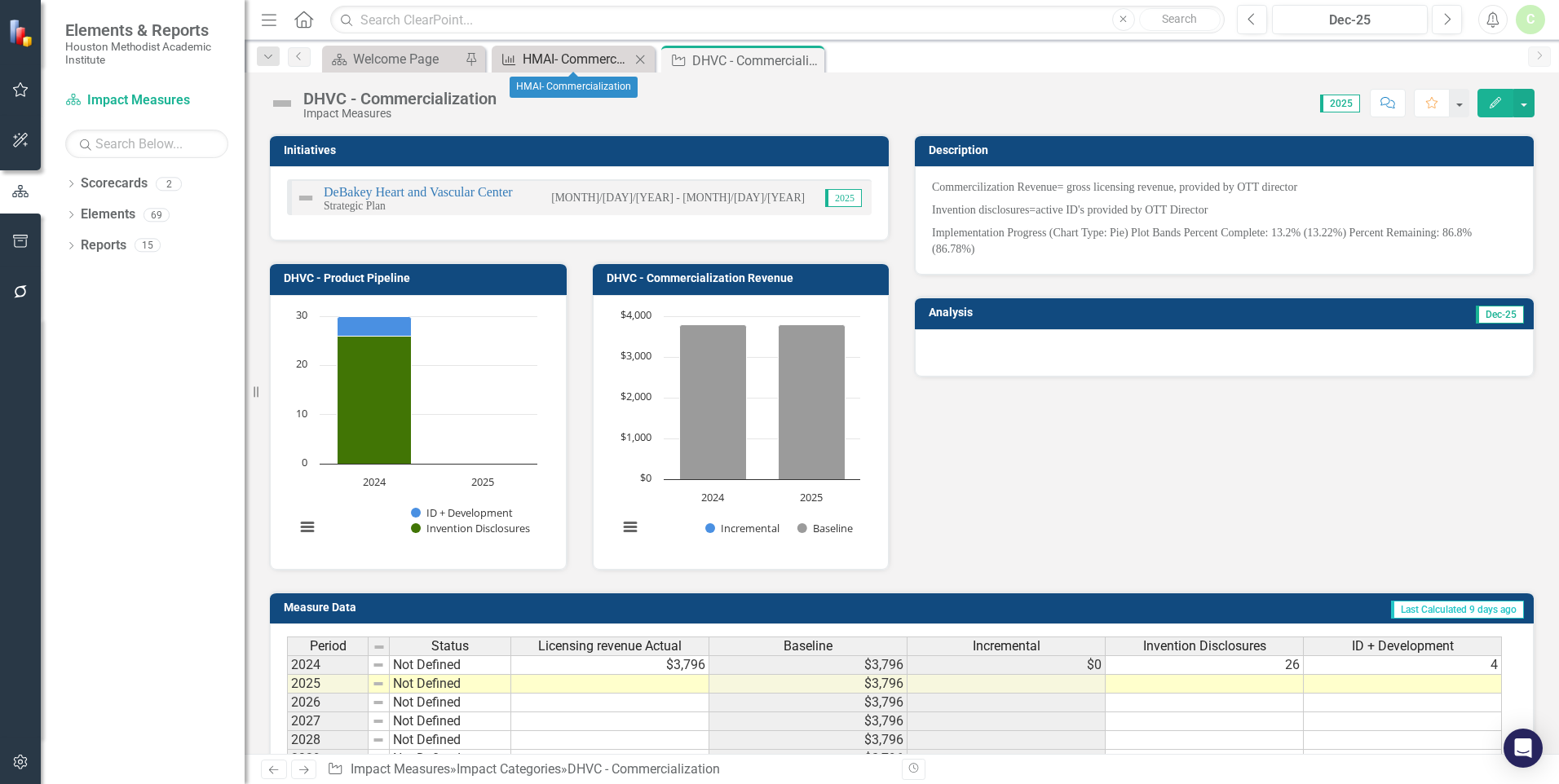 click on "HMAI- Commercialization" at bounding box center [576, 59] 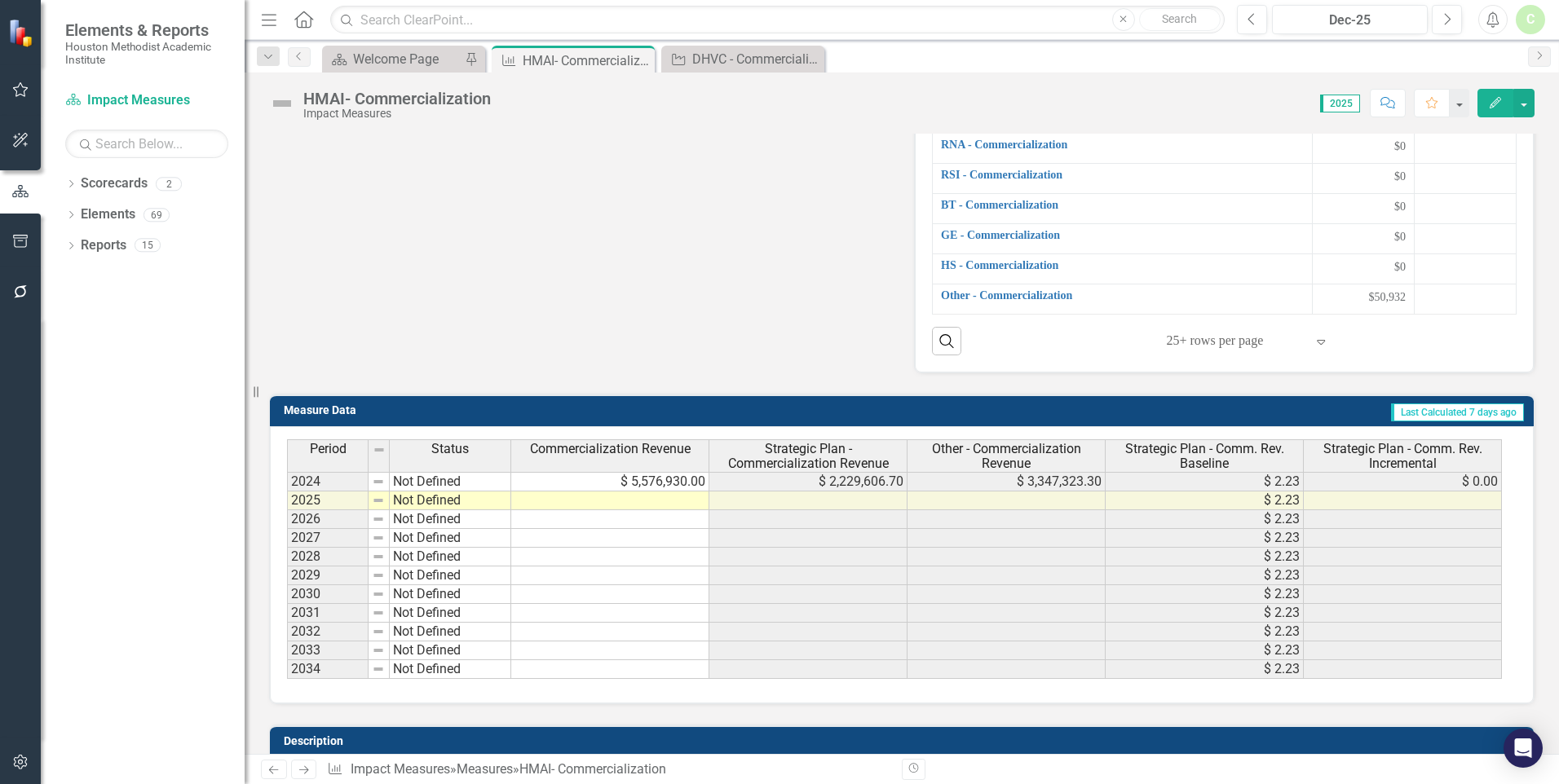 scroll, scrollTop: 0, scrollLeft: 0, axis: both 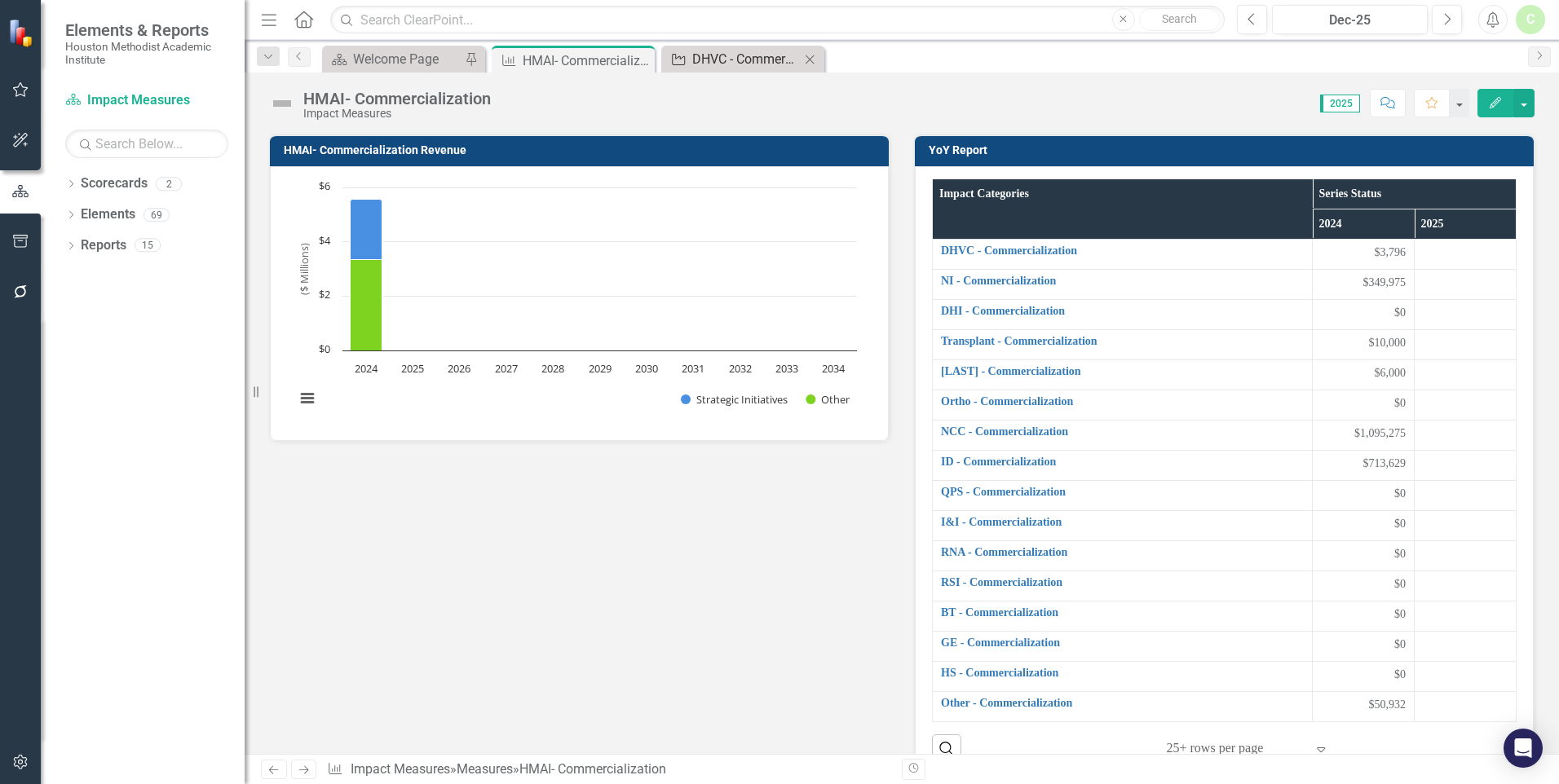 click on "DHVC - Commercialization" at bounding box center (746, 59) 